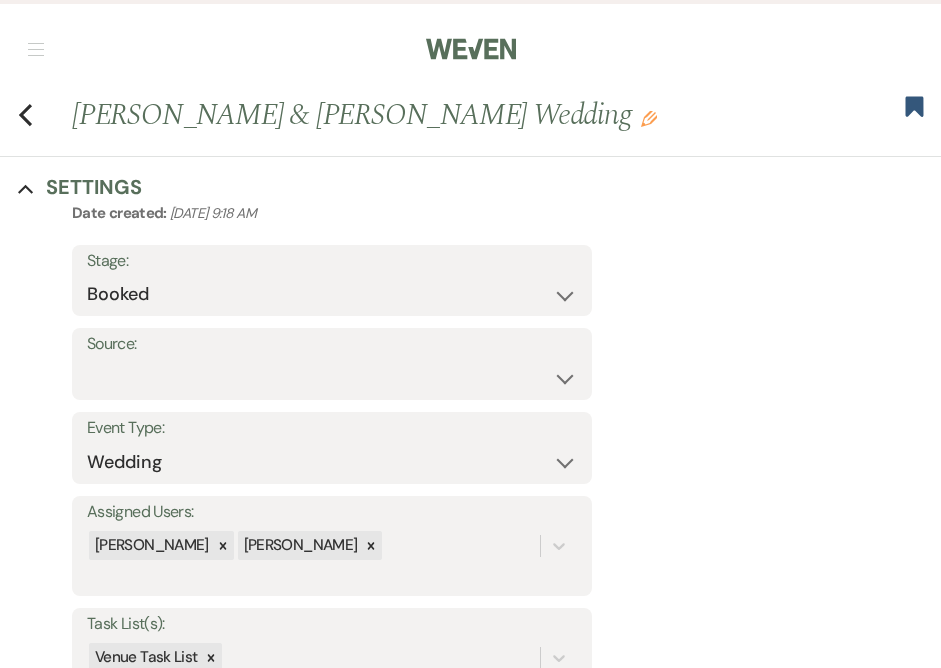 scroll, scrollTop: 1637, scrollLeft: 0, axis: vertical 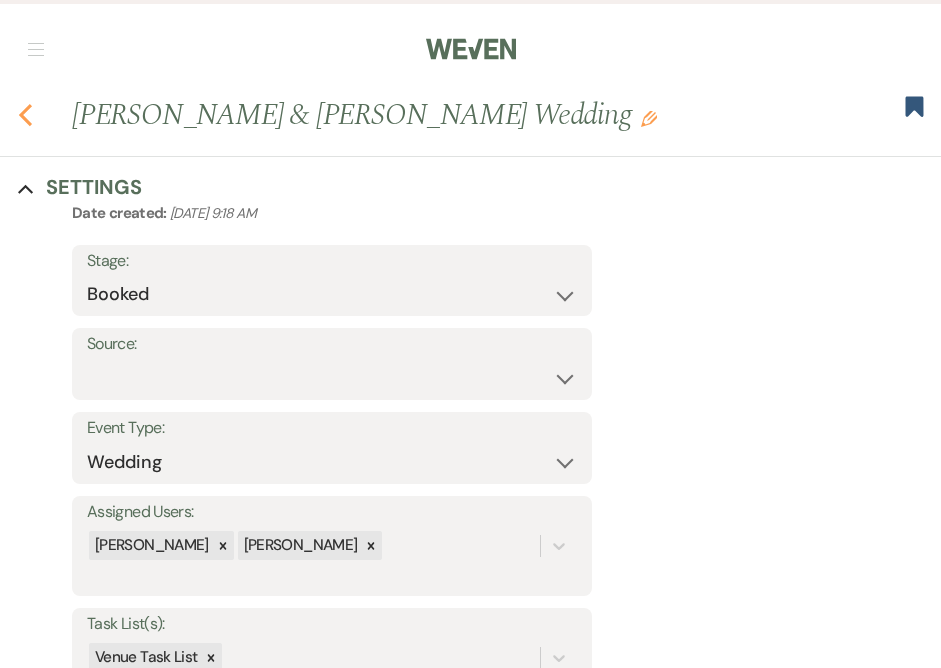 click on "Previous" 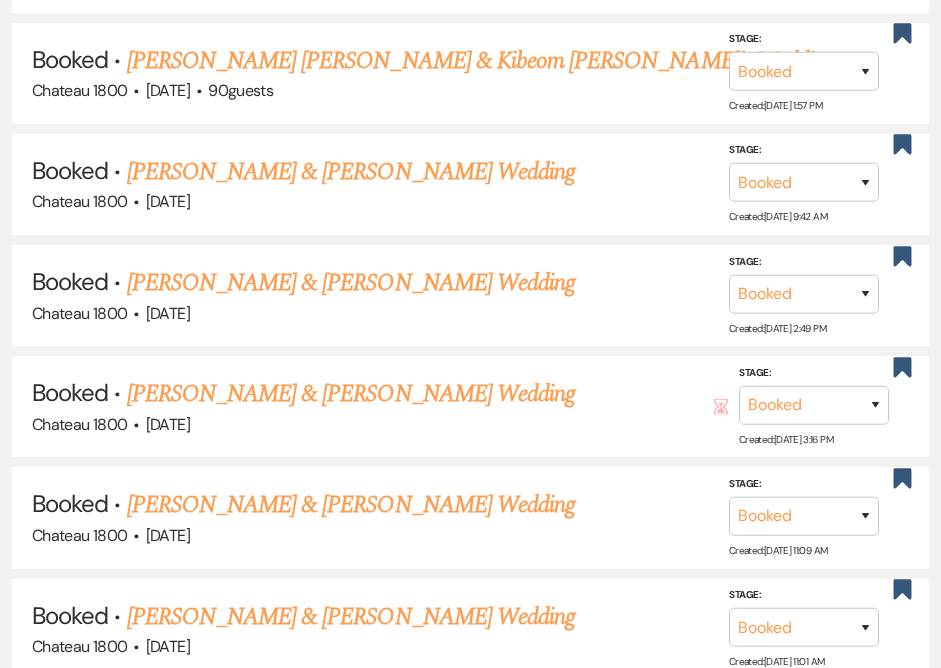 scroll, scrollTop: 2335, scrollLeft: 0, axis: vertical 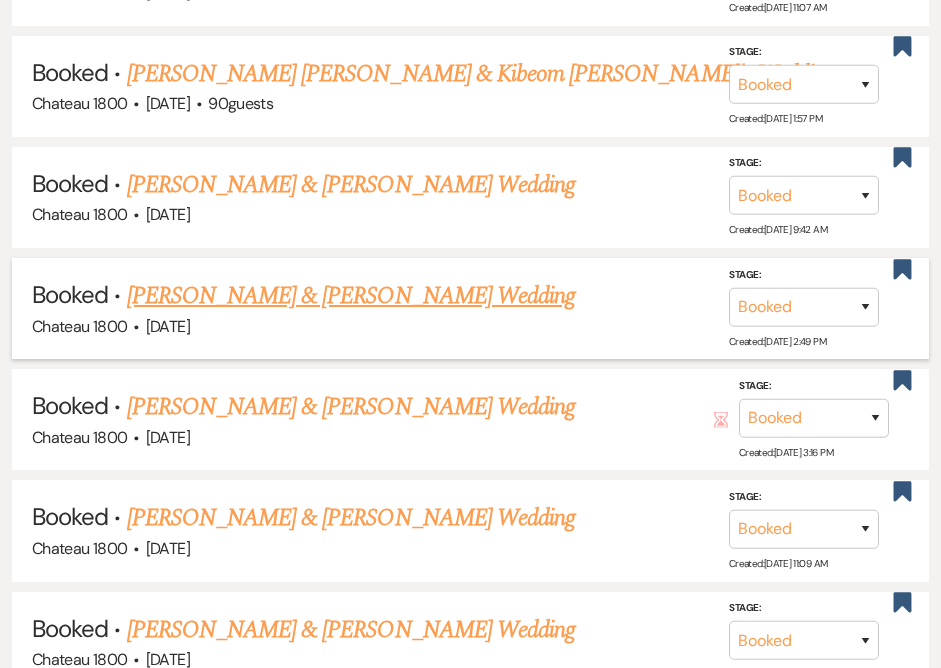 click on "[PERSON_NAME] & [PERSON_NAME] Wedding" at bounding box center (351, 296) 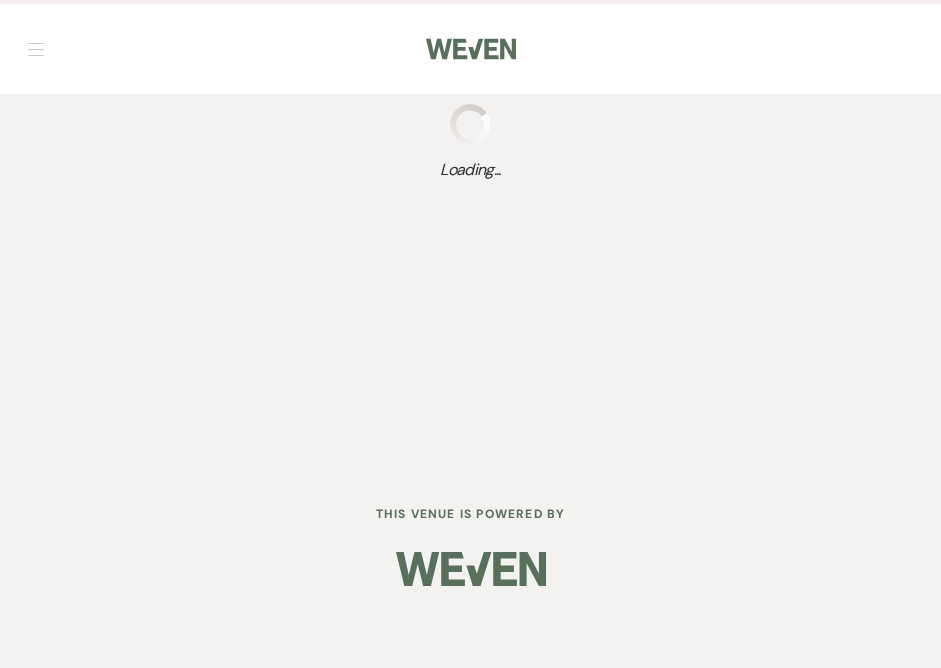 scroll, scrollTop: 0, scrollLeft: 0, axis: both 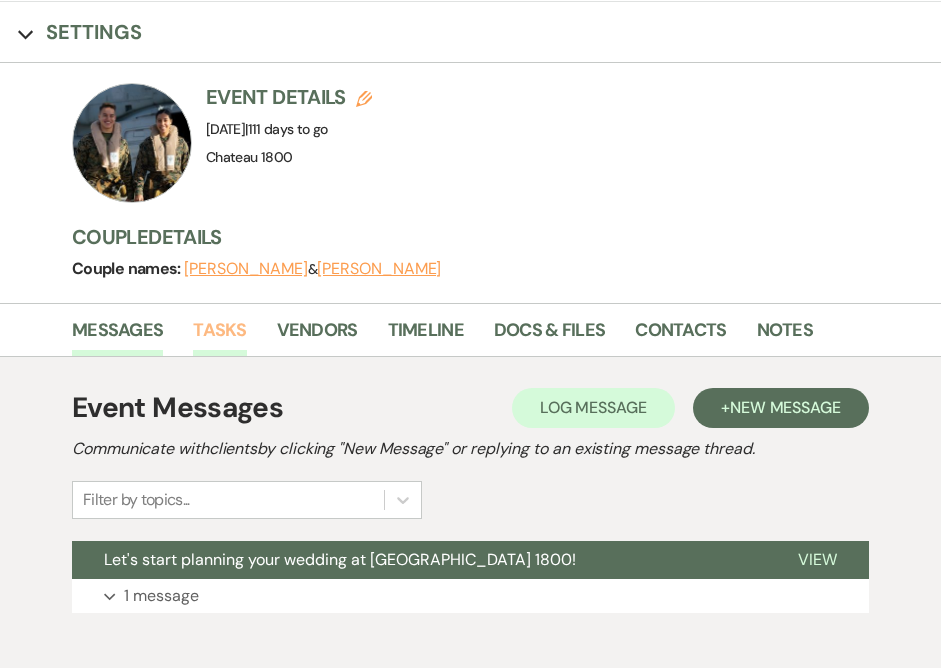click on "Tasks" at bounding box center (219, 336) 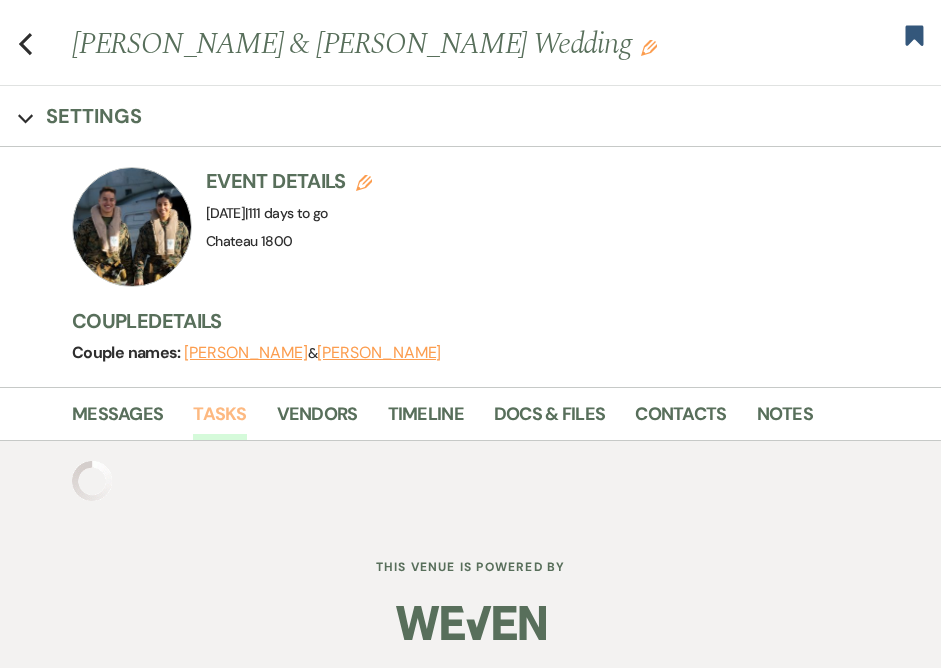 scroll, scrollTop: 71, scrollLeft: 0, axis: vertical 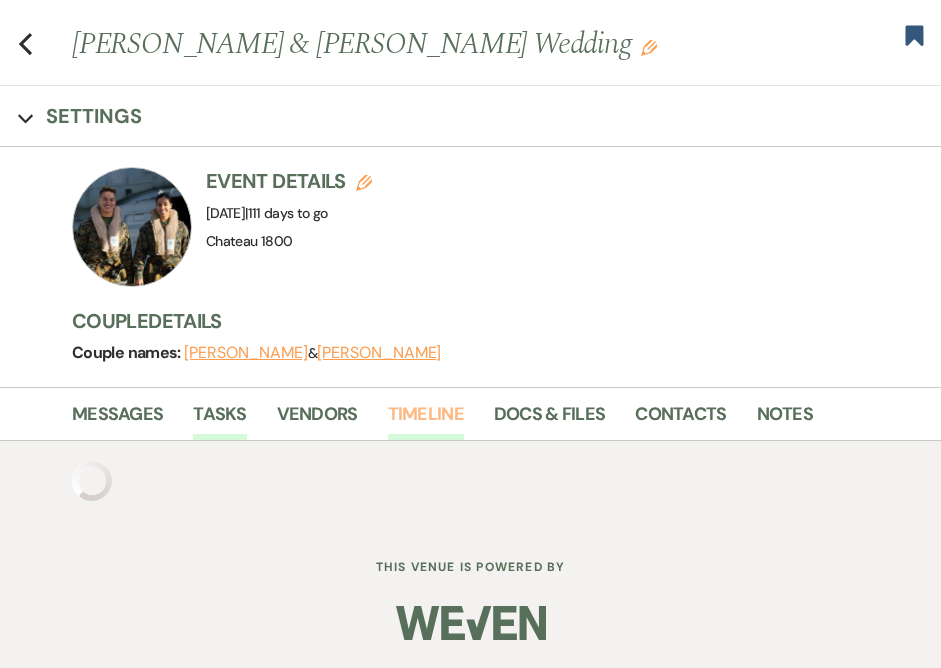 click on "Timeline" at bounding box center (426, 420) 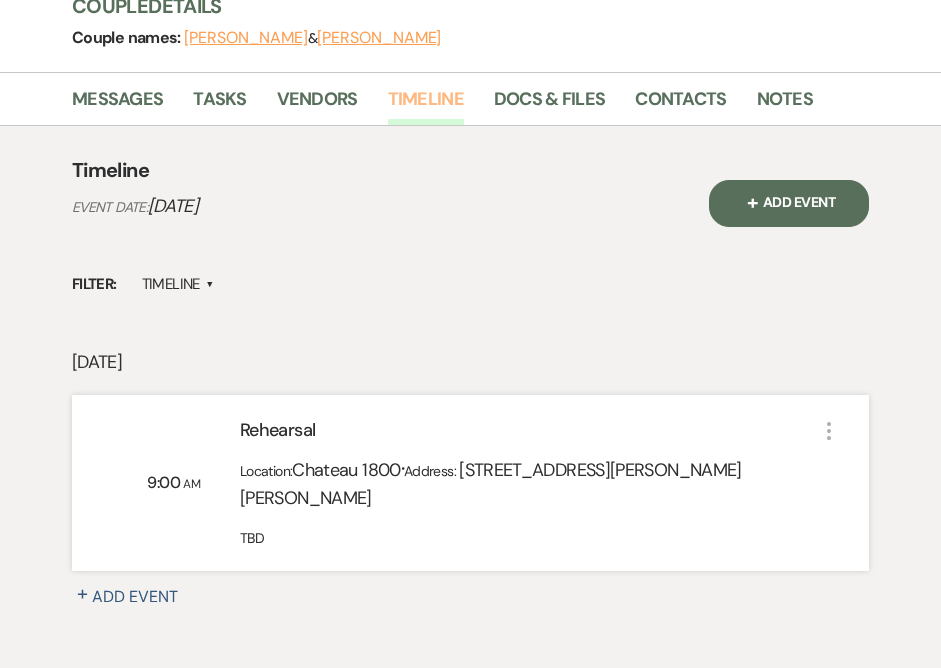 scroll, scrollTop: 383, scrollLeft: 0, axis: vertical 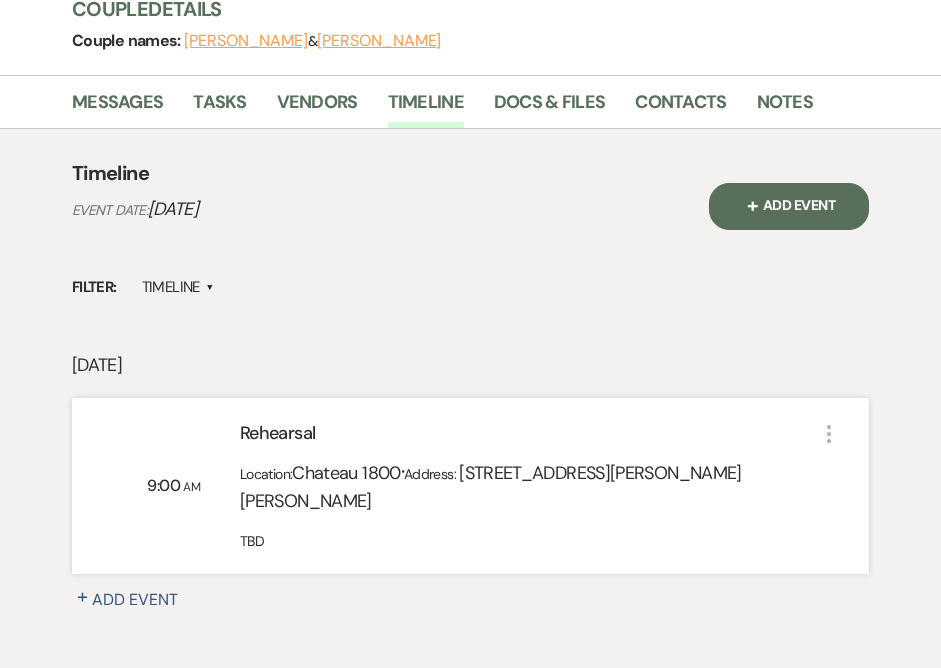click on "Messages" at bounding box center [132, 106] 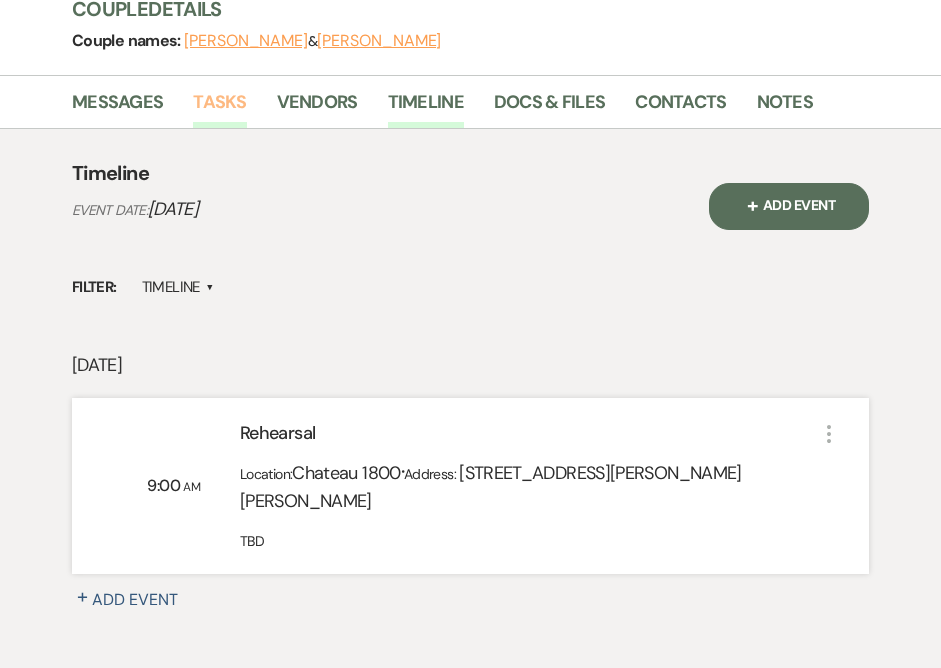 click on "Tasks" at bounding box center (219, 108) 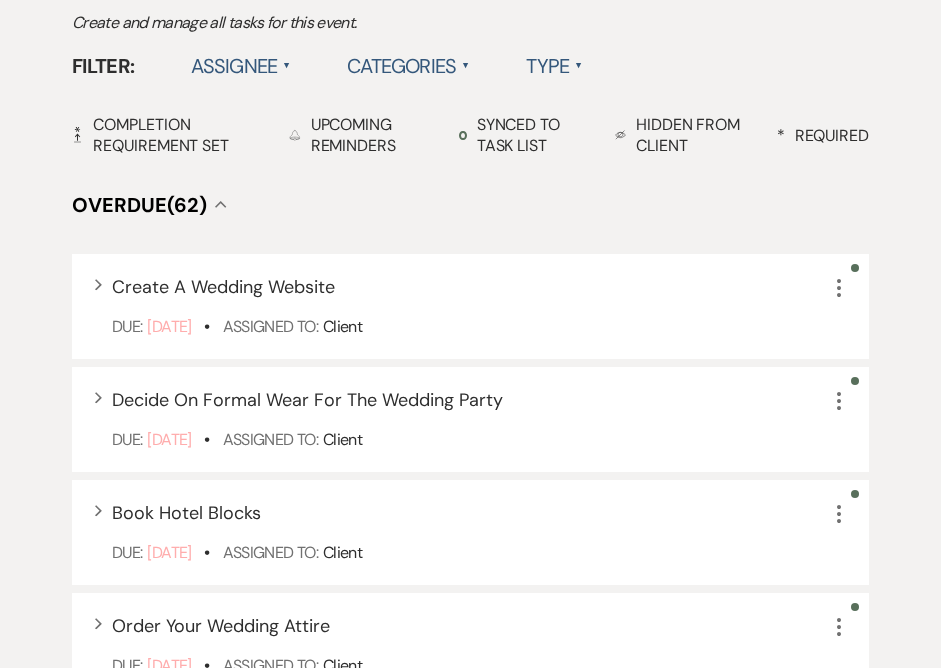scroll, scrollTop: 574, scrollLeft: 0, axis: vertical 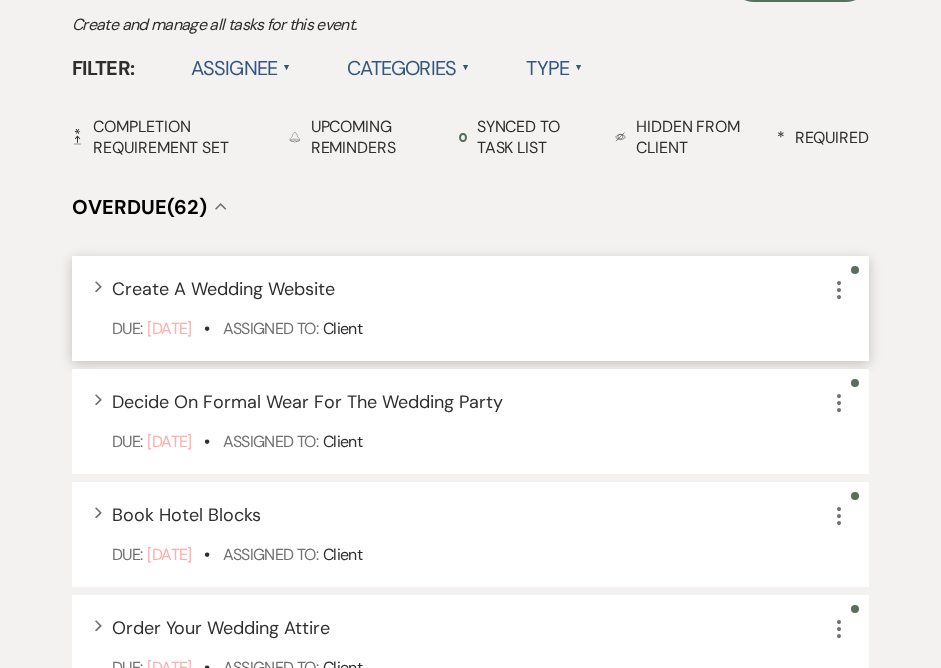 click on "More" 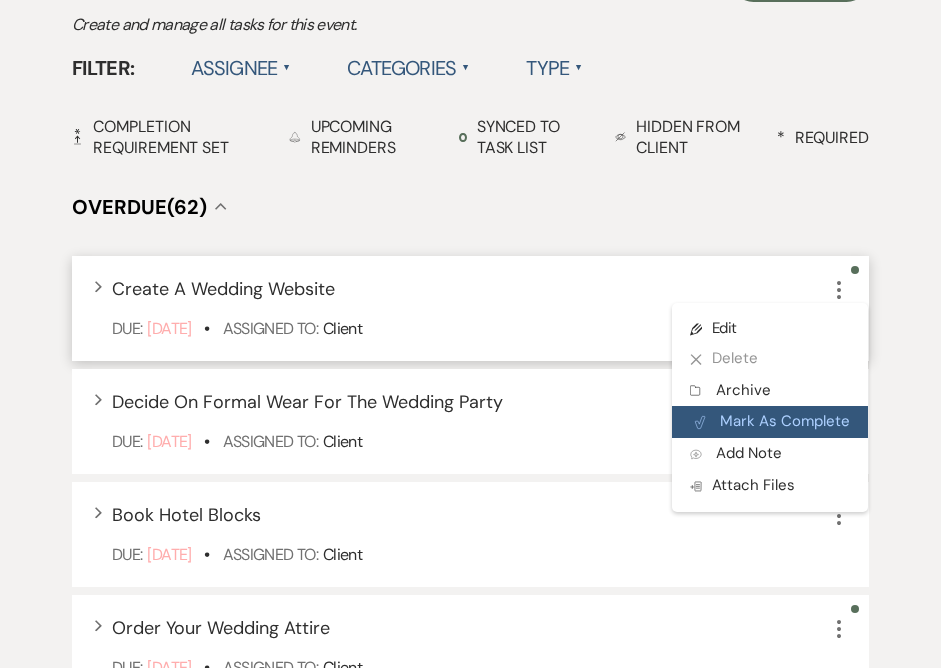 click on "Plan Portal Link   Mark As Complete" at bounding box center [770, 422] 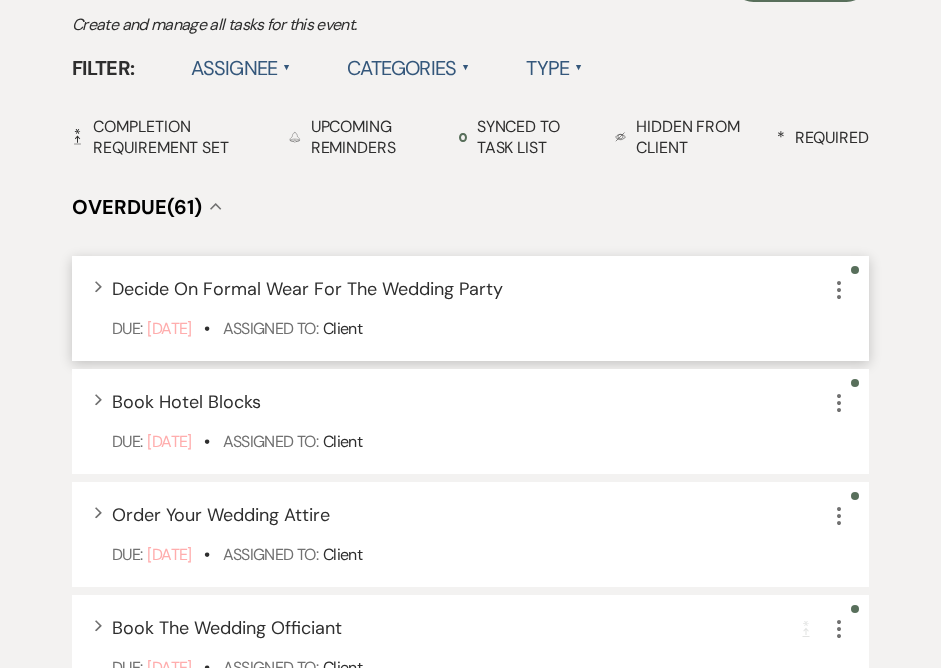 click 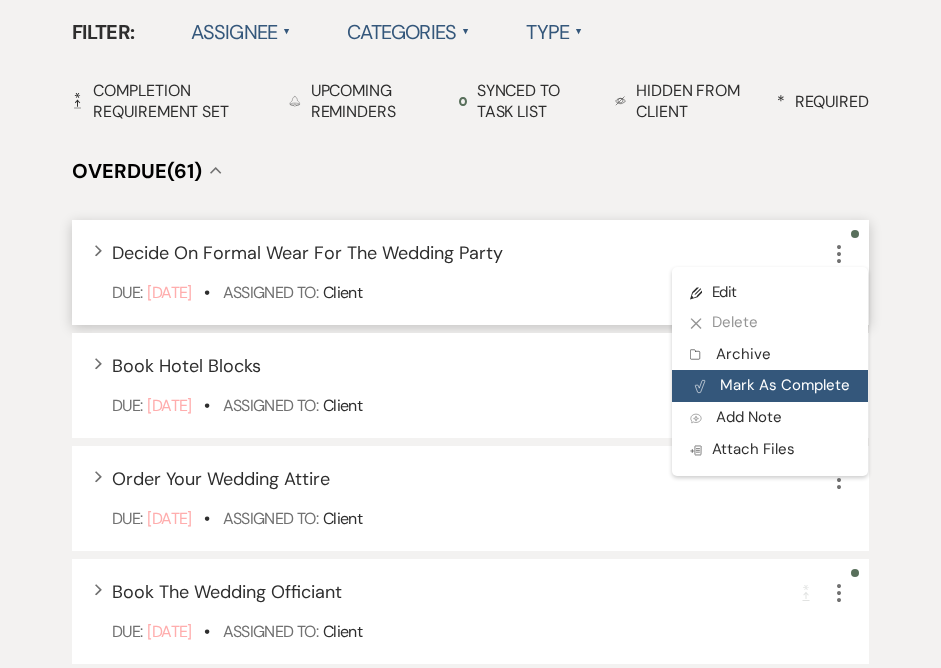 scroll, scrollTop: 577, scrollLeft: 0, axis: vertical 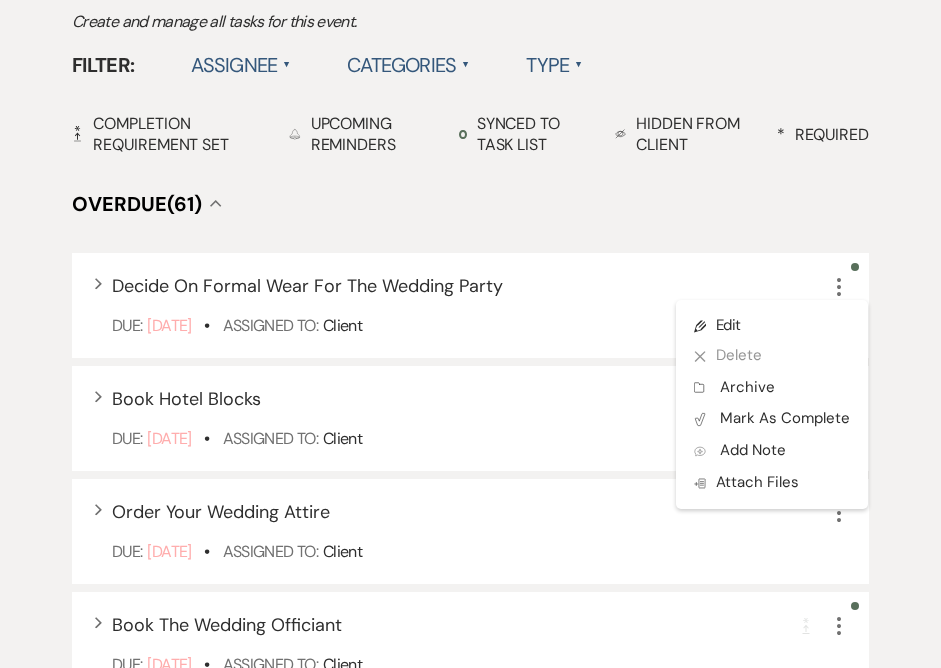 click on "+  Add Task Tasks Create and manage all tasks for this event. Filter: Assignee   ▲ Categories   ▲ Type   ▲ Completion Requirement Completion Requirement Set Reminder Bell Upcoming Reminders Synced to task list Hidden Eye Hidden from Client * Required Overdue  (61) Collapse Expand Decide On Formal Wear For The Wedding Party More Pencil  Edit X Delete Archive   Archive Plan Portal Link   Mark As Complete Add Note   Add Note Doc Upload Attach Files Due:  [DATE] • Assigned To:  Client Expand Book Hotel Blocks More Due:  [DATE] • Assigned To:  Client Expand Order Your Wedding Attire More Due:  [DATE] • Assigned To:  Client Expand Book The Wedding Officiant Completion Requirement More Due:  [DATE] • Assigned To:  Client Expand Book A Videographer Completion Requirement More Due:  [DATE] • Assigned To:  Client Expand Start Researching Rental Companies More Due:  [DATE] • Assigned To:  Client Expand Research Hair + Makeup Companies More Due:  [DATE] • Assigned To:  Client More" at bounding box center (470, 1340) 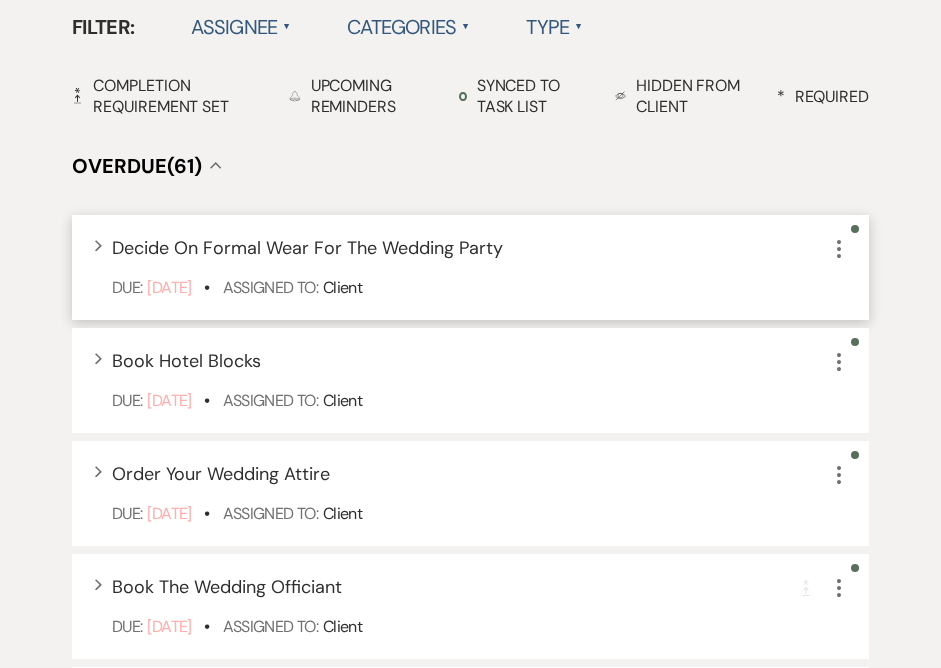 scroll, scrollTop: 619, scrollLeft: 0, axis: vertical 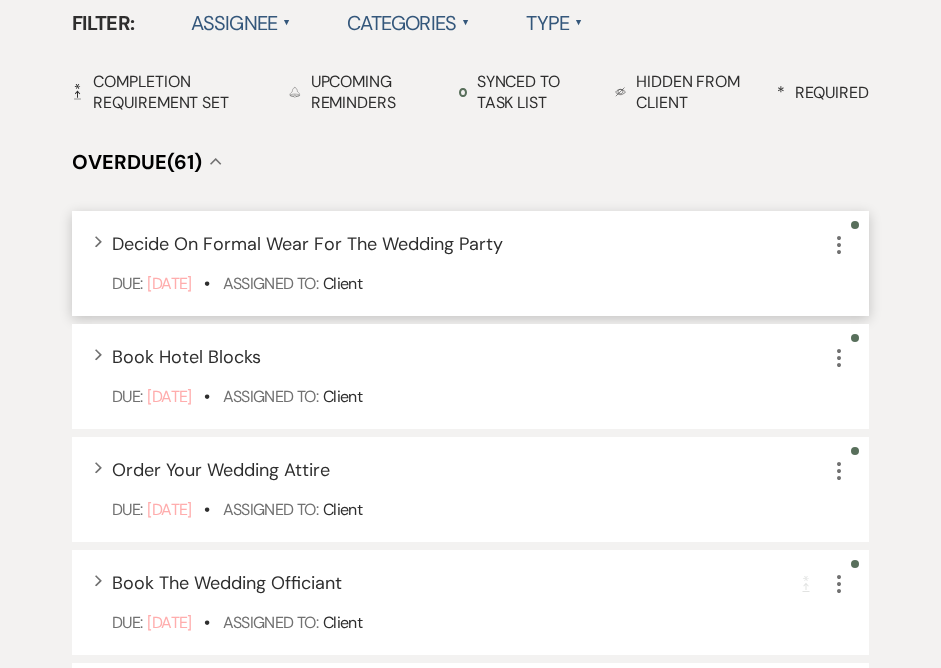 click on "More" 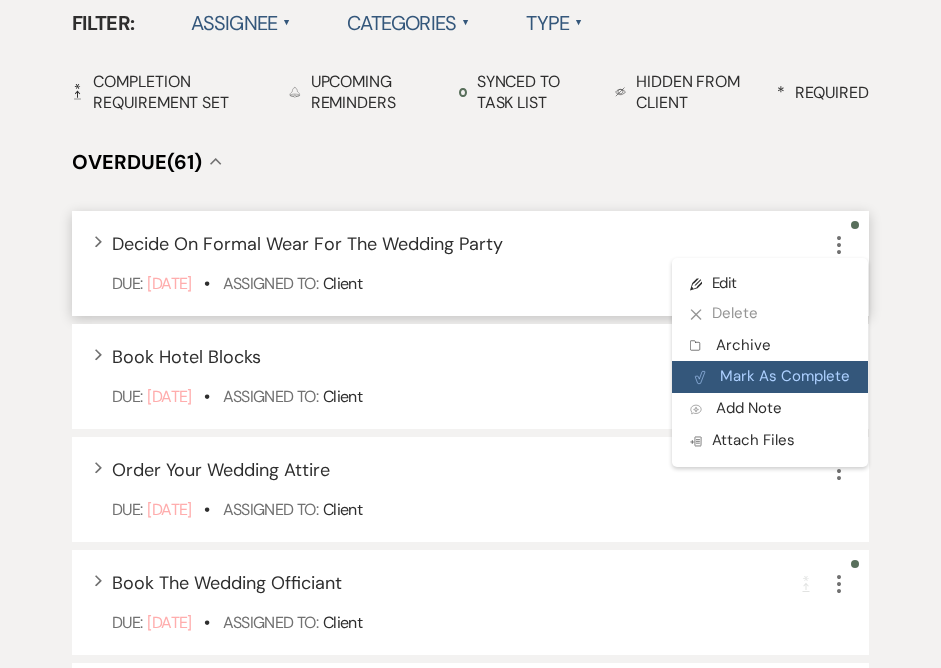 click on "Plan Portal Link   Mark As Complete" at bounding box center (770, 377) 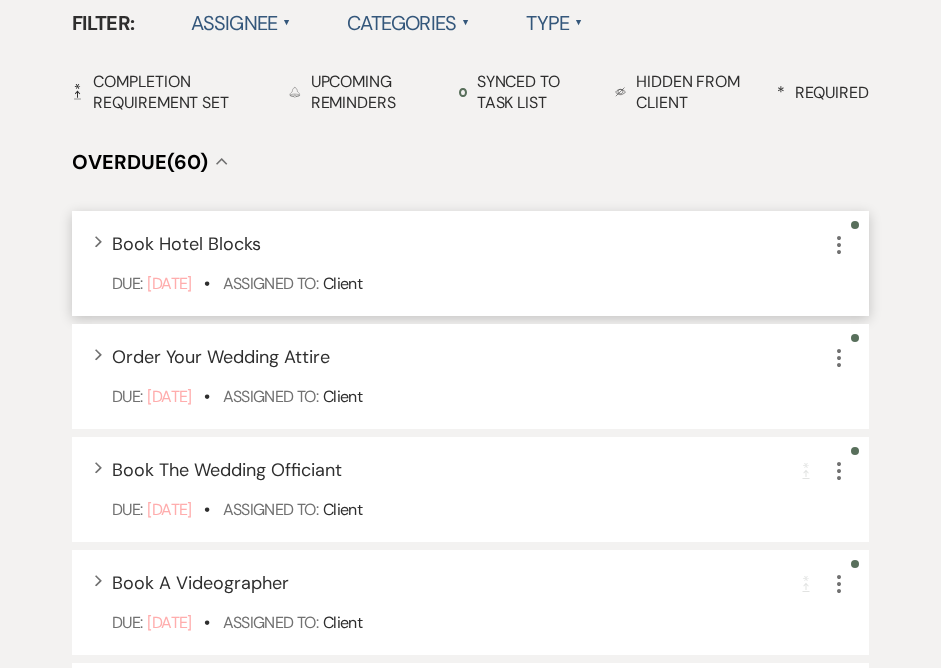 click on "More" 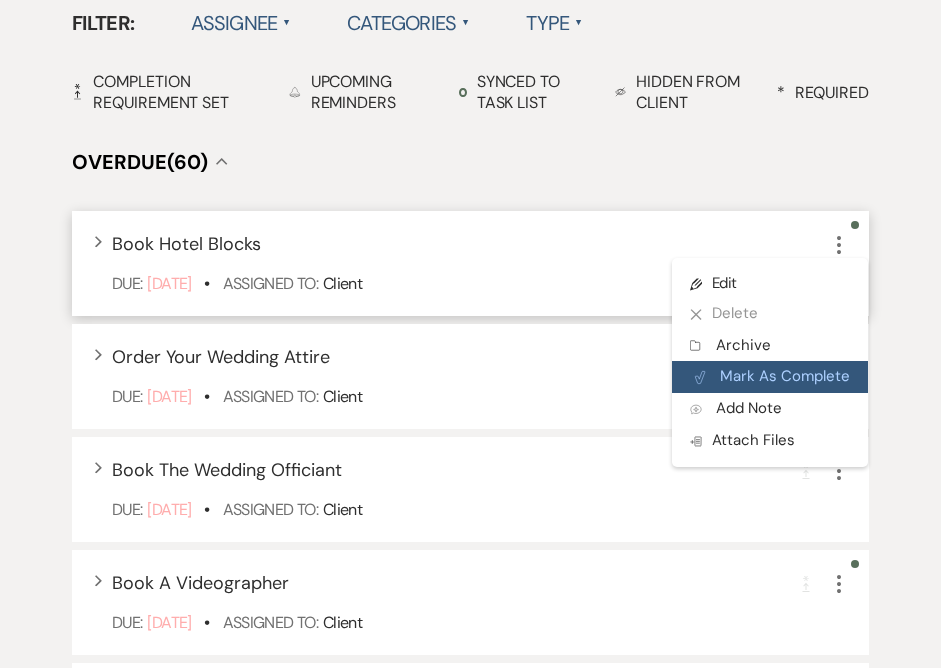 click on "Plan Portal Link   Mark As Complete" at bounding box center (770, 377) 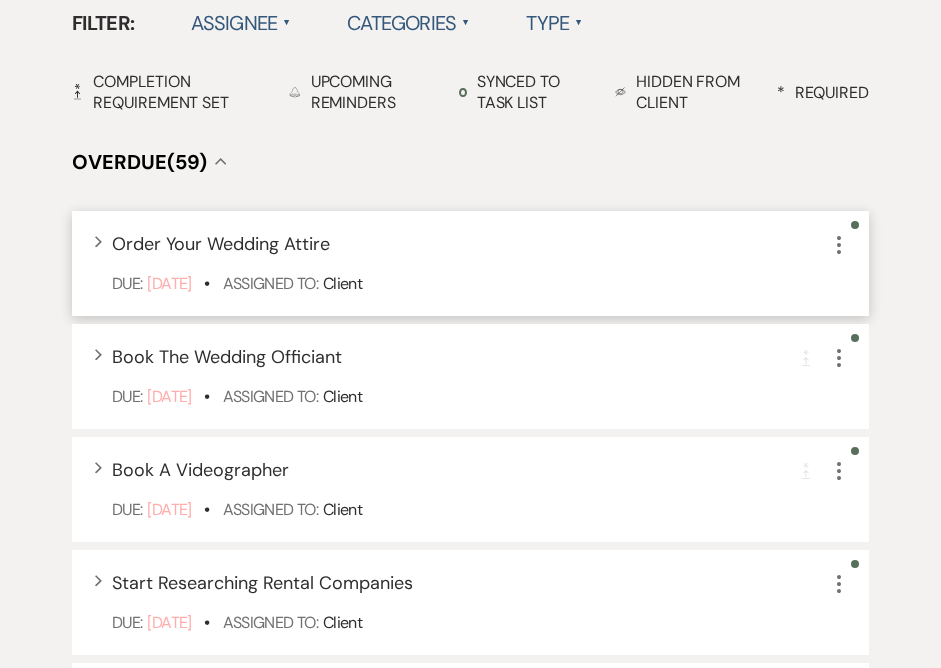 click on "More" 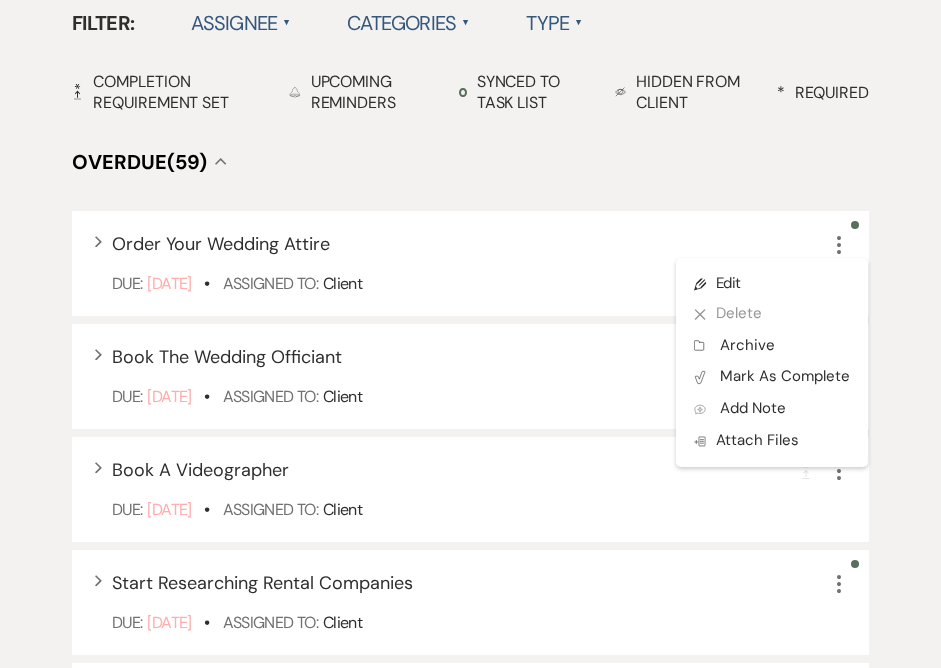 click on "Overdue  (59) Collapse" at bounding box center (470, 162) 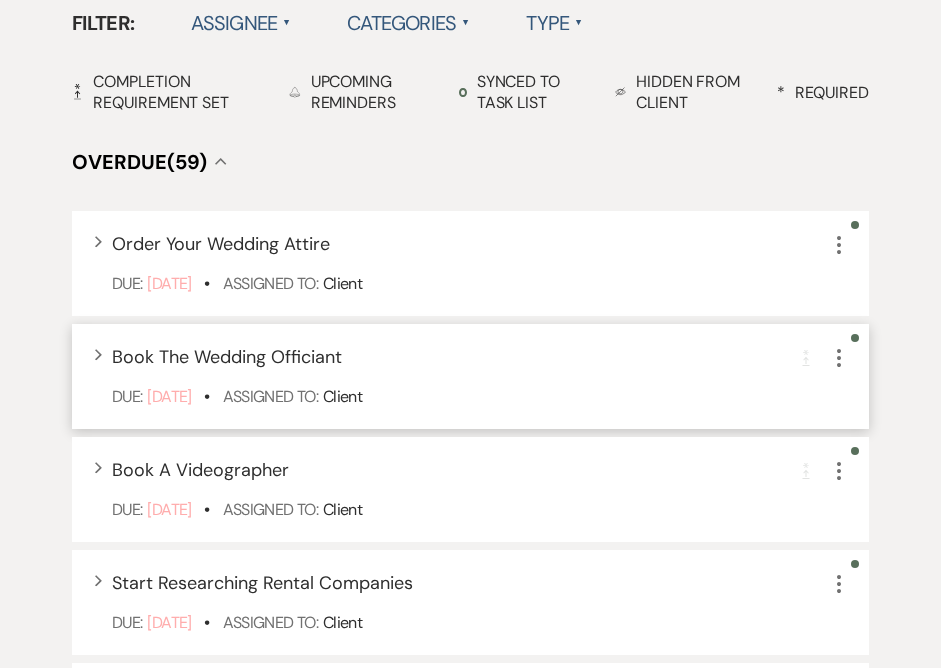 click 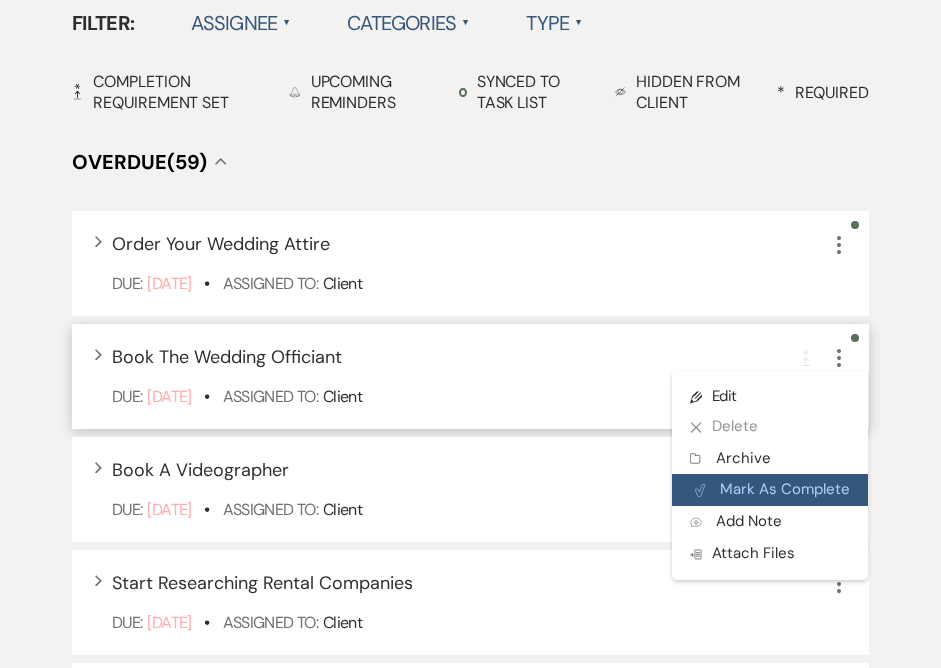 click on "Plan Portal Link   Mark As Complete" at bounding box center (770, 490) 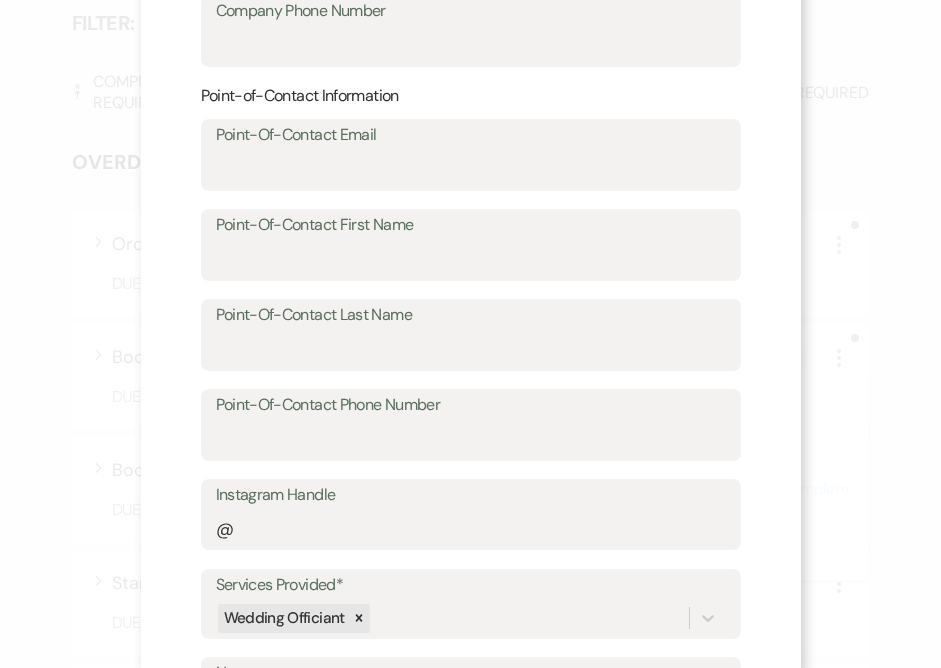scroll, scrollTop: 830, scrollLeft: 0, axis: vertical 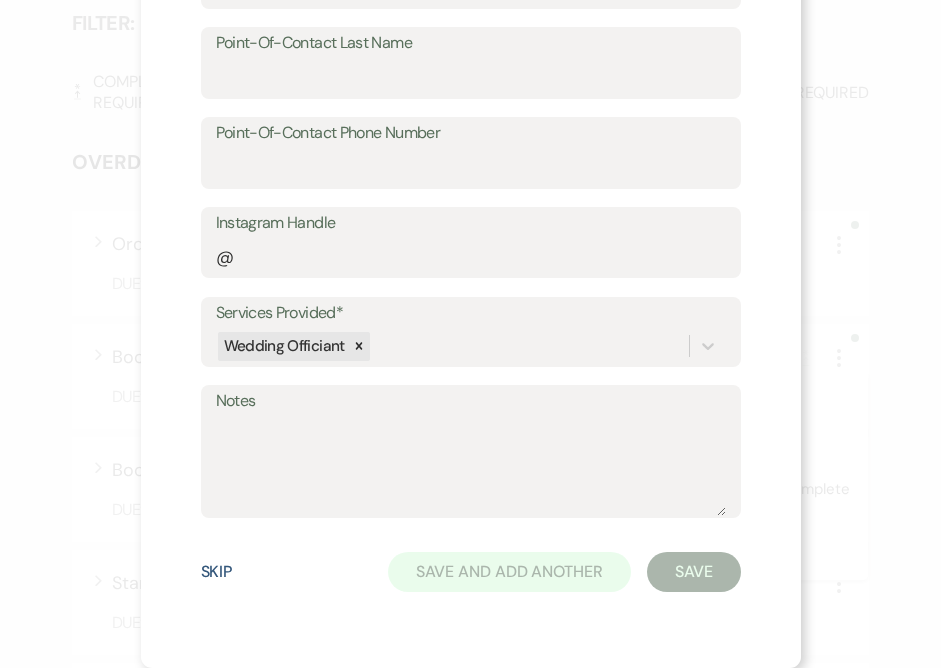 click on "Skip" at bounding box center (217, 572) 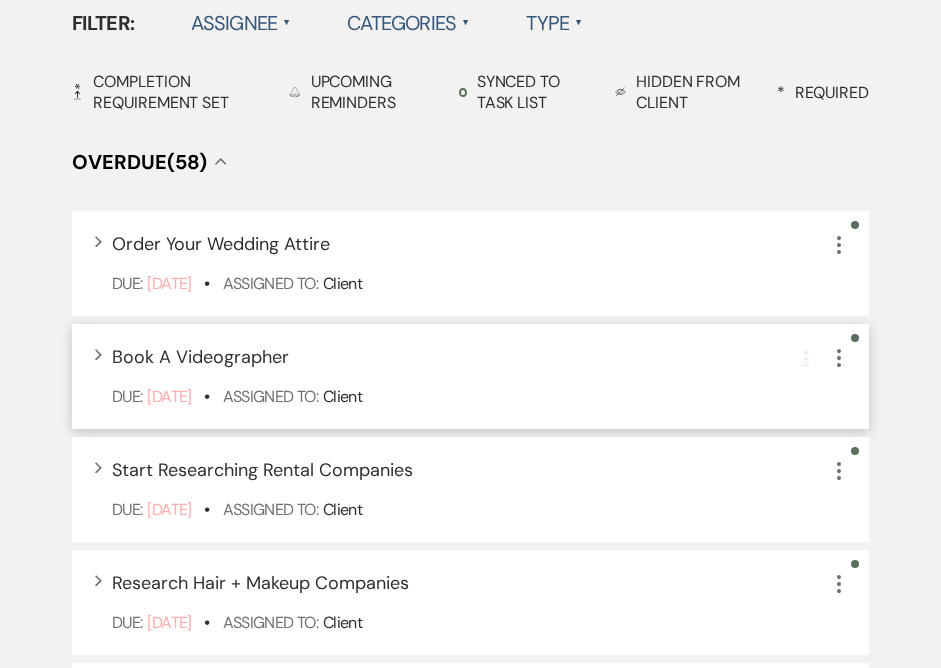 click on "More" 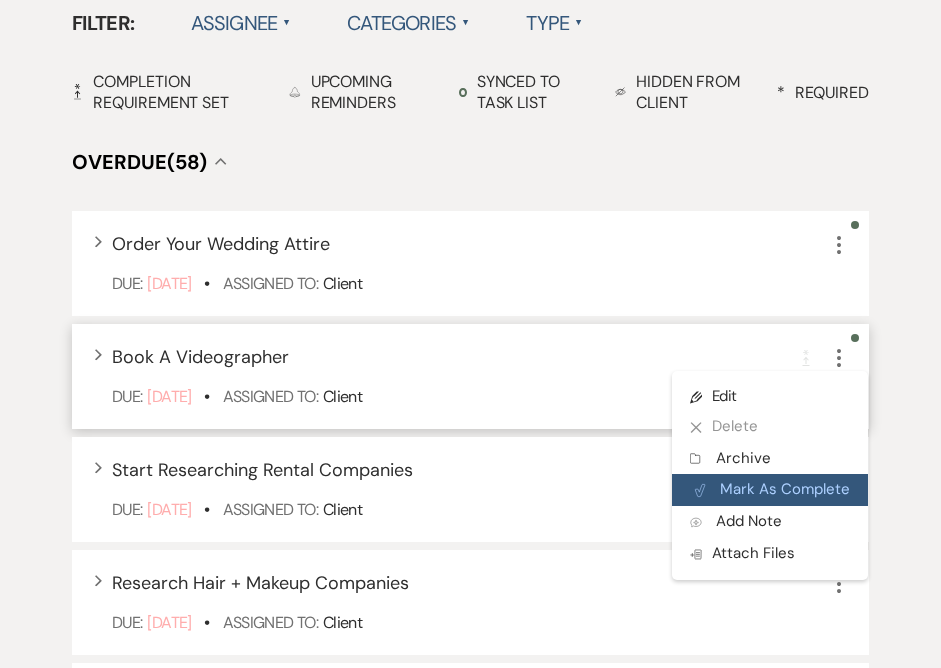 click on "Plan Portal Link   Mark As Complete" at bounding box center [770, 490] 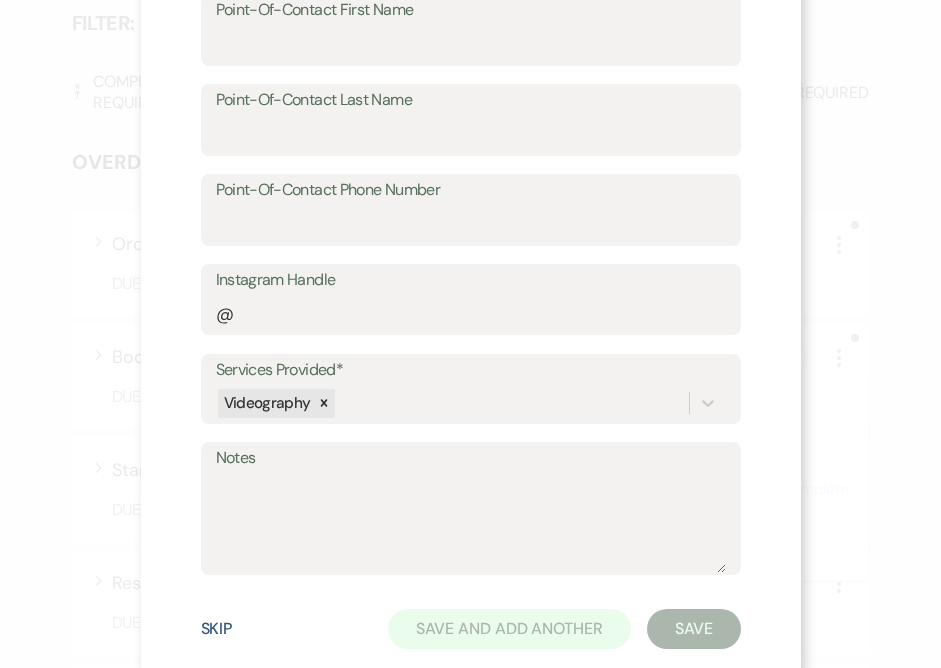 scroll, scrollTop: 830, scrollLeft: 0, axis: vertical 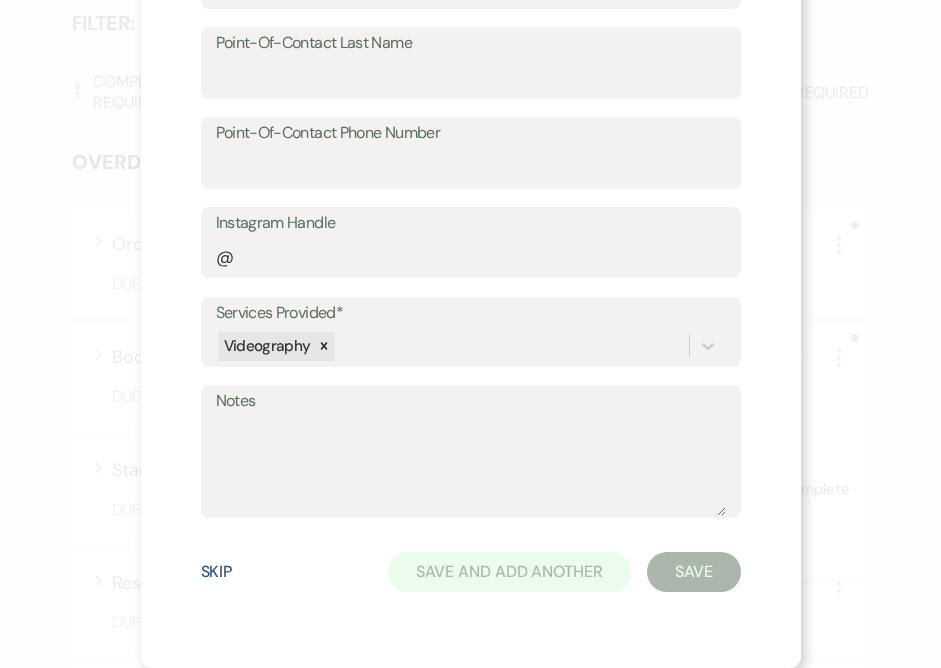 click on "Skip" at bounding box center (217, 572) 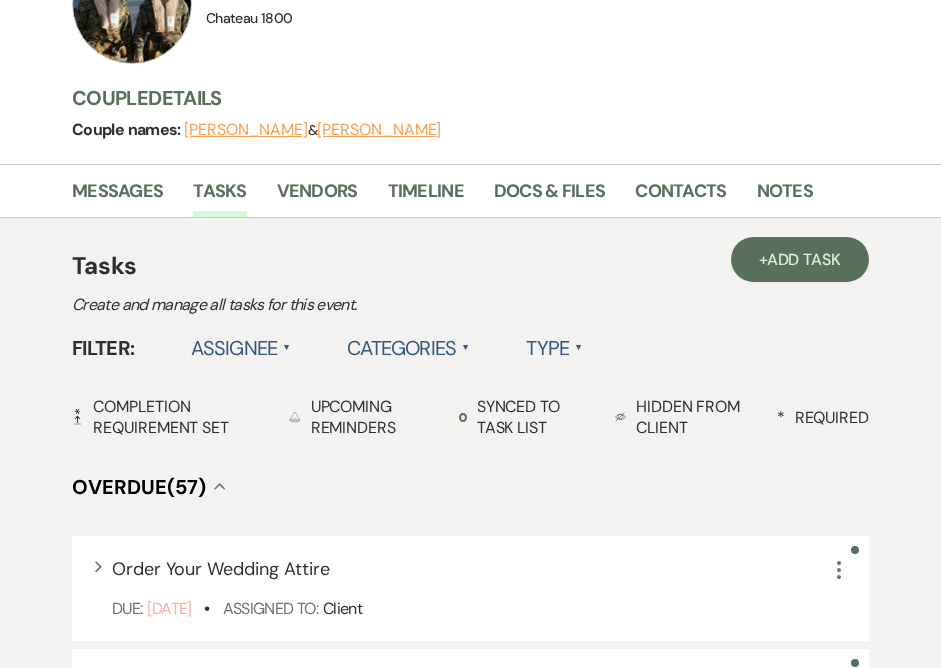 scroll, scrollTop: 308, scrollLeft: 0, axis: vertical 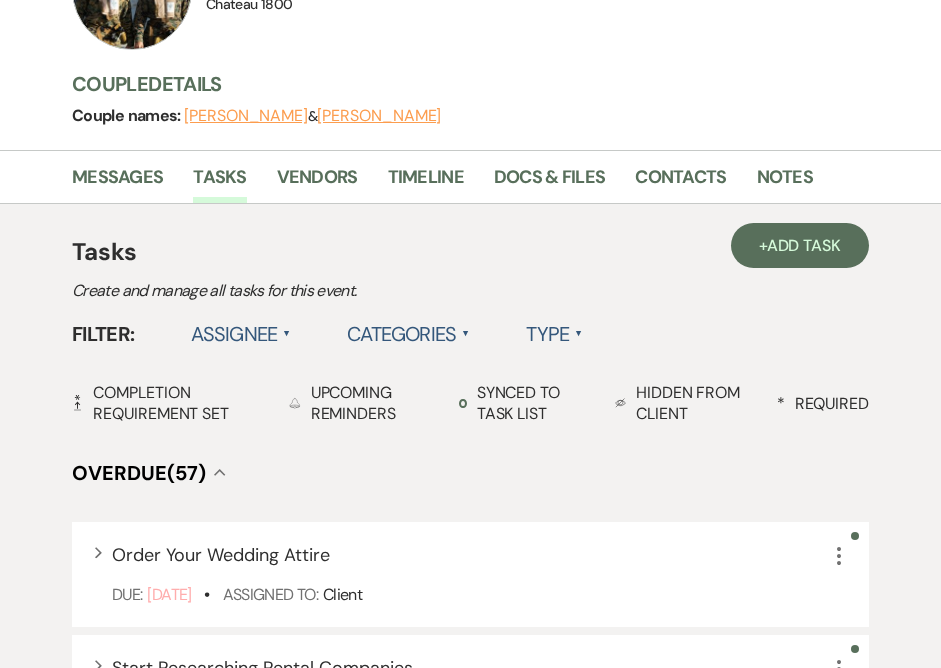 click on "Timeline" at bounding box center (441, 181) 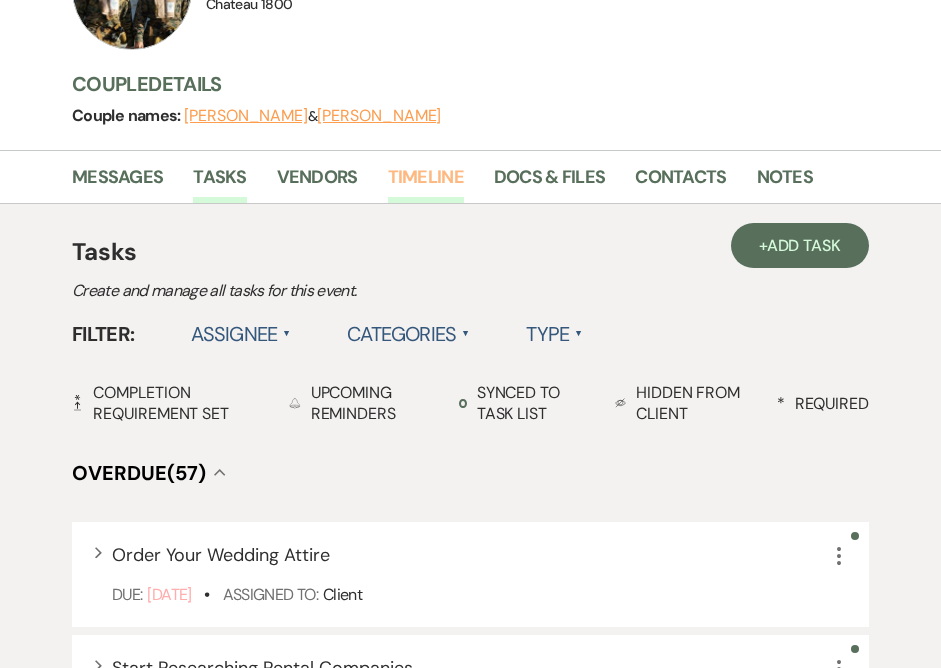 click on "Timeline" at bounding box center [426, 183] 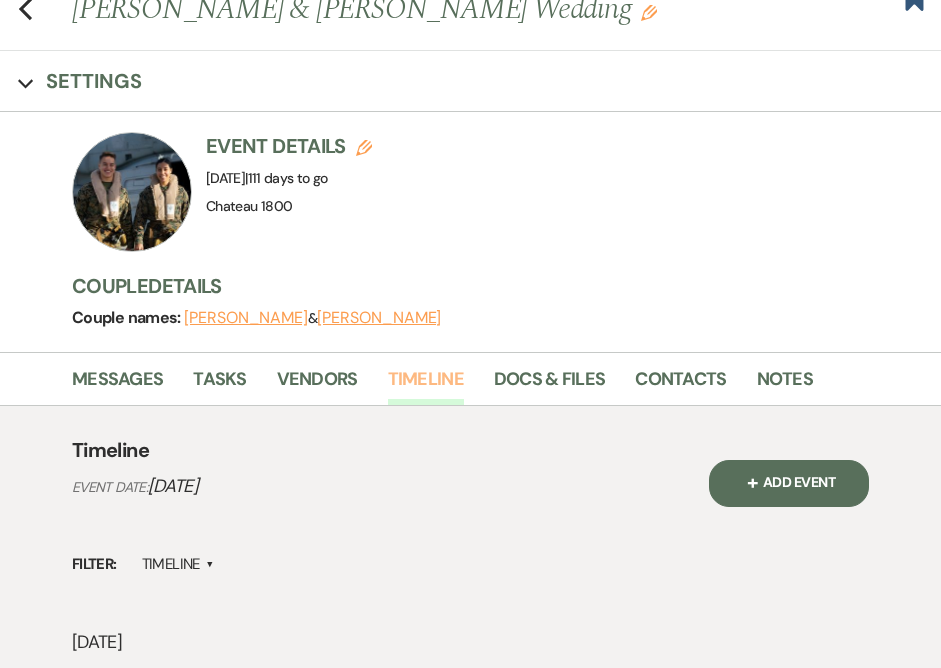 scroll, scrollTop: 108, scrollLeft: 0, axis: vertical 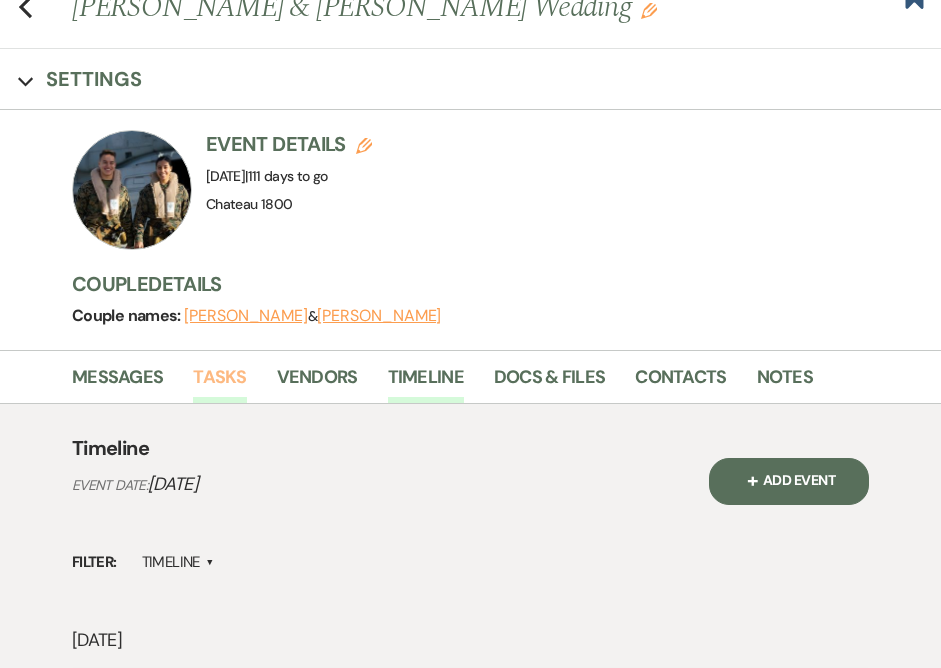 click on "Tasks" at bounding box center (219, 383) 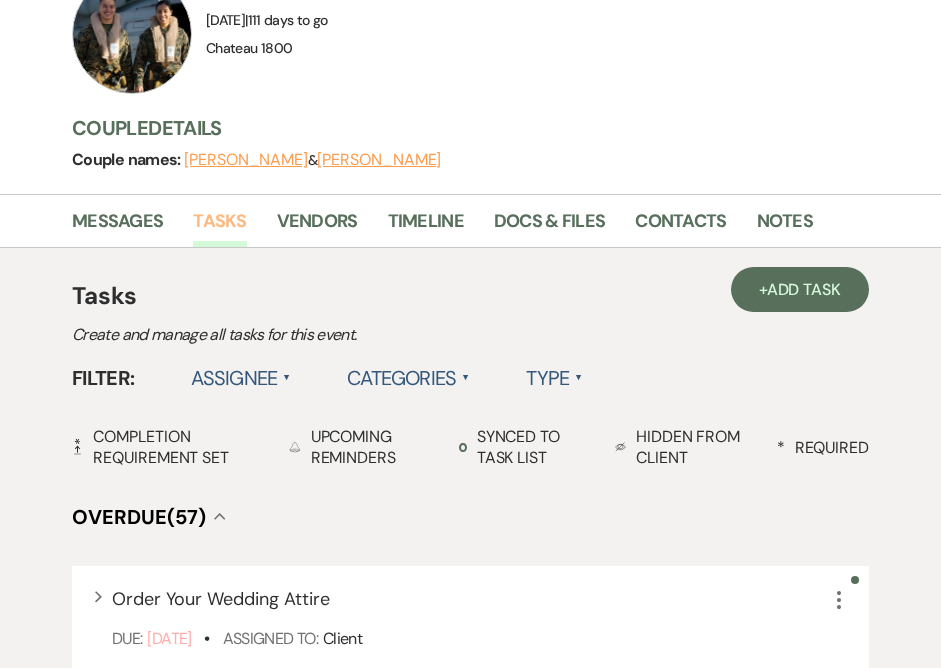 scroll, scrollTop: 247, scrollLeft: 0, axis: vertical 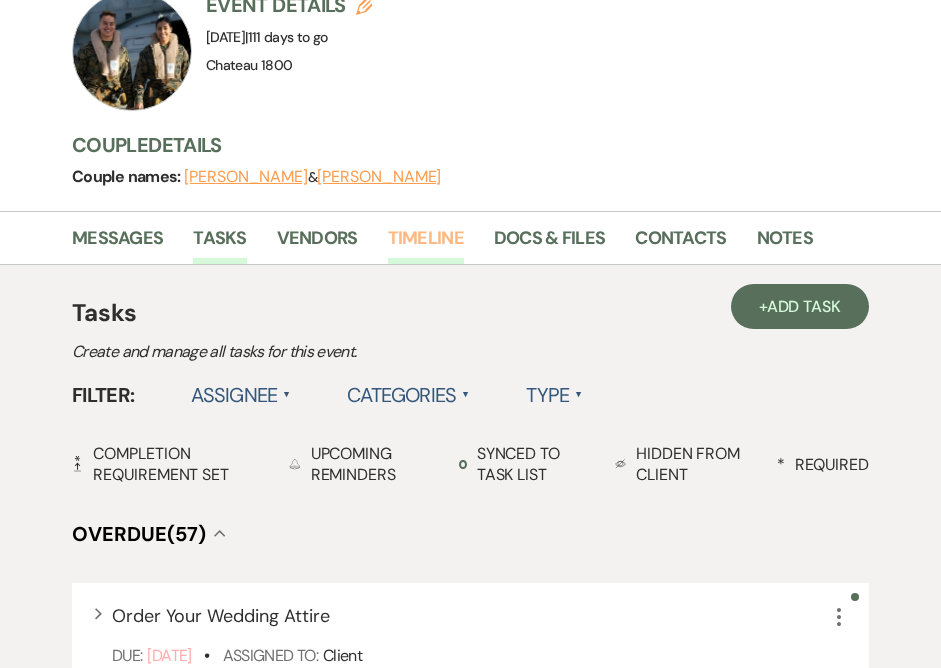 click on "Timeline" at bounding box center [426, 244] 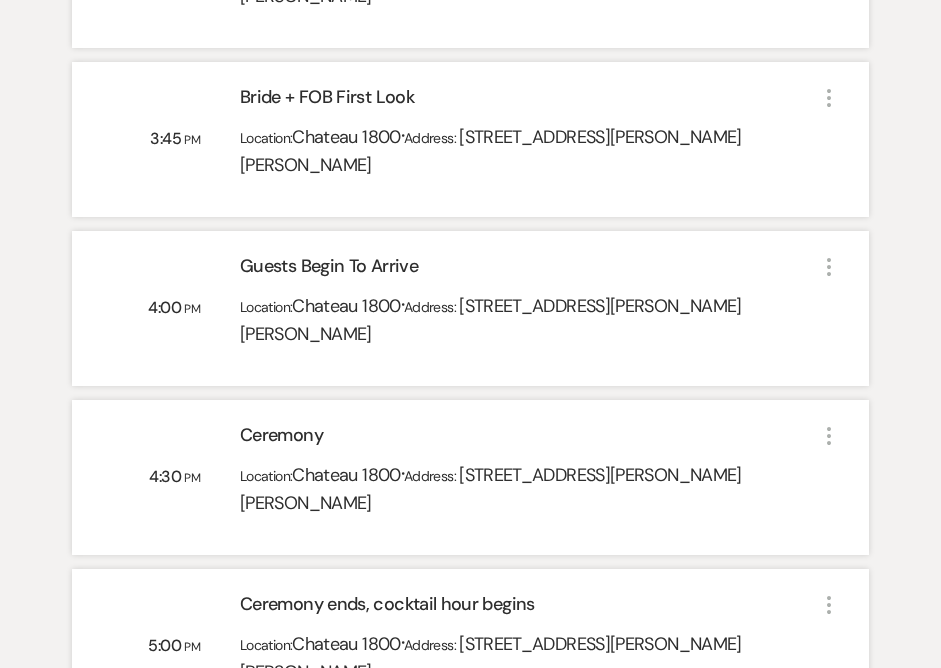 scroll, scrollTop: 2217, scrollLeft: 0, axis: vertical 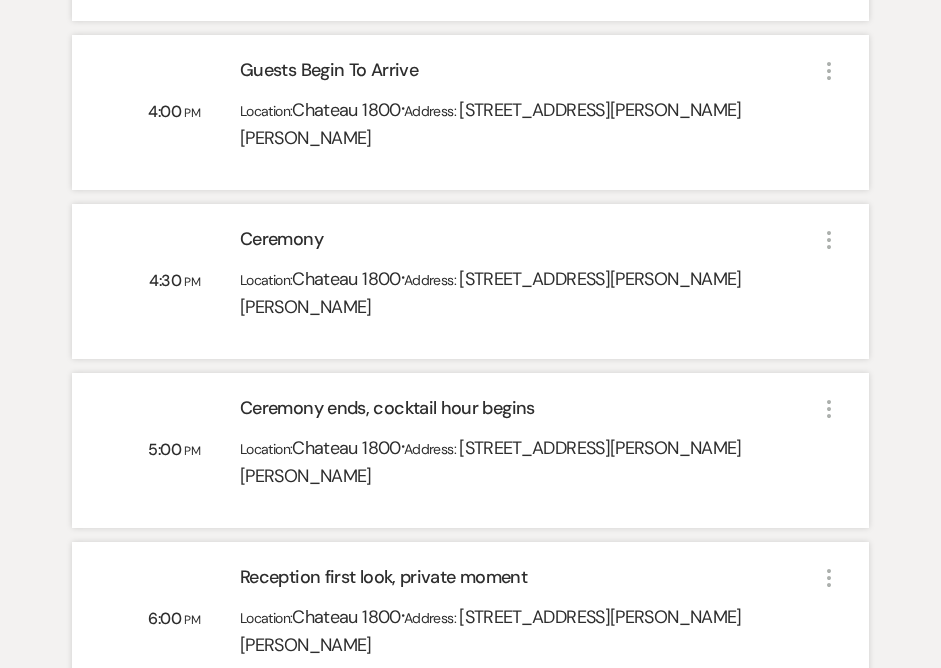 click on "More" 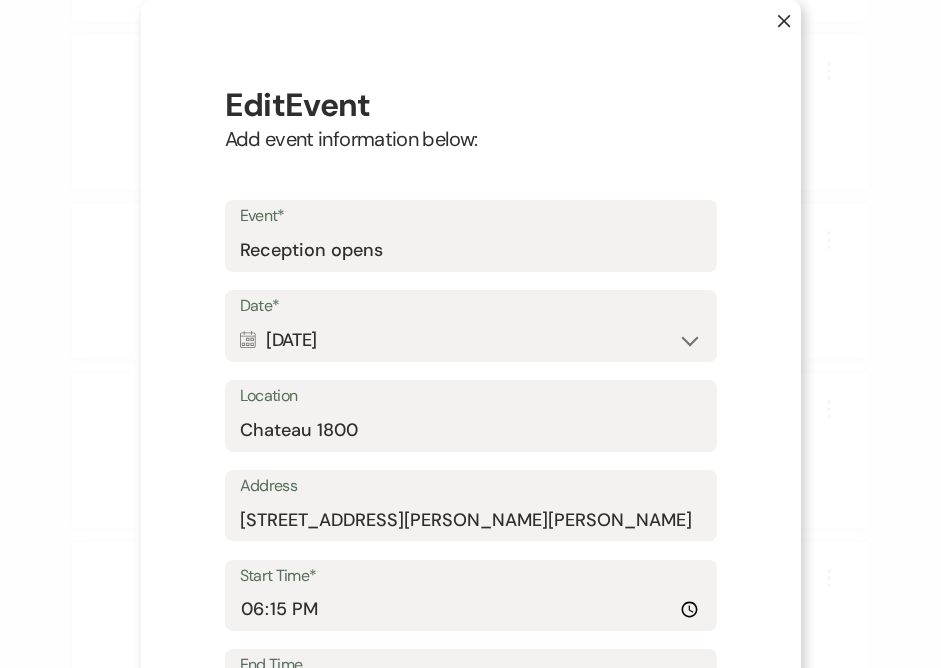 scroll, scrollTop: 84, scrollLeft: 0, axis: vertical 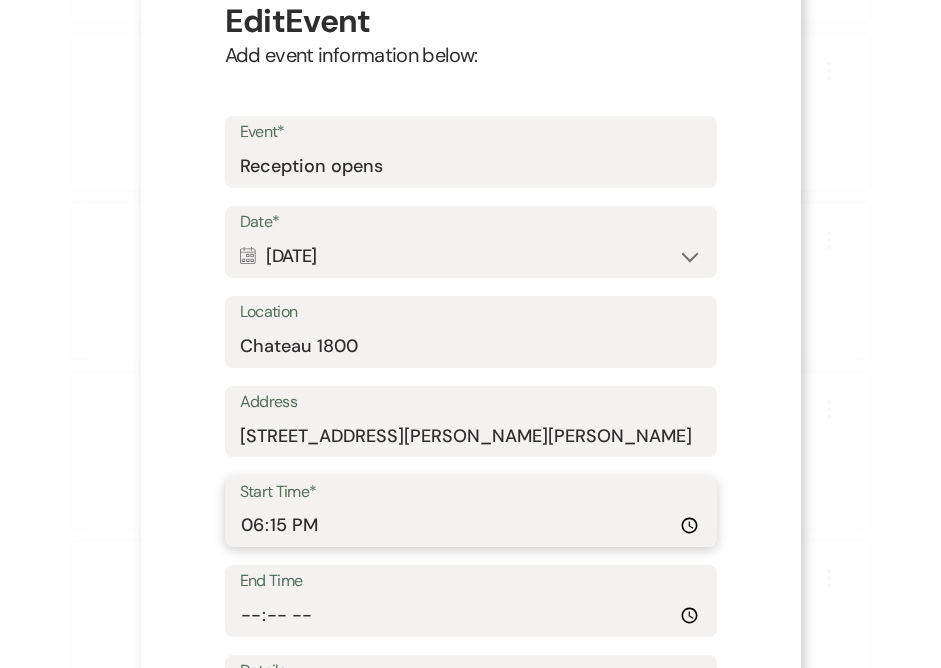 click on "18:15:00" at bounding box center [471, 525] 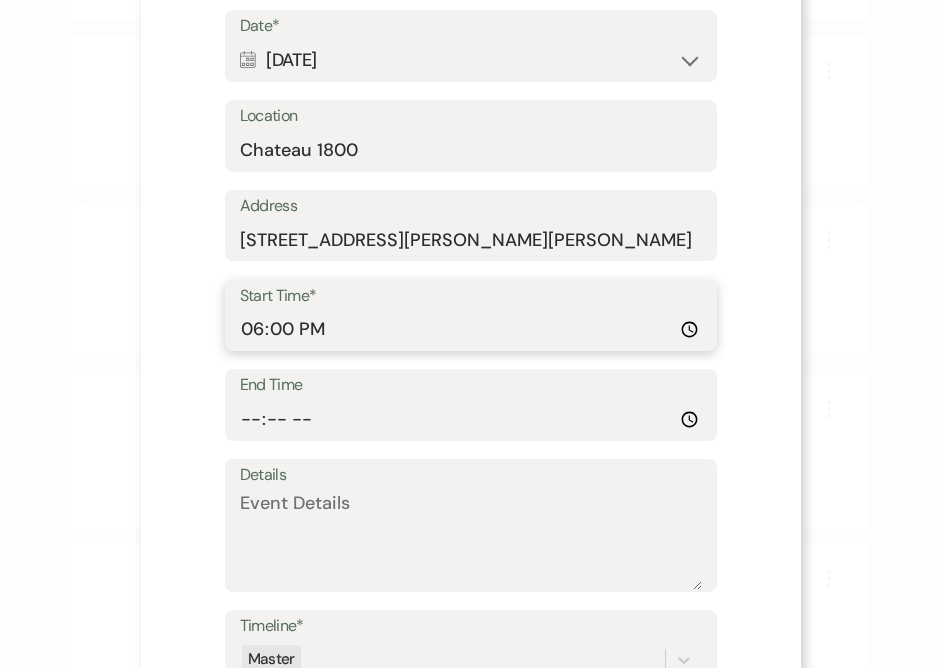 scroll, scrollTop: 439, scrollLeft: 0, axis: vertical 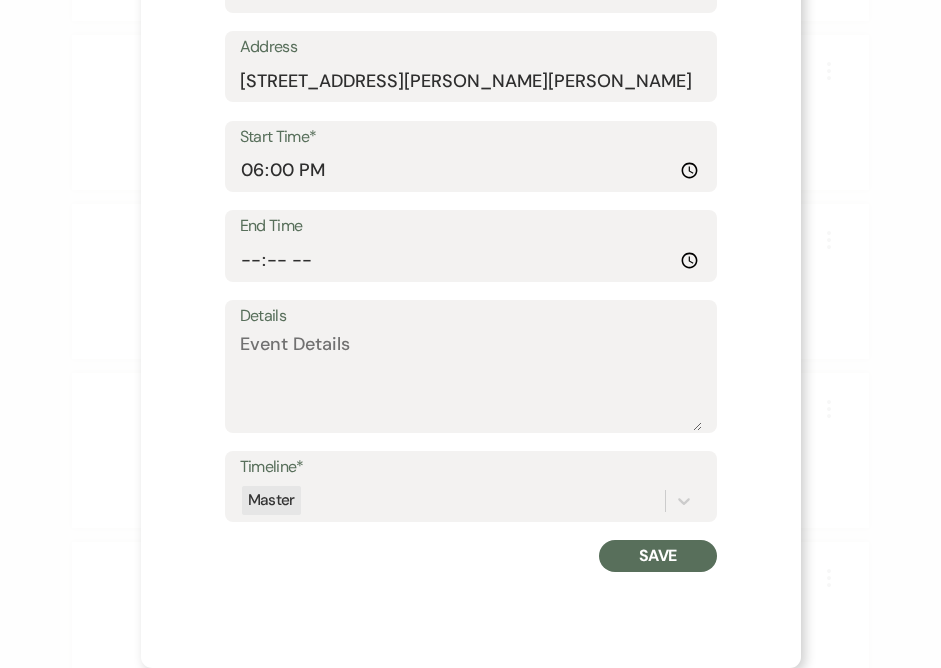 click on "Save" at bounding box center (657, 556) 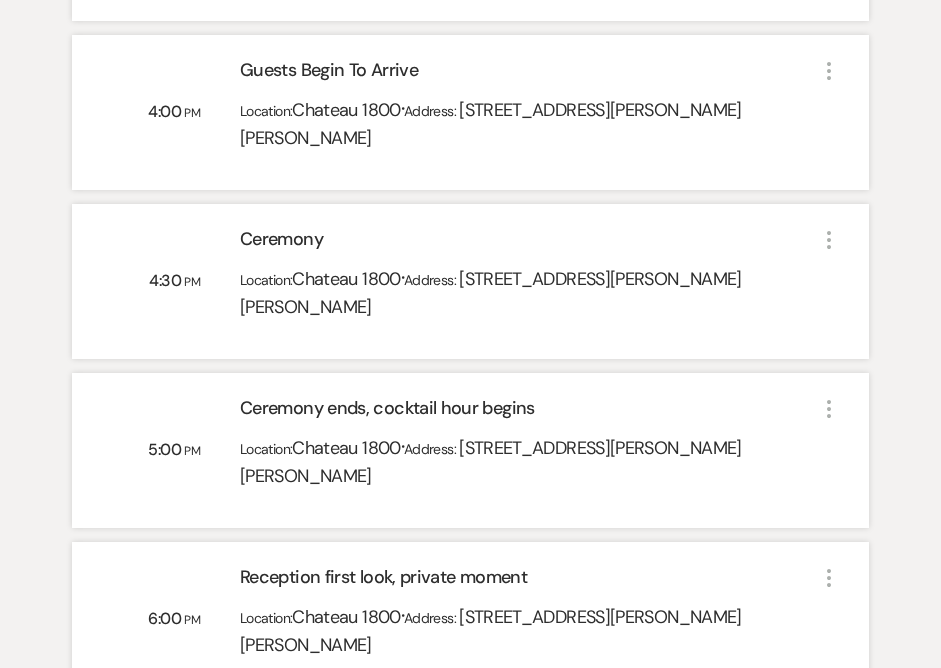 click on "More" 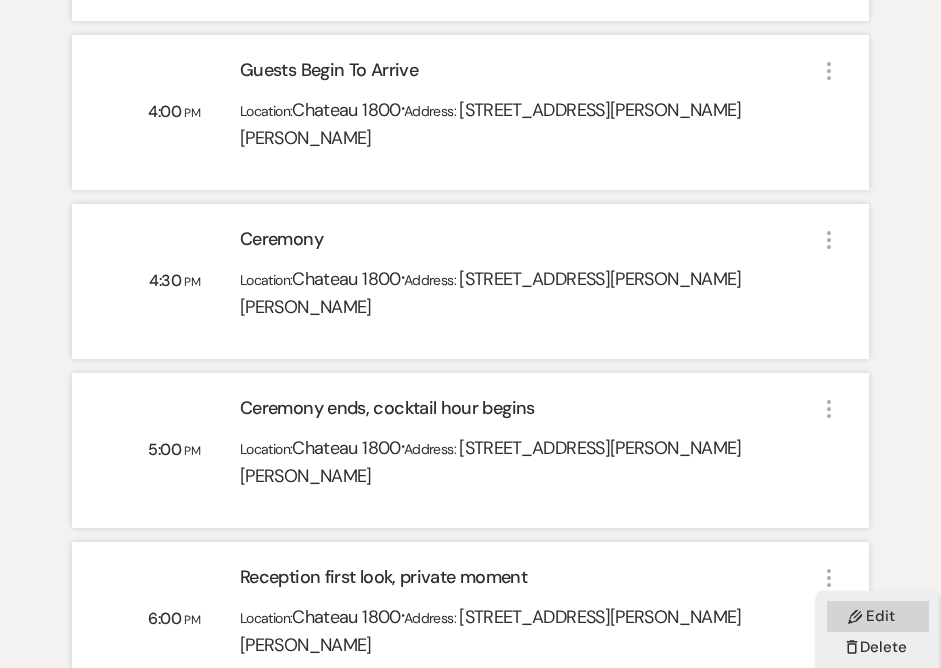 click on "Pencil  Edit" at bounding box center [878, 616] 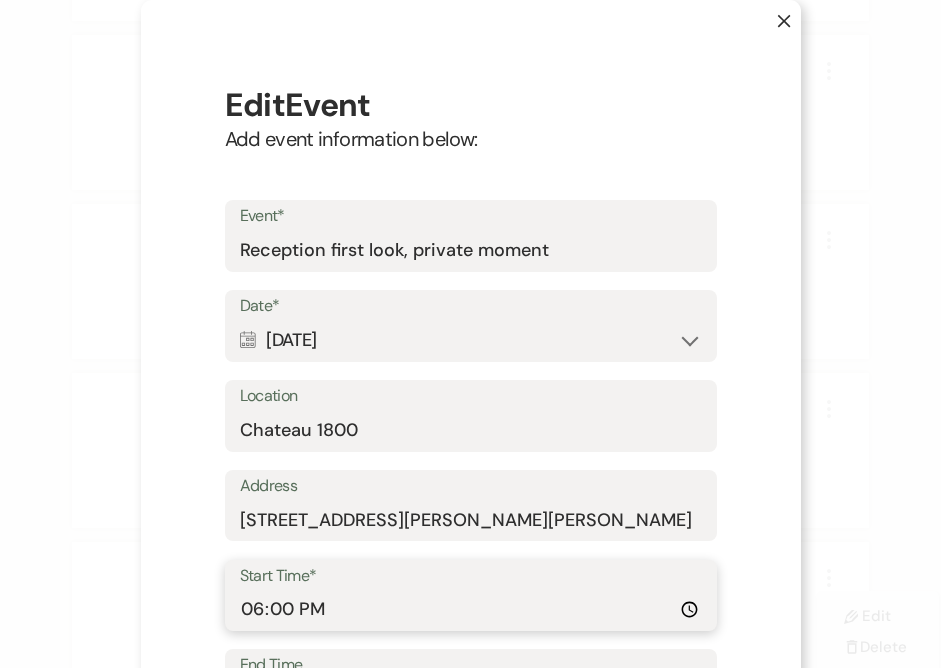 click on "18:00:00" at bounding box center (471, 609) 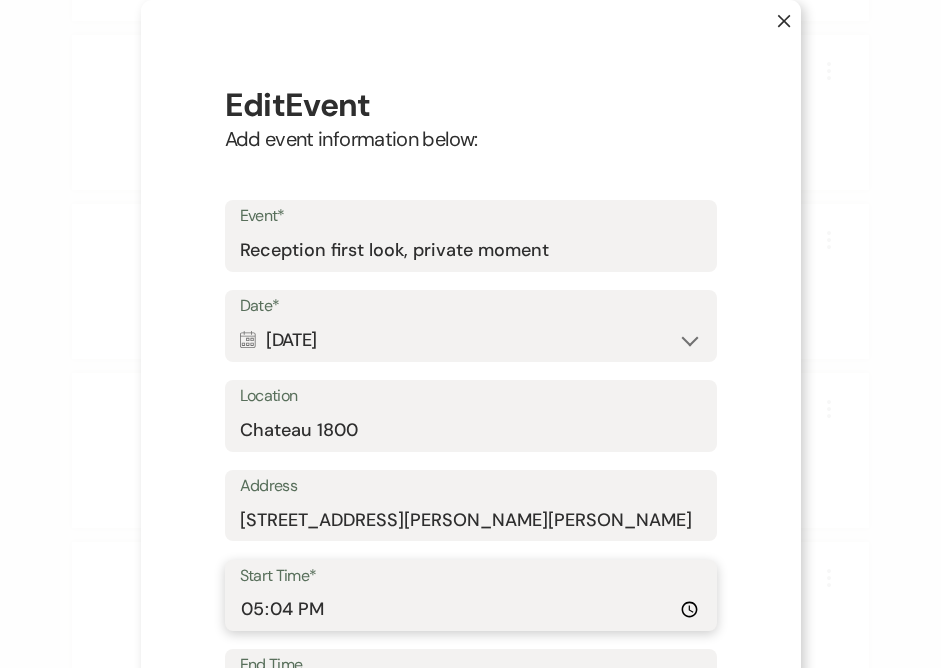 type on "17:45" 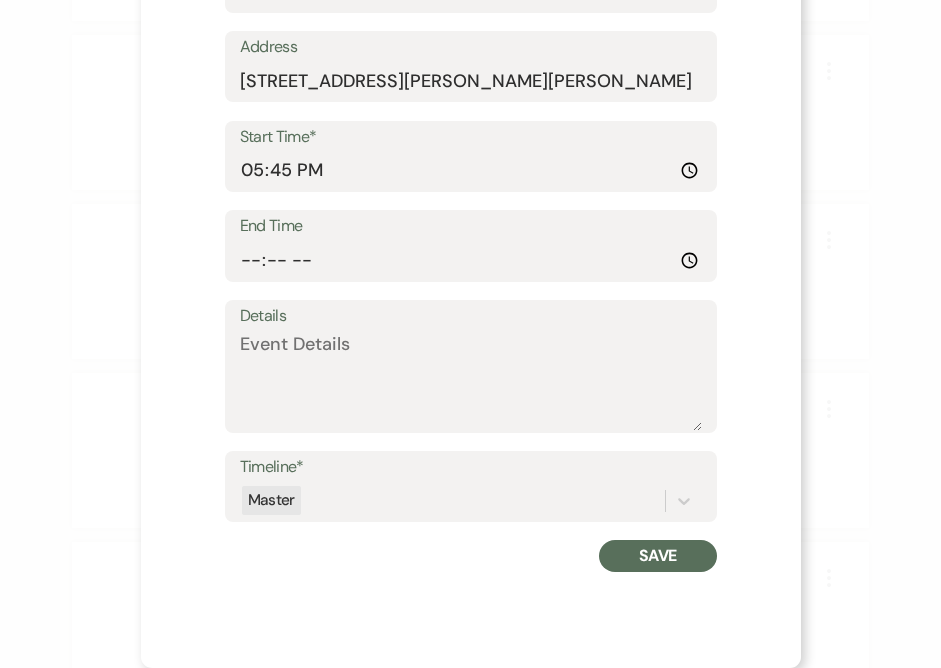 click on "Save" at bounding box center [657, 556] 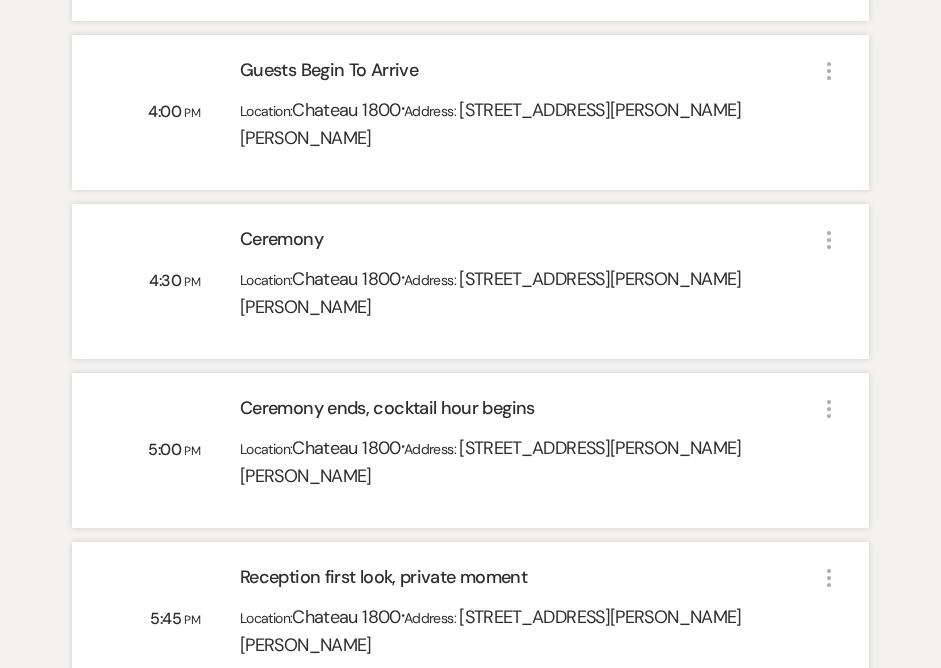 click on "More" 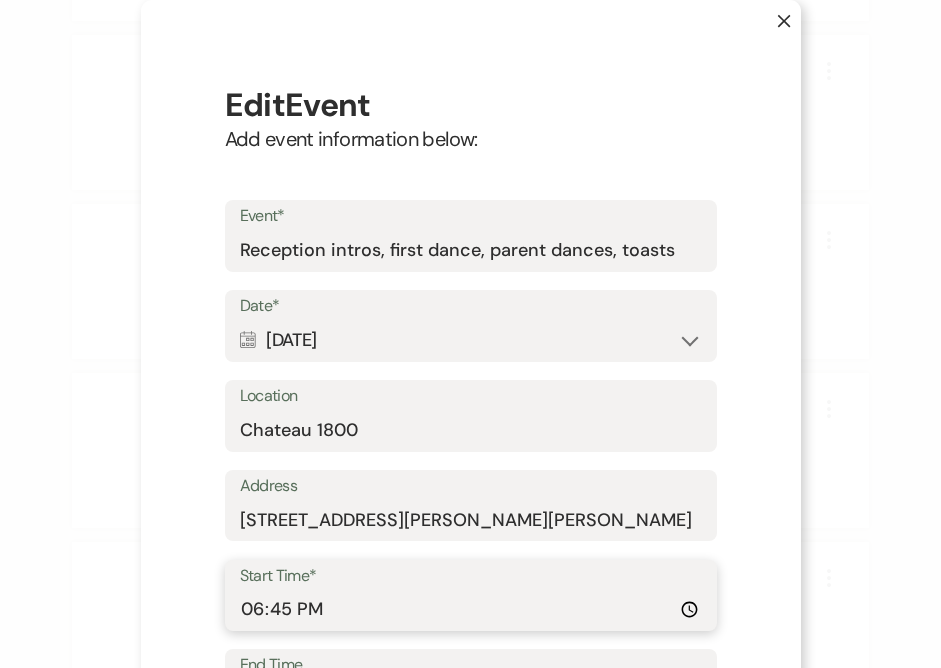 click on "18:45:00" at bounding box center (471, 609) 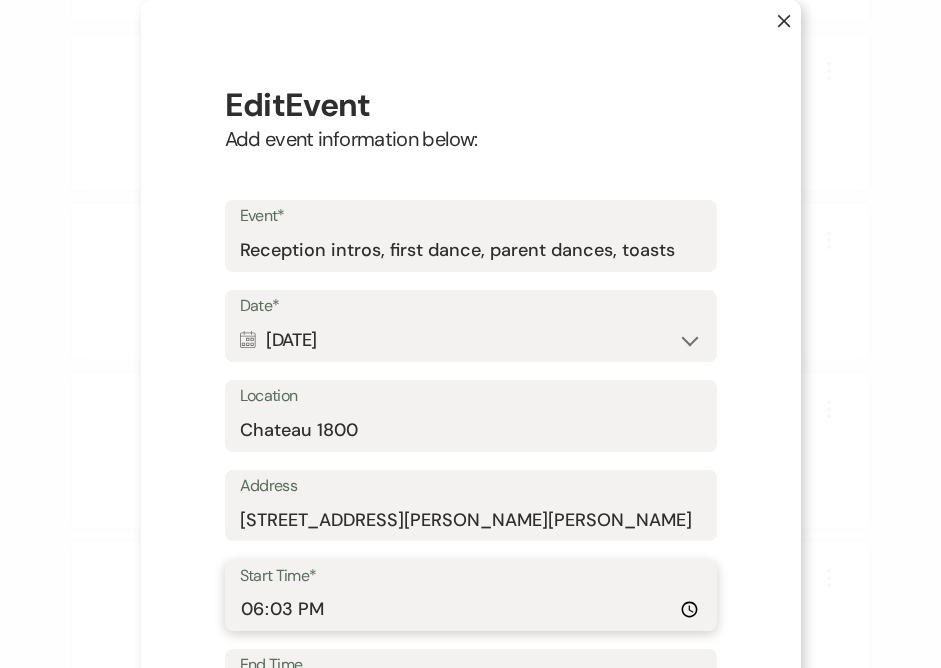 type on "18:30" 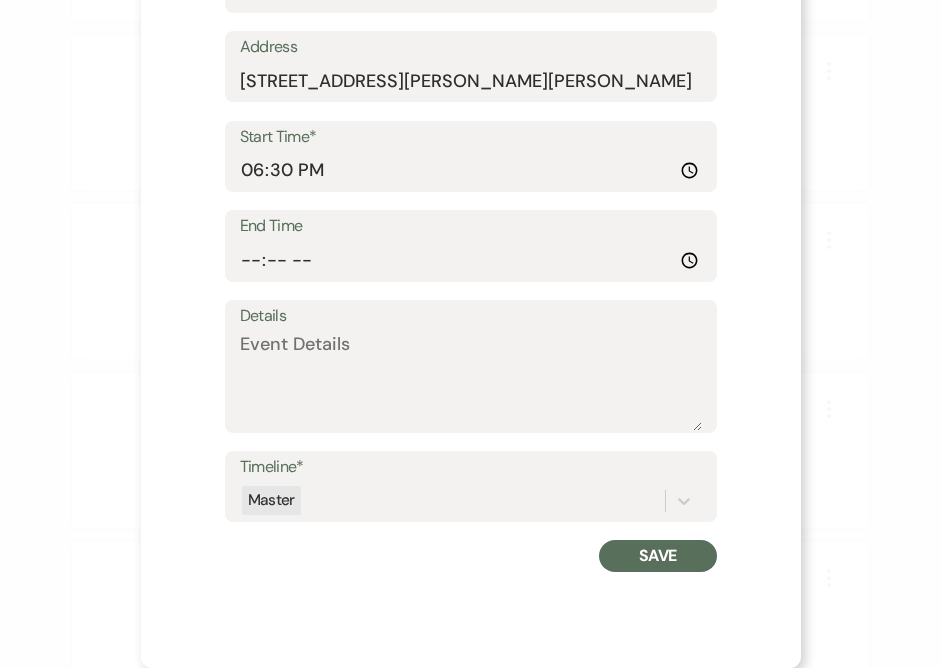 click on "Save" at bounding box center [657, 556] 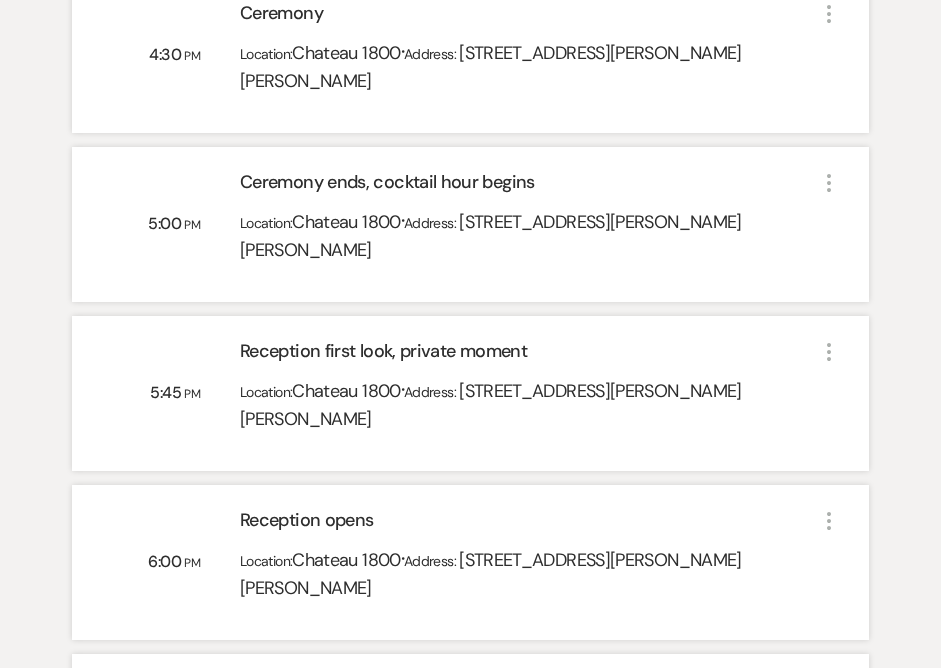 scroll, scrollTop: 2645, scrollLeft: 0, axis: vertical 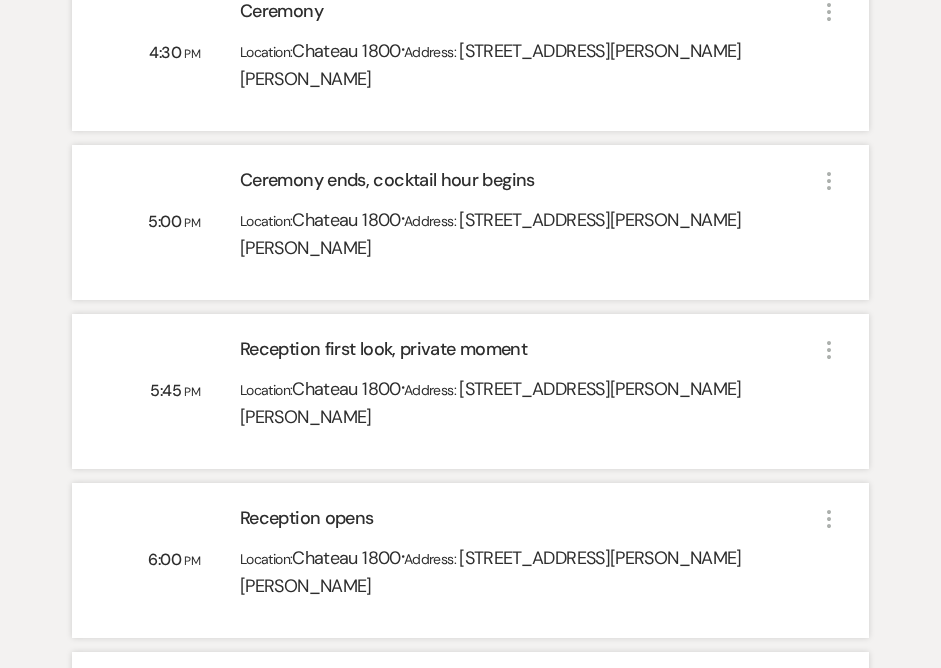 click on "More" 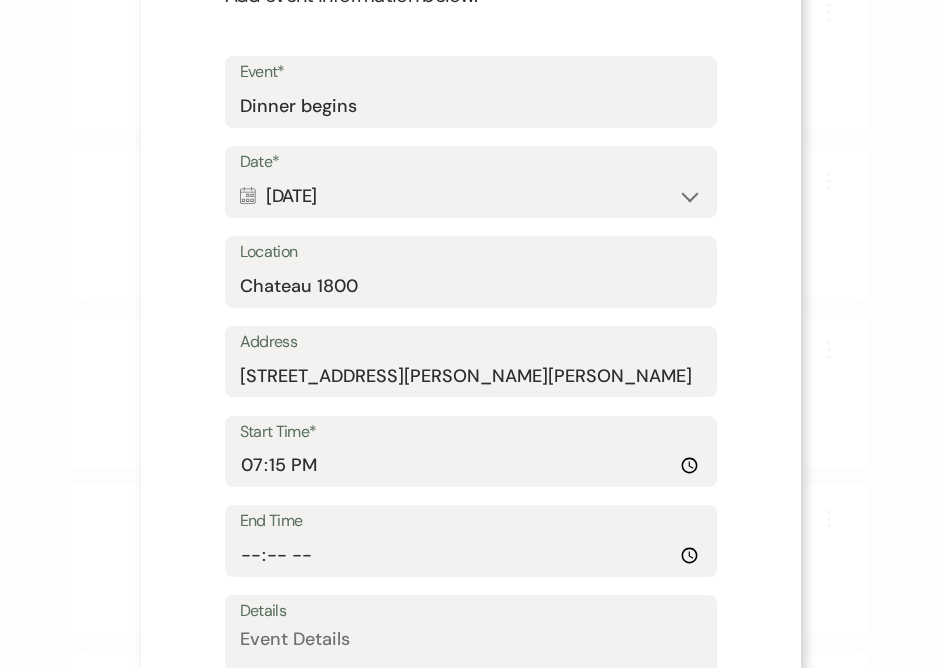 scroll, scrollTop: 164, scrollLeft: 0, axis: vertical 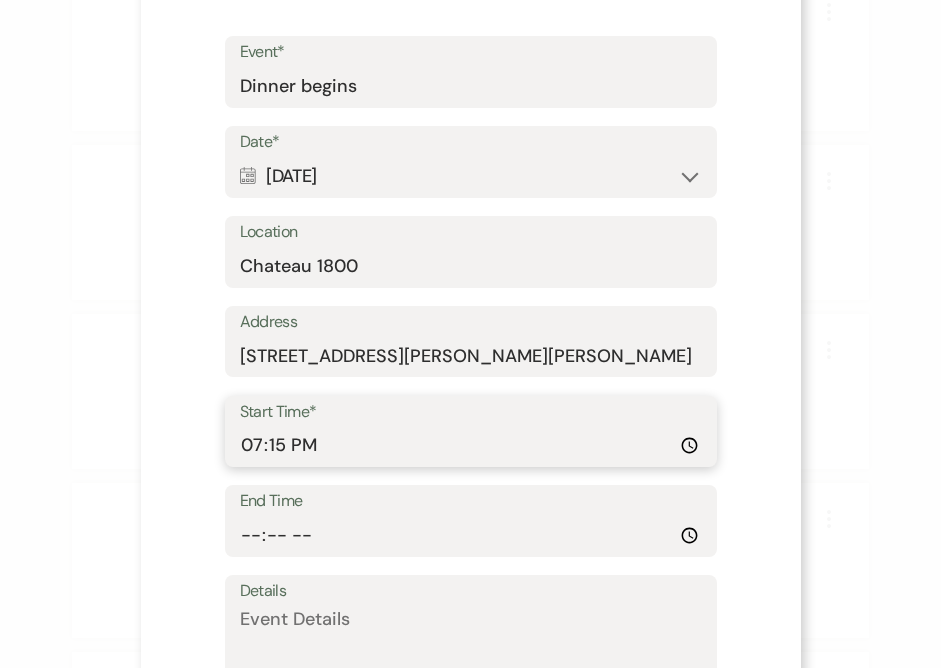 click on "19:15:00" at bounding box center [471, 445] 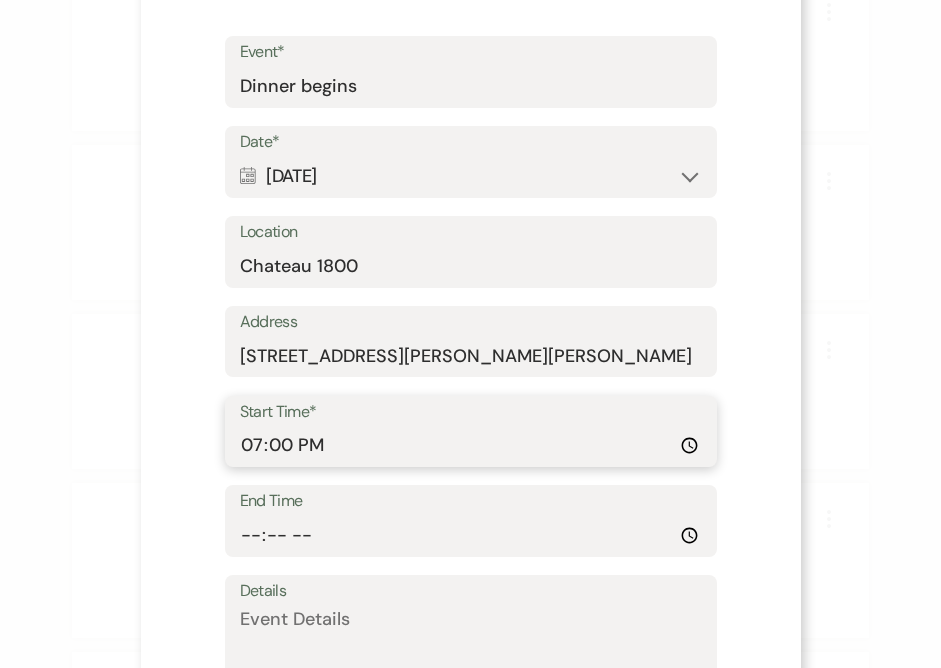 scroll, scrollTop: 439, scrollLeft: 0, axis: vertical 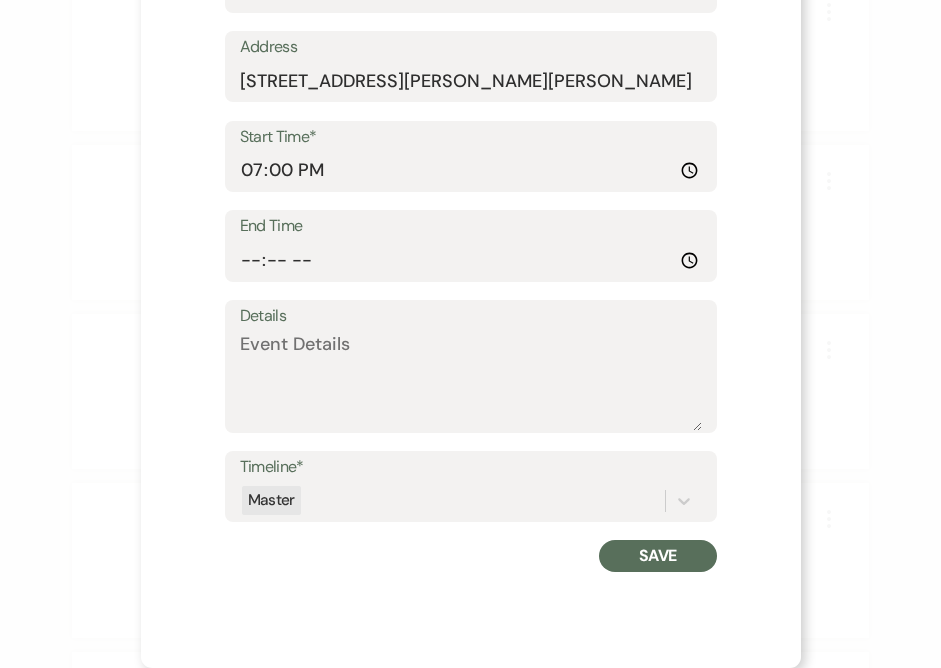 click on "Edit  Event Add event information below: Event* Dinner begins Date* Calendar [DATE] Expand Location Chateau 1800 Address [STREET_ADDRESS][PERSON_NAME][PERSON_NAME] Start Time* 19:00 End Time Details Timeline* Master Save" at bounding box center (471, 108) 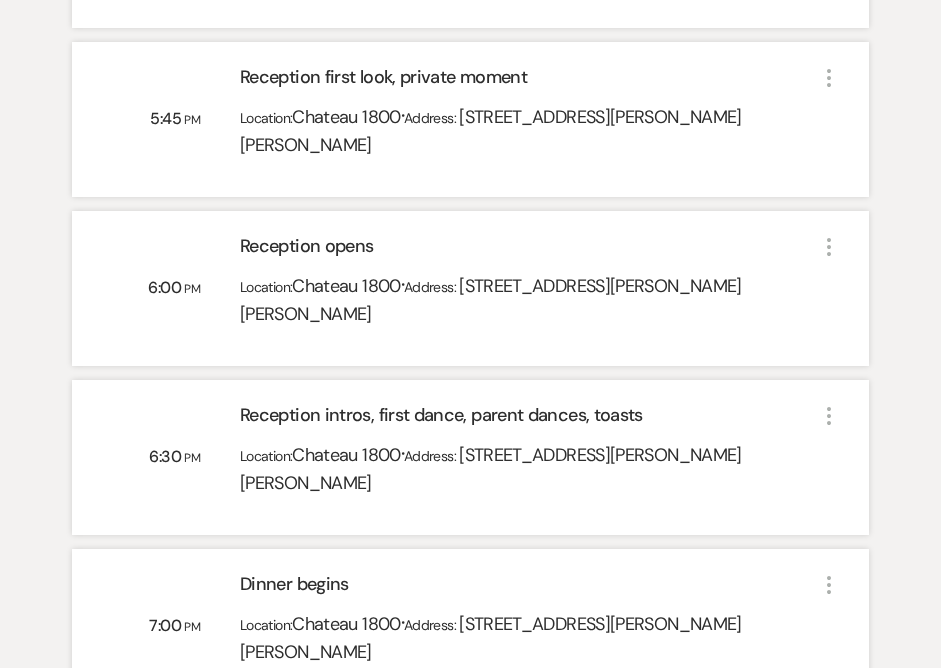 scroll, scrollTop: 2871, scrollLeft: 0, axis: vertical 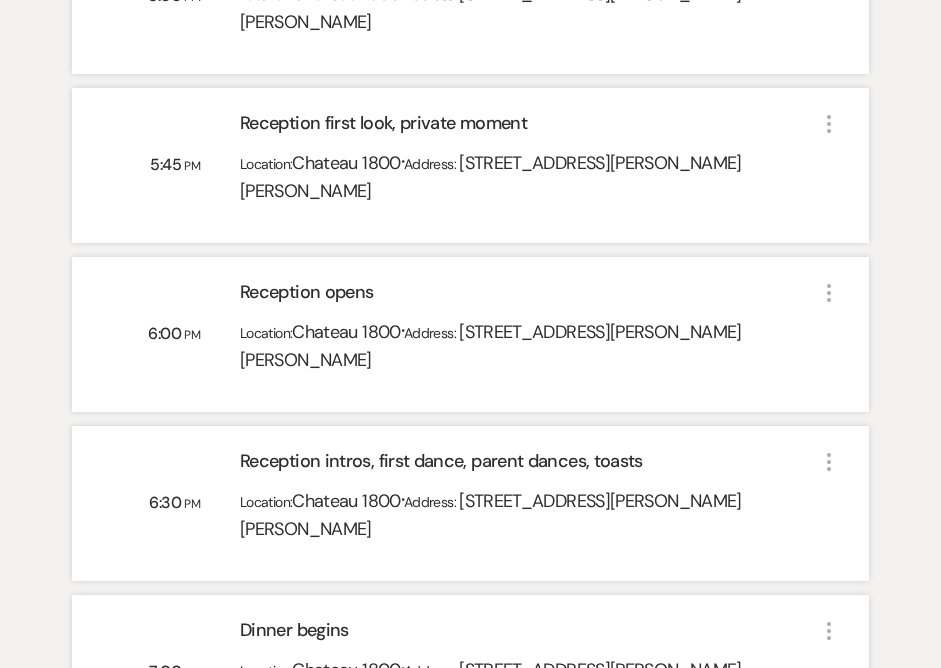 click on "More" 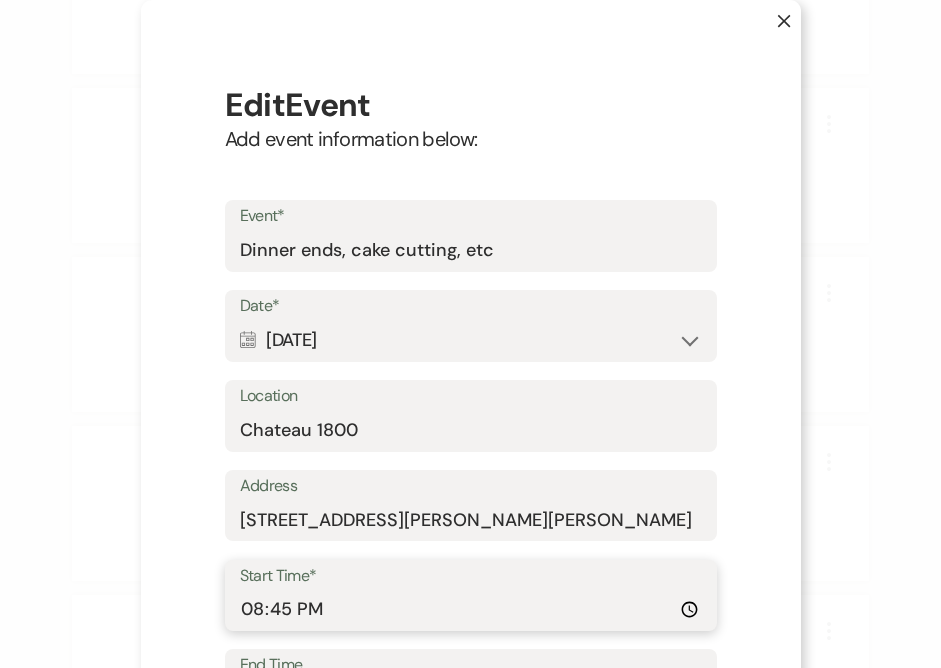 click on "20:45:00" at bounding box center (471, 609) 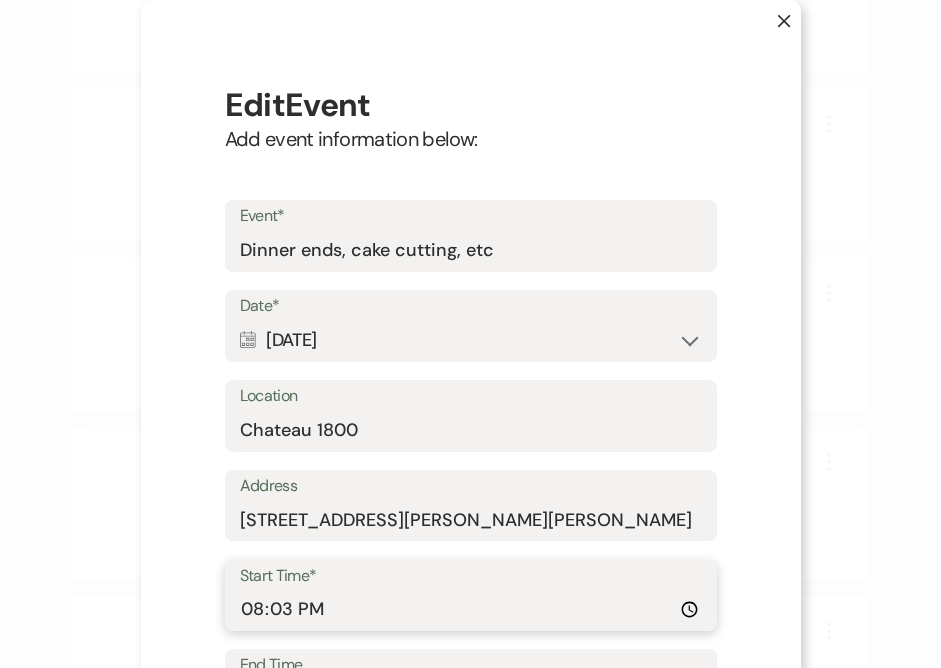type on "20:30" 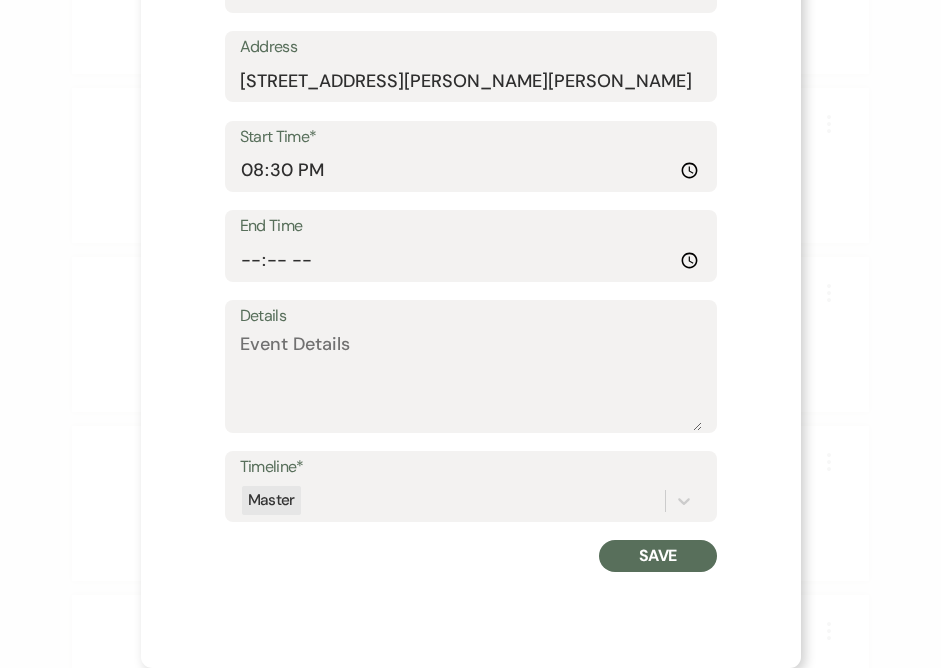 click on "Save" at bounding box center (657, 556) 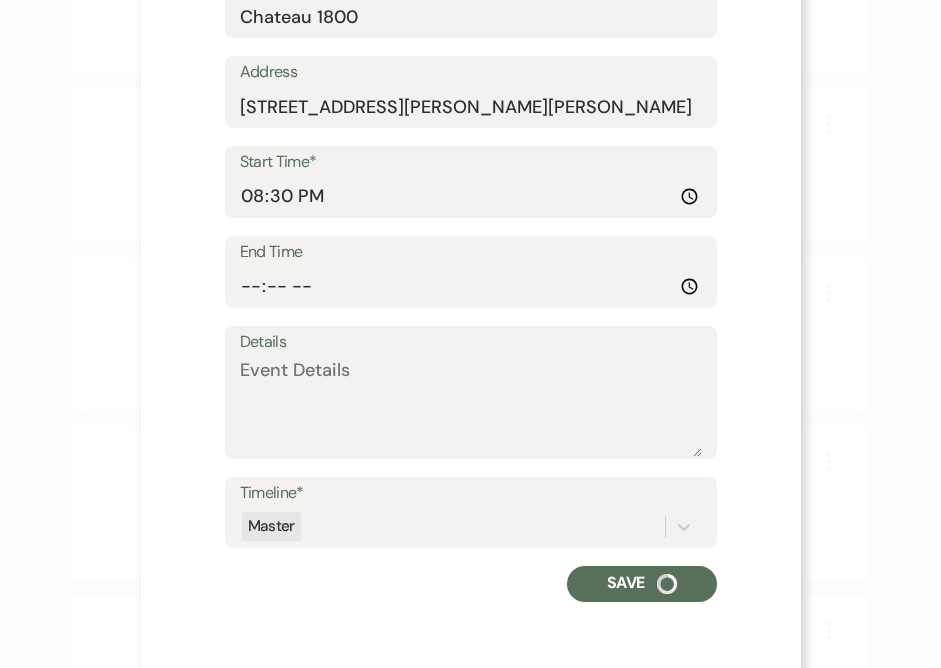 scroll, scrollTop: 464, scrollLeft: 0, axis: vertical 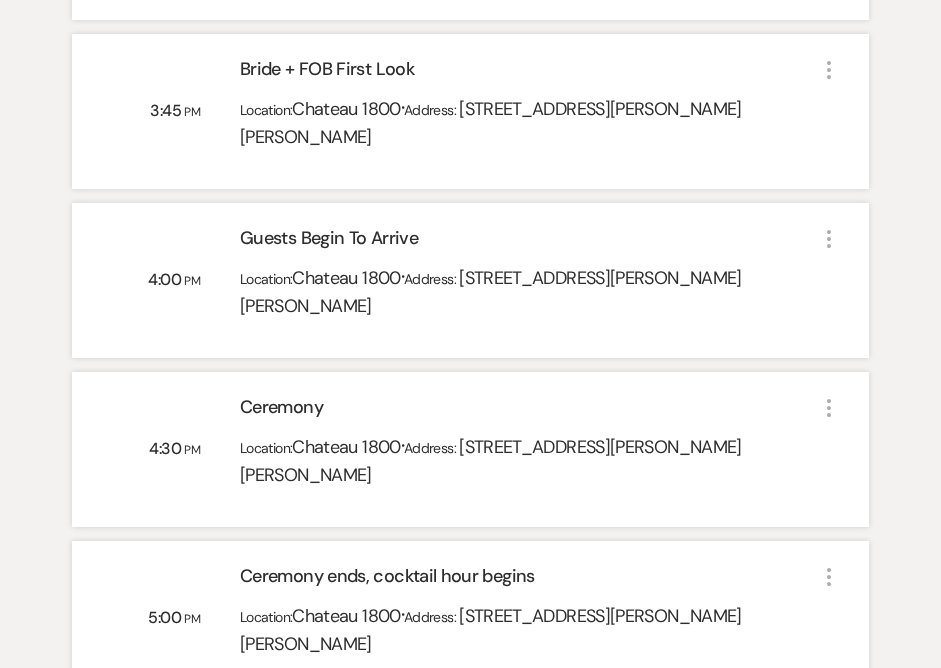 click on "4:30" at bounding box center [166, 448] 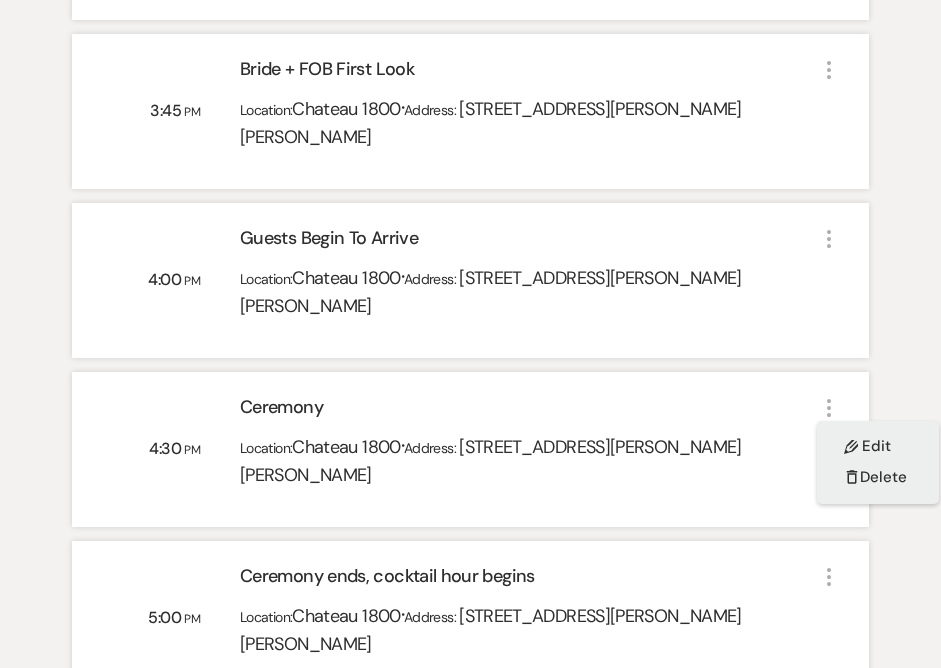 click on "Pencil  Edit Delete  Delete" at bounding box center (878, 462) 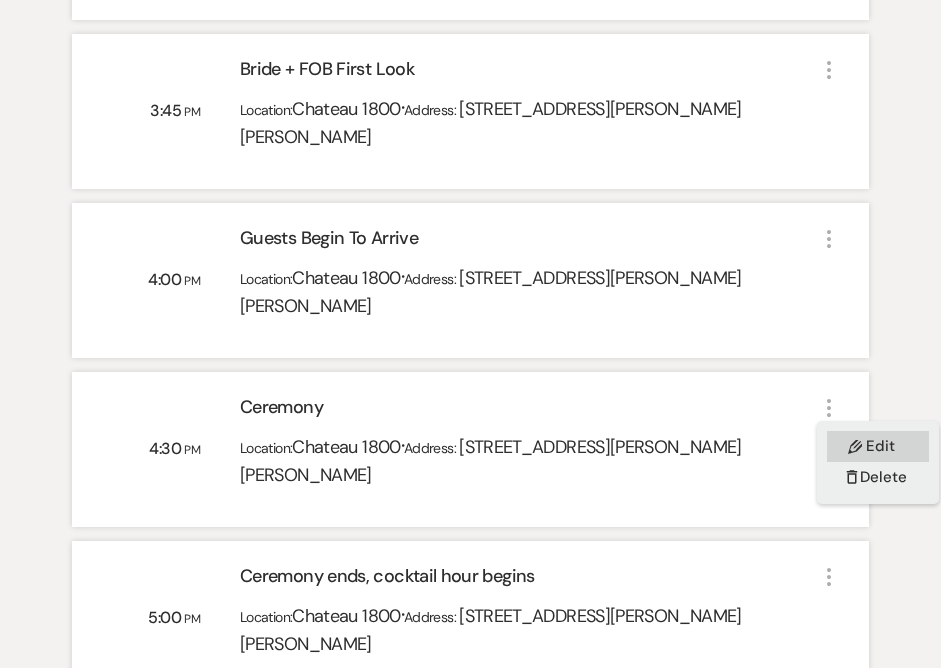 click on "Pencil  Edit" at bounding box center [878, 446] 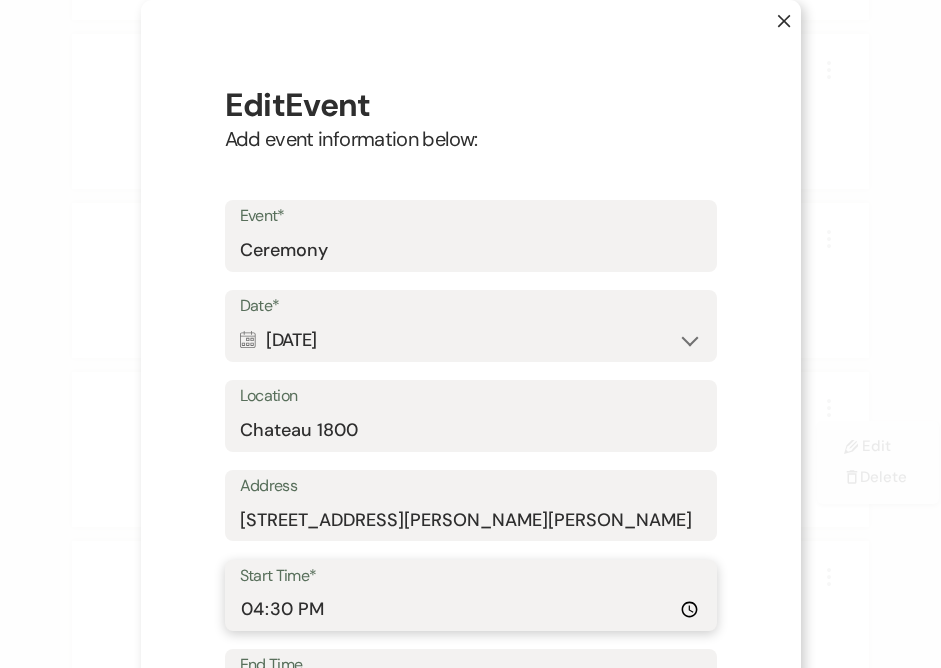 click on "16:30:00" at bounding box center (471, 609) 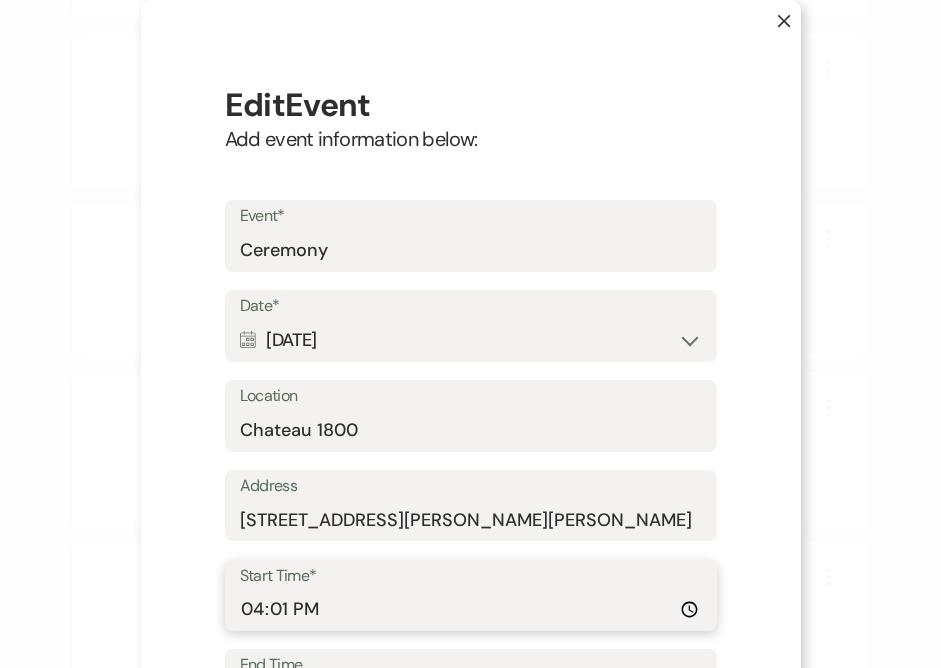 type on "16:15" 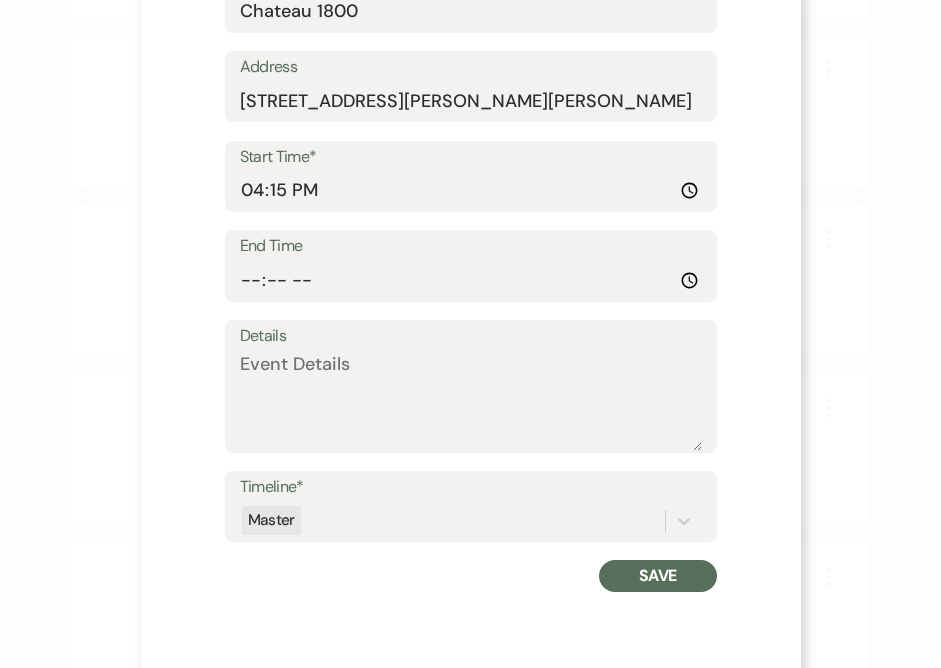 click on "Save" at bounding box center [657, 576] 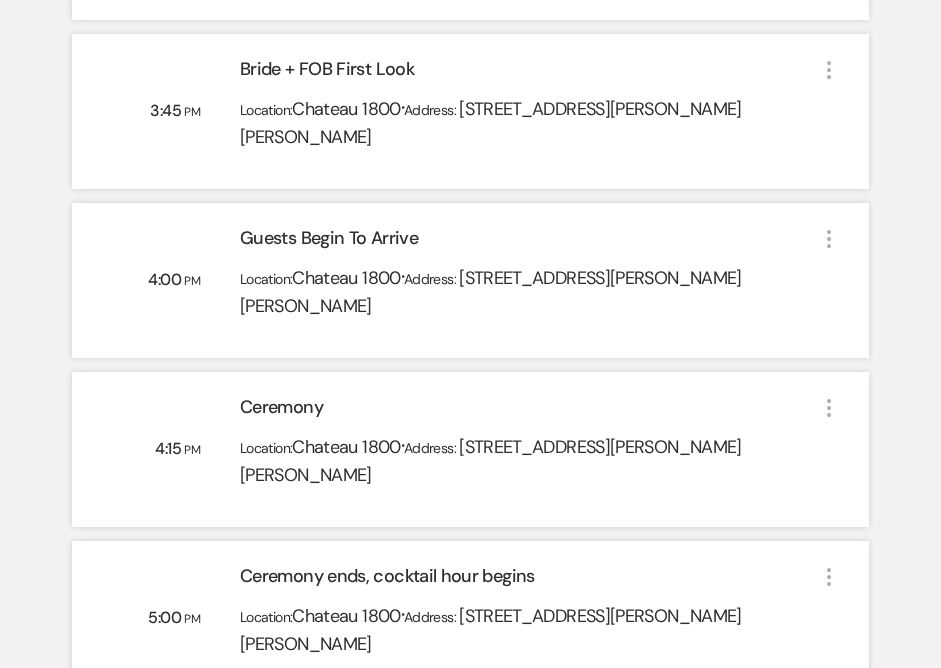 click on "More" 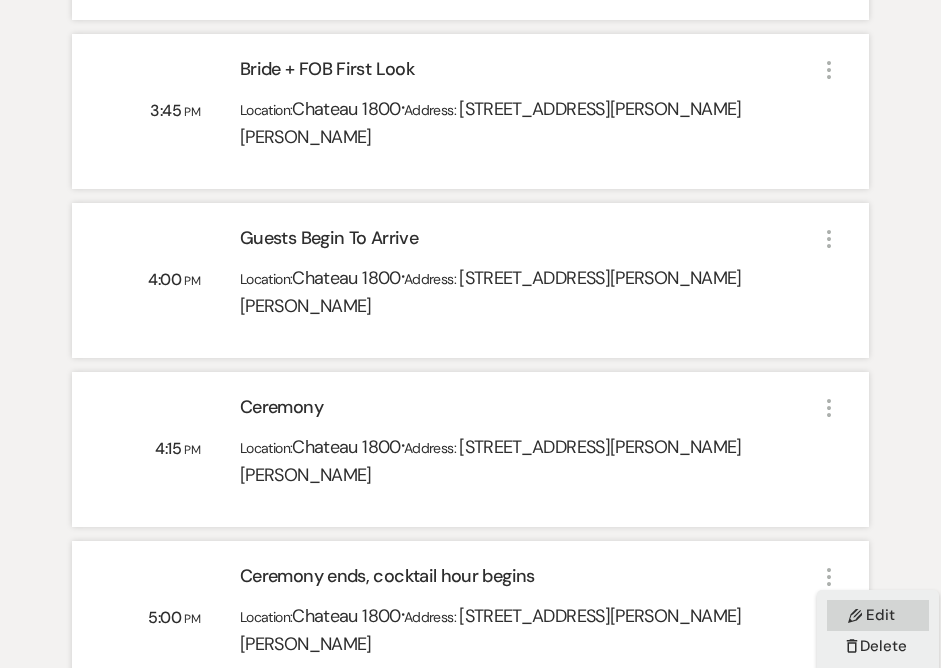 click on "Pencil" 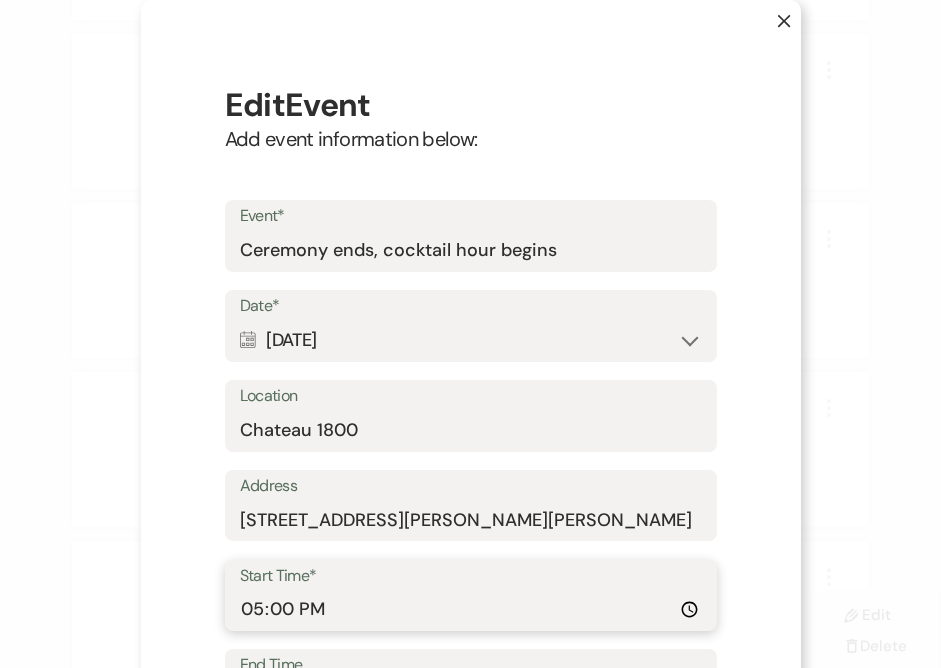 click on "17:00:00" at bounding box center [471, 609] 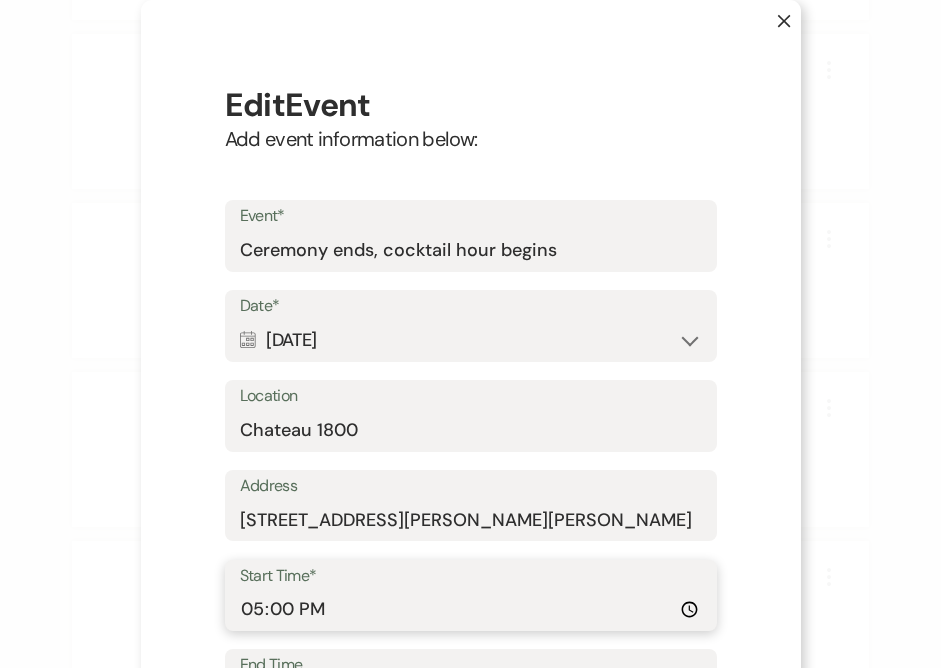 click on "17:00:00" at bounding box center (471, 609) 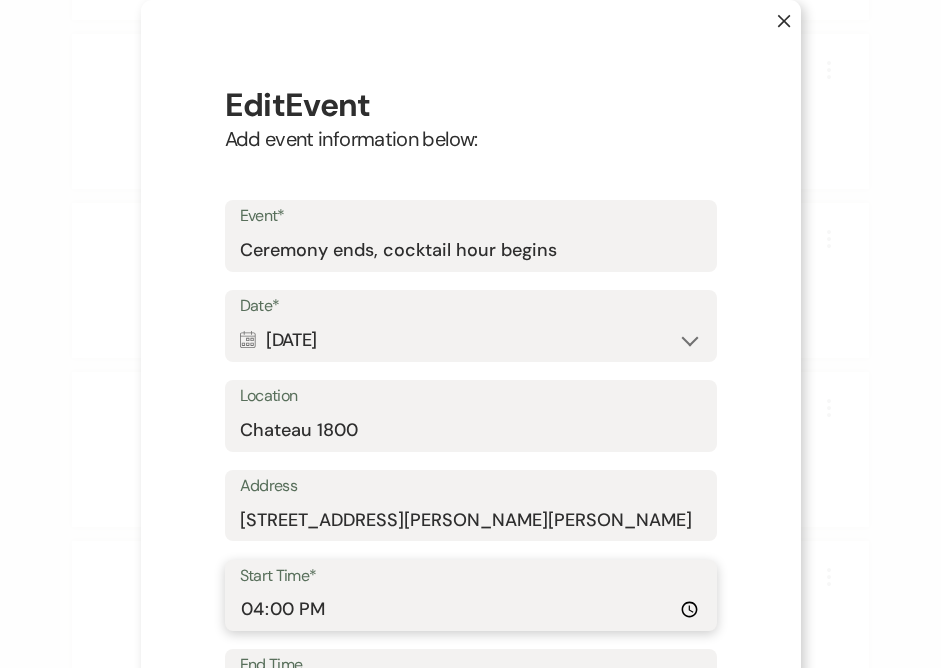 type on "16:03" 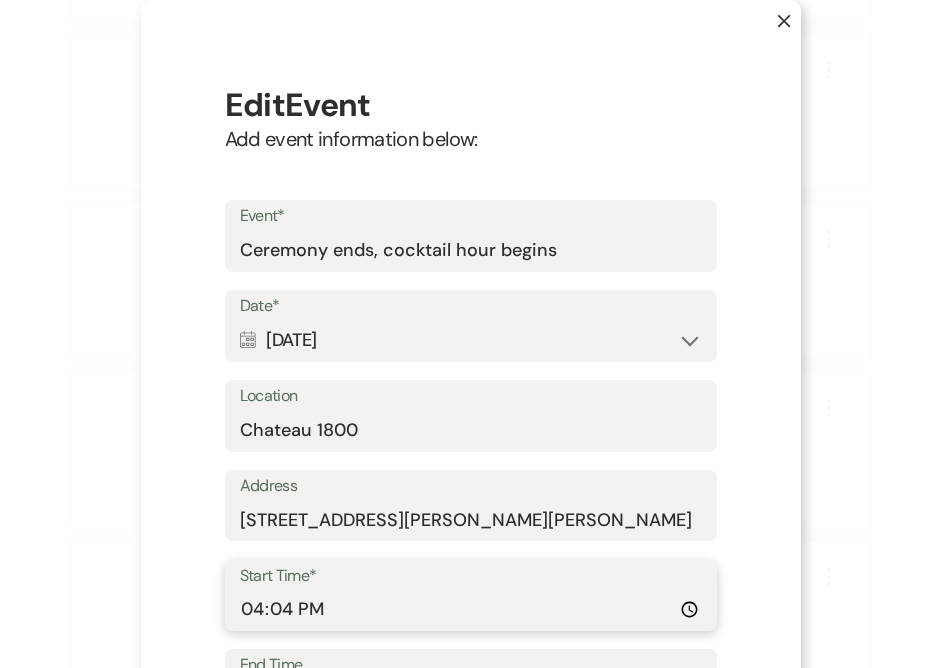 type on "16:45" 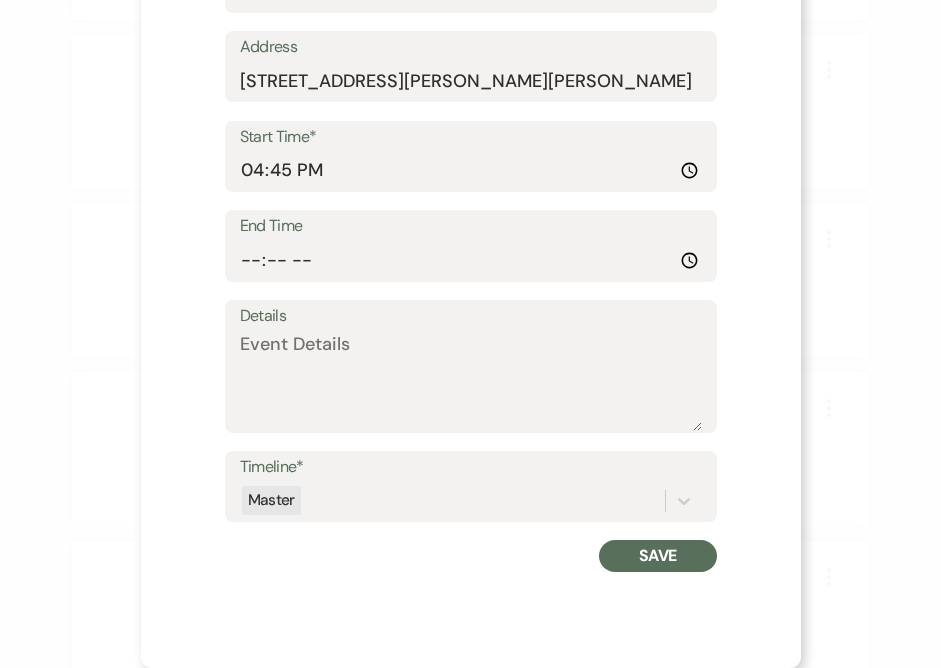 click on "Save" at bounding box center (657, 556) 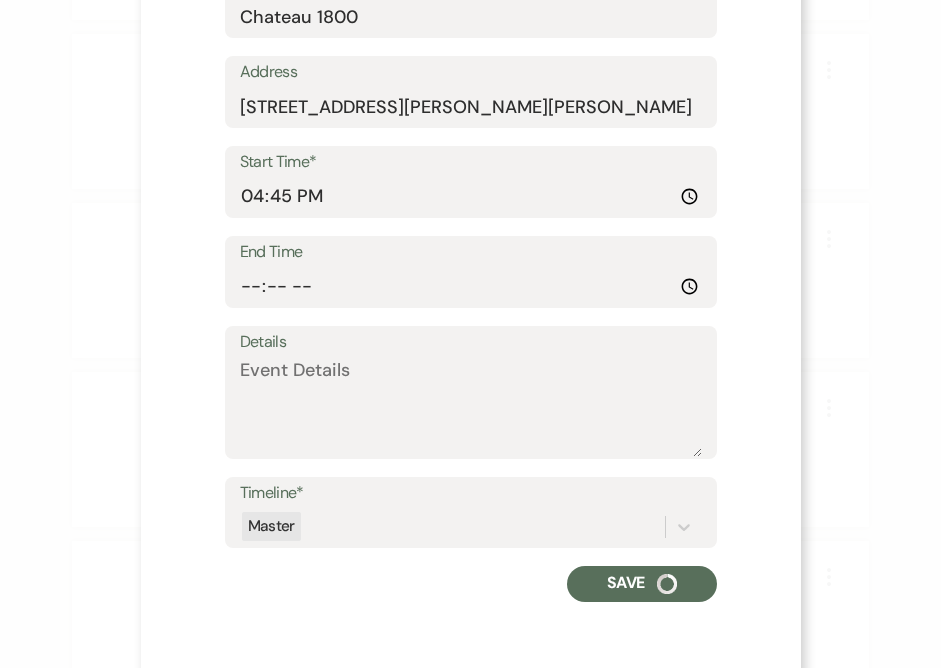 scroll, scrollTop: 464, scrollLeft: 0, axis: vertical 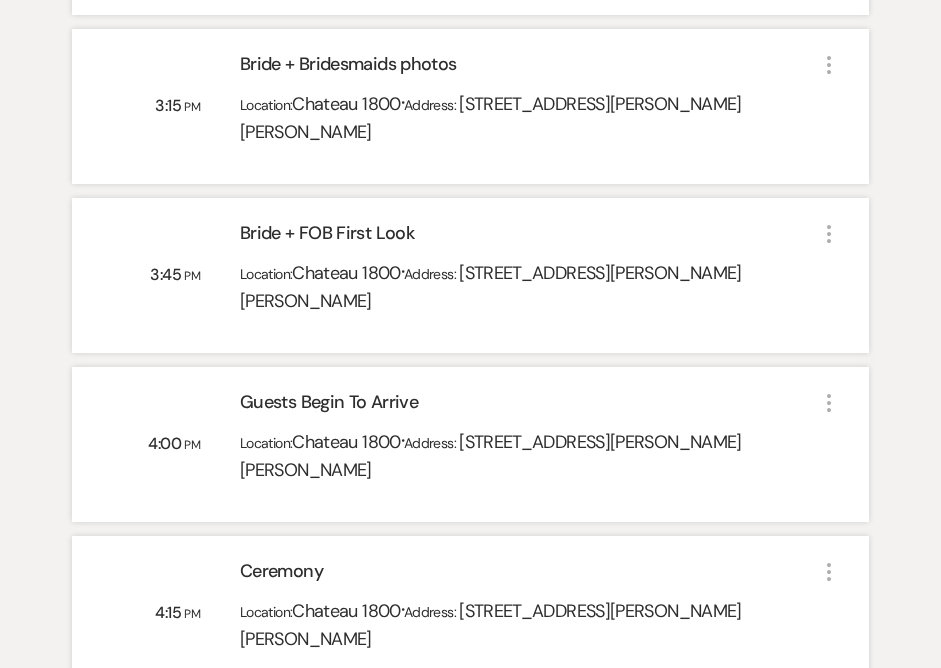 click on "More" 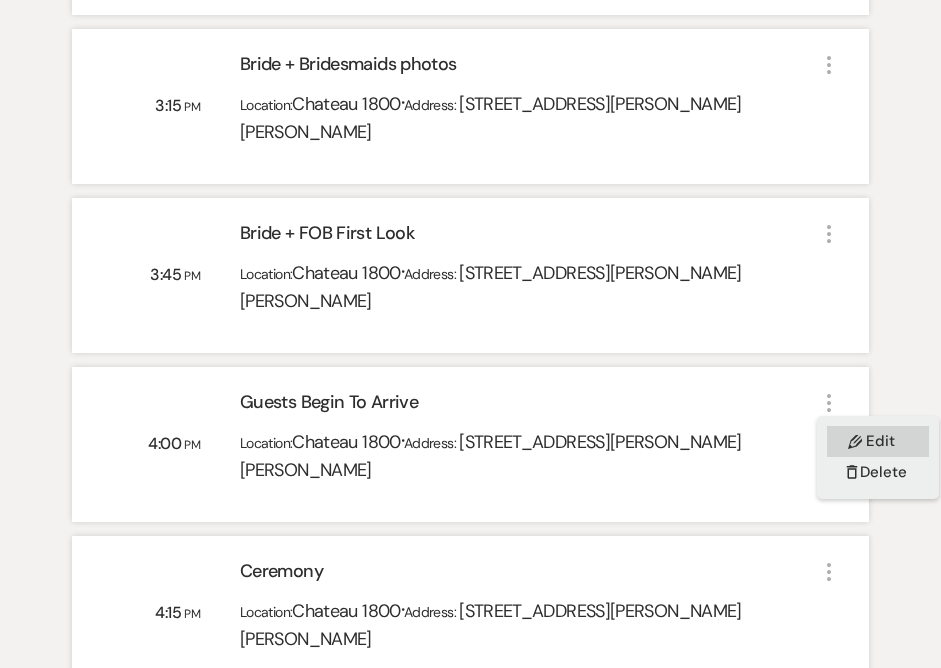 click on "Pencil" 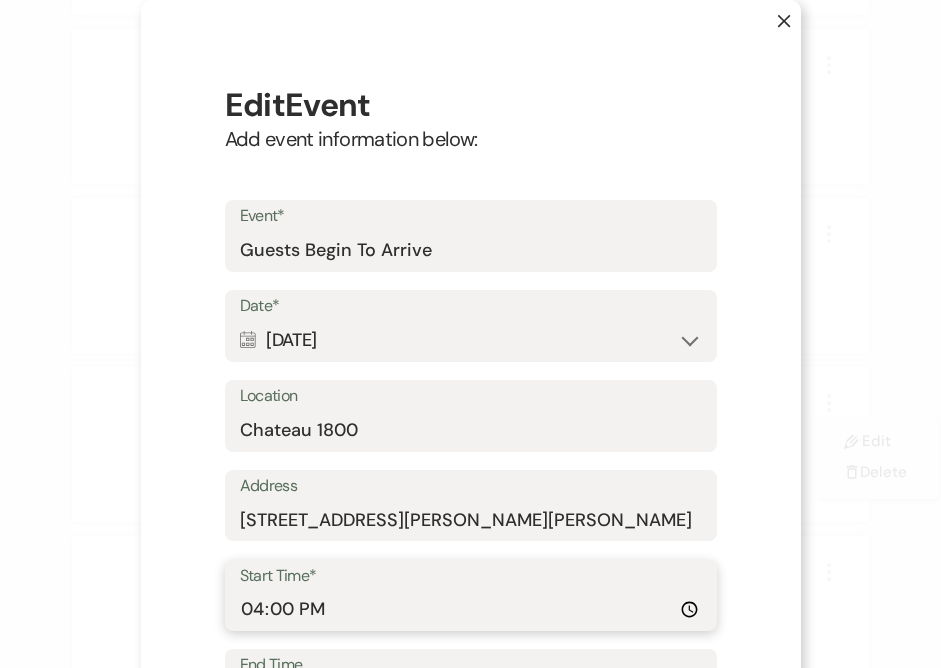 click on "16:00:00" at bounding box center [471, 609] 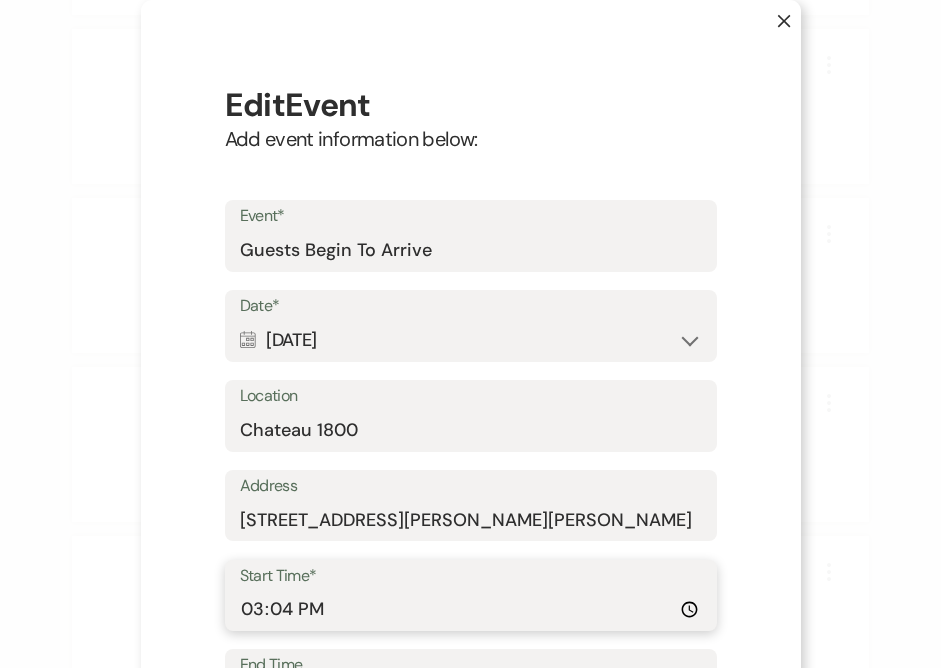 type on "15:45" 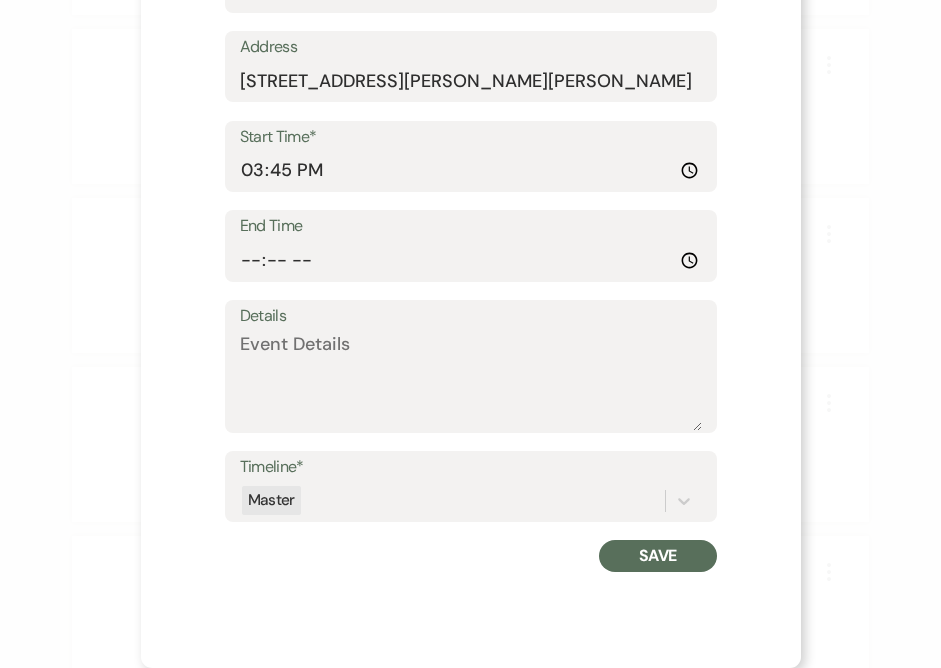 click on "Save" at bounding box center [657, 556] 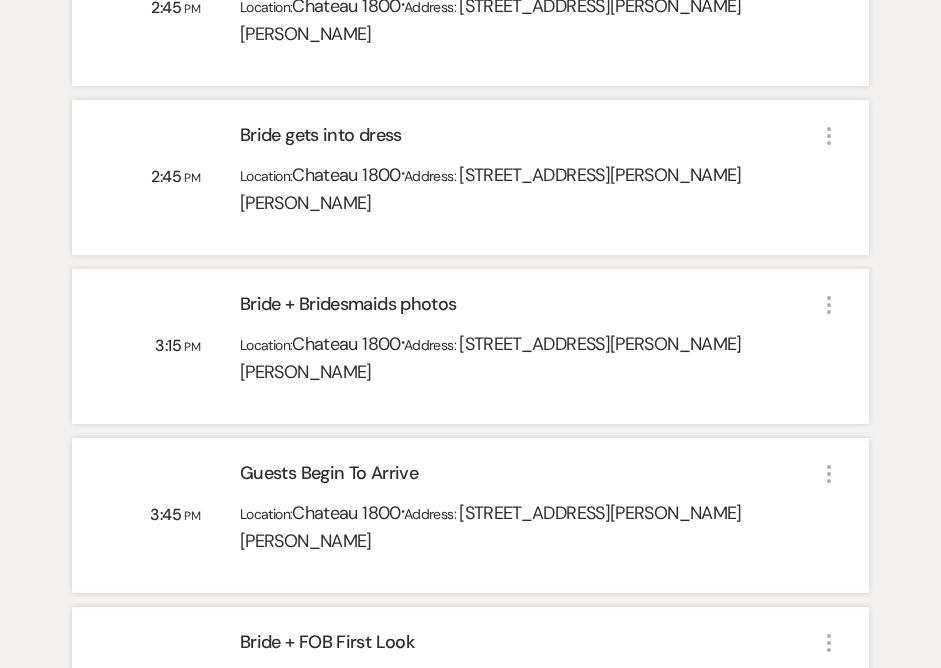 scroll, scrollTop: 1808, scrollLeft: 0, axis: vertical 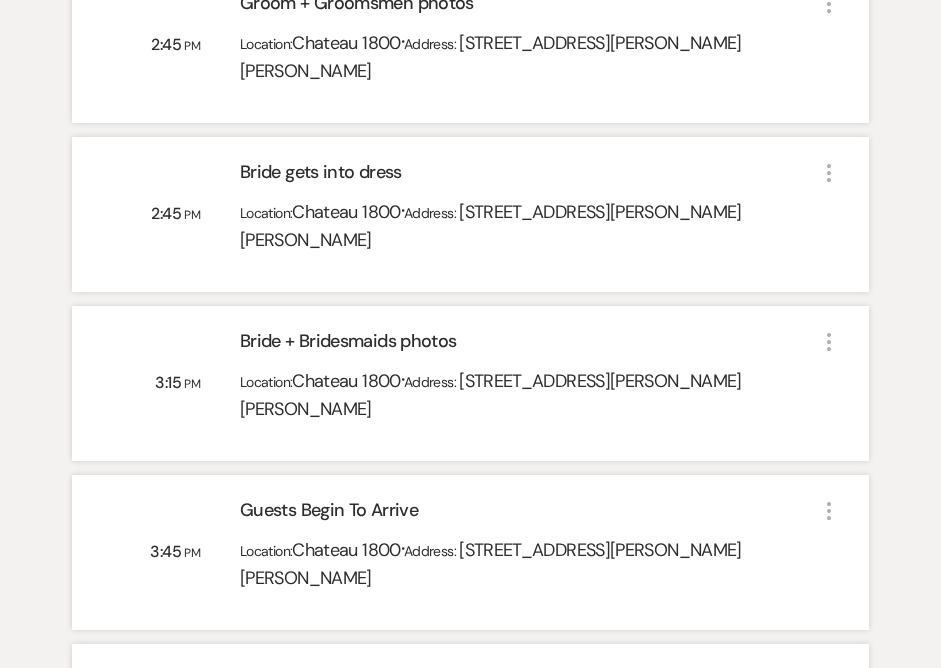 click on "More" at bounding box center [829, 721] 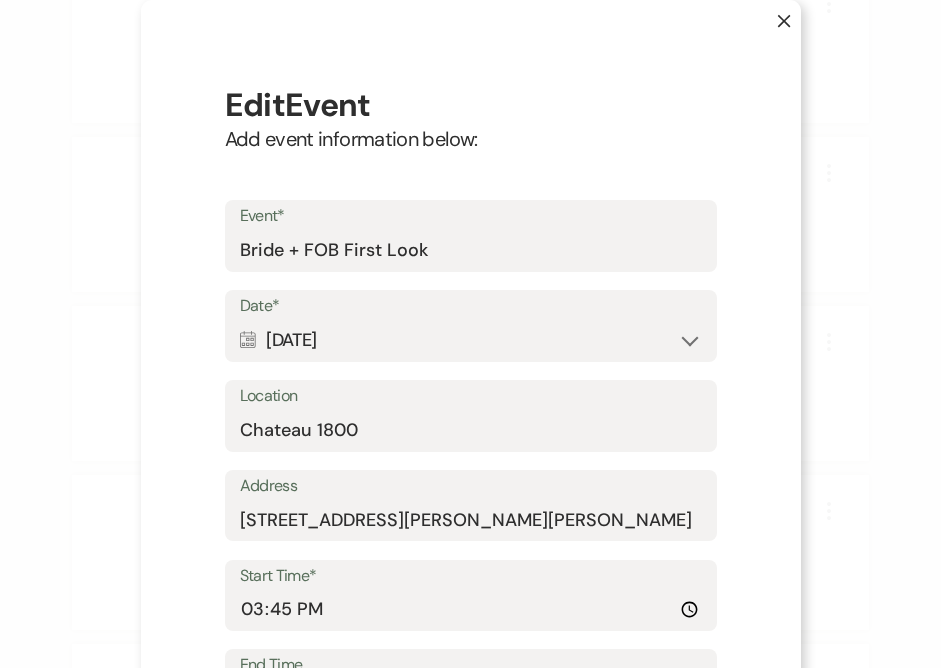 scroll, scrollTop: 59, scrollLeft: 0, axis: vertical 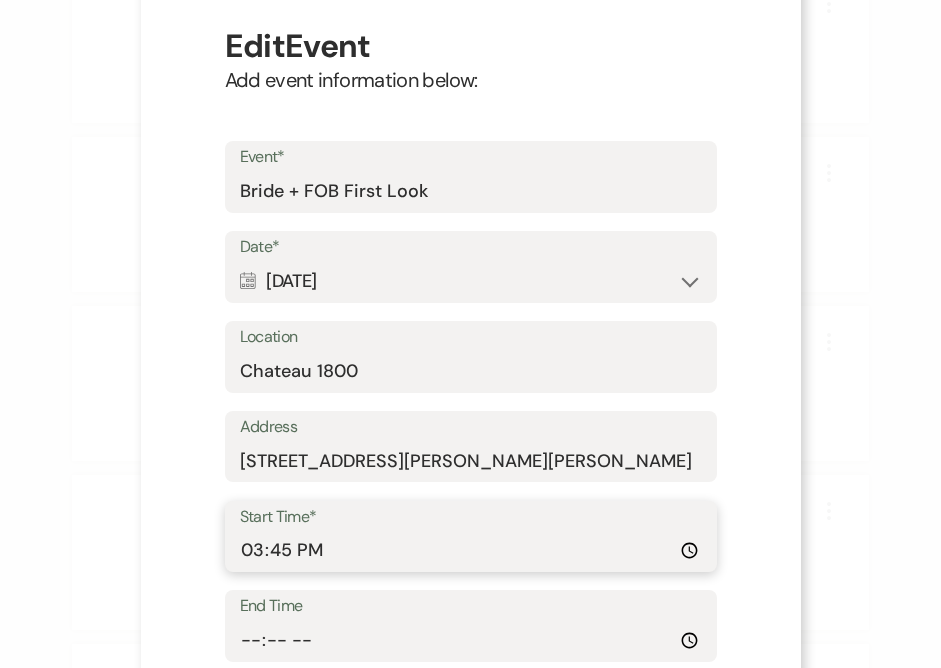click on "15:45:00" at bounding box center (471, 550) 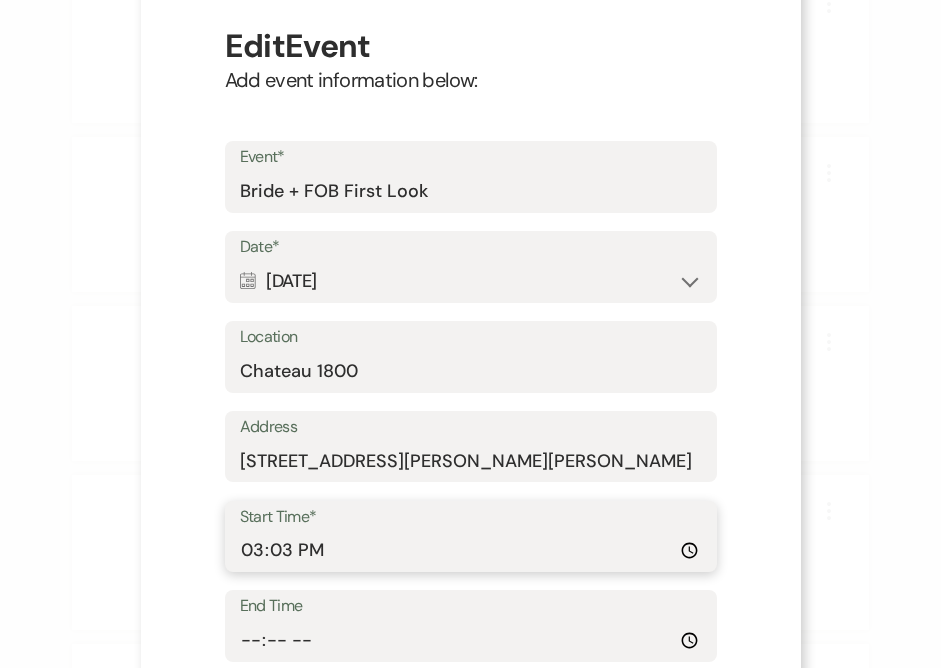 type on "15:30" 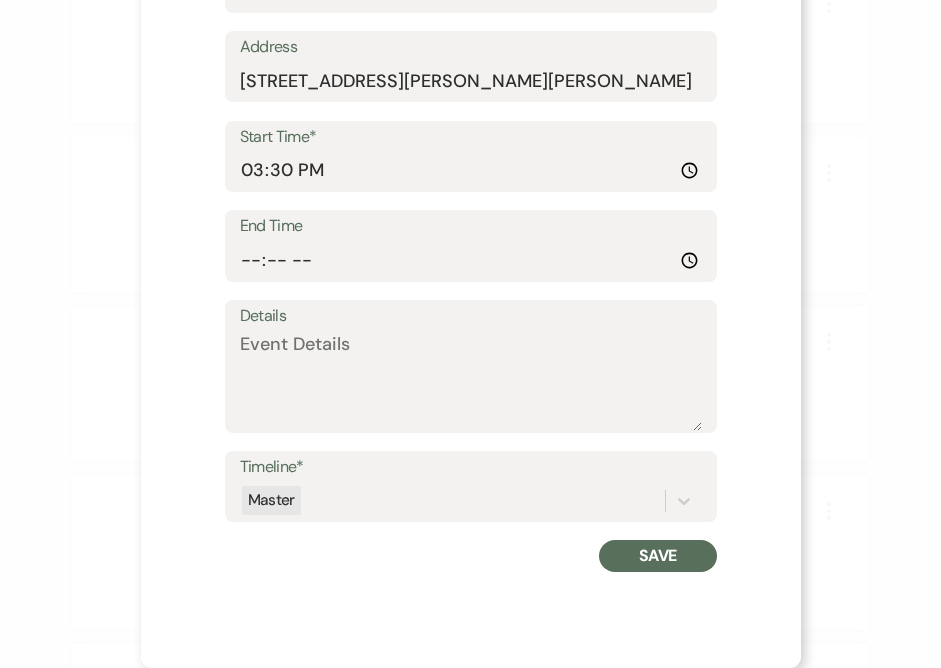 click on "Save" at bounding box center (657, 556) 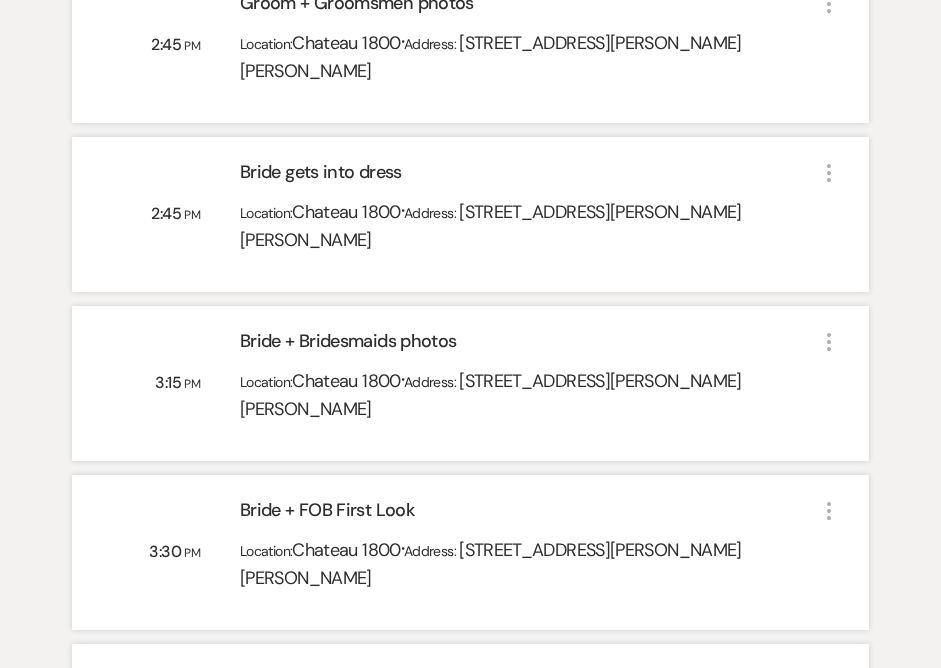 click on "More" 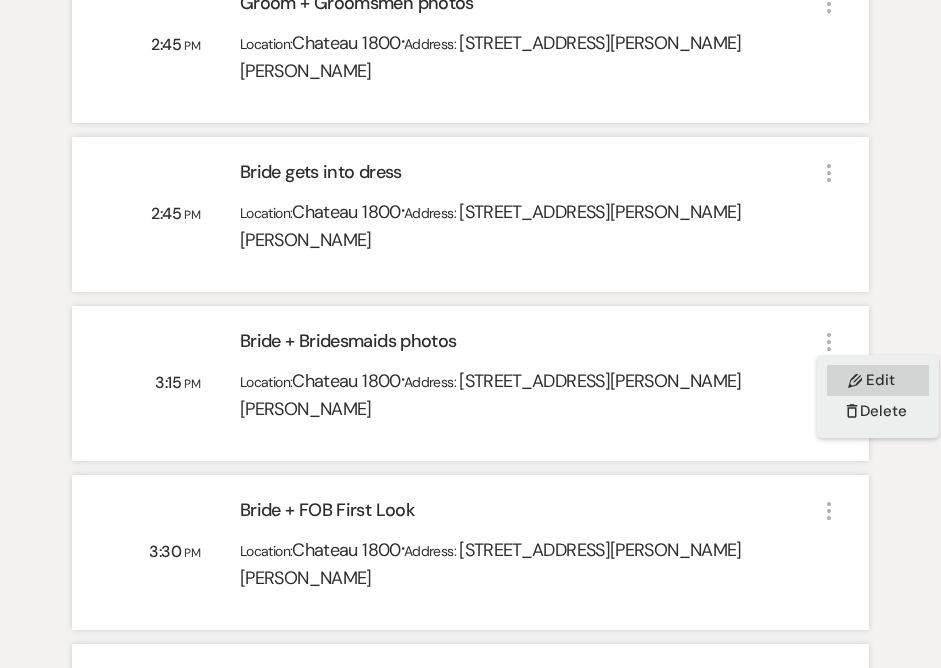 click on "Pencil  Edit" at bounding box center (878, 380) 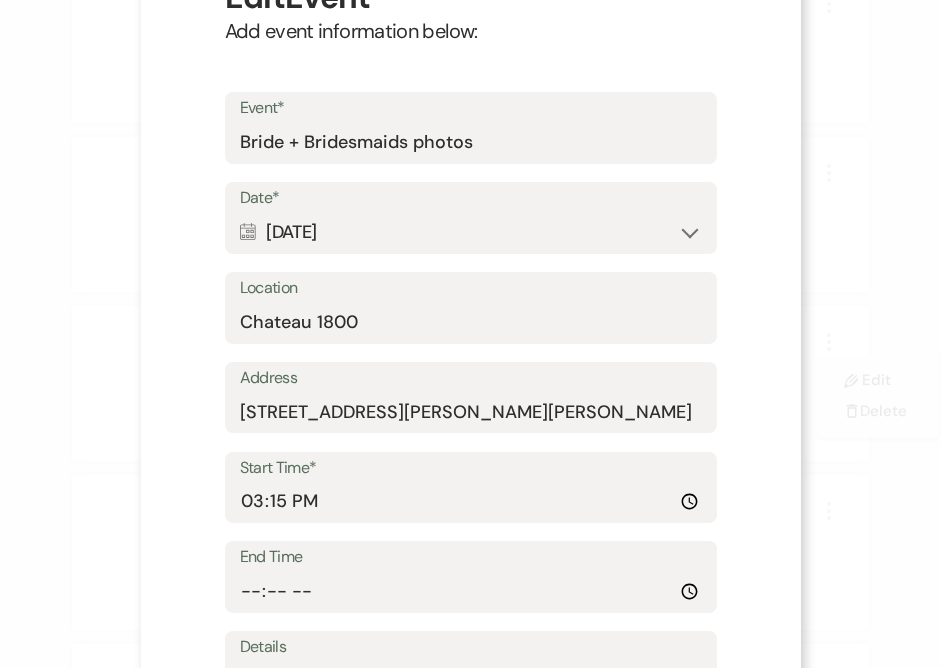 scroll, scrollTop: 110, scrollLeft: 0, axis: vertical 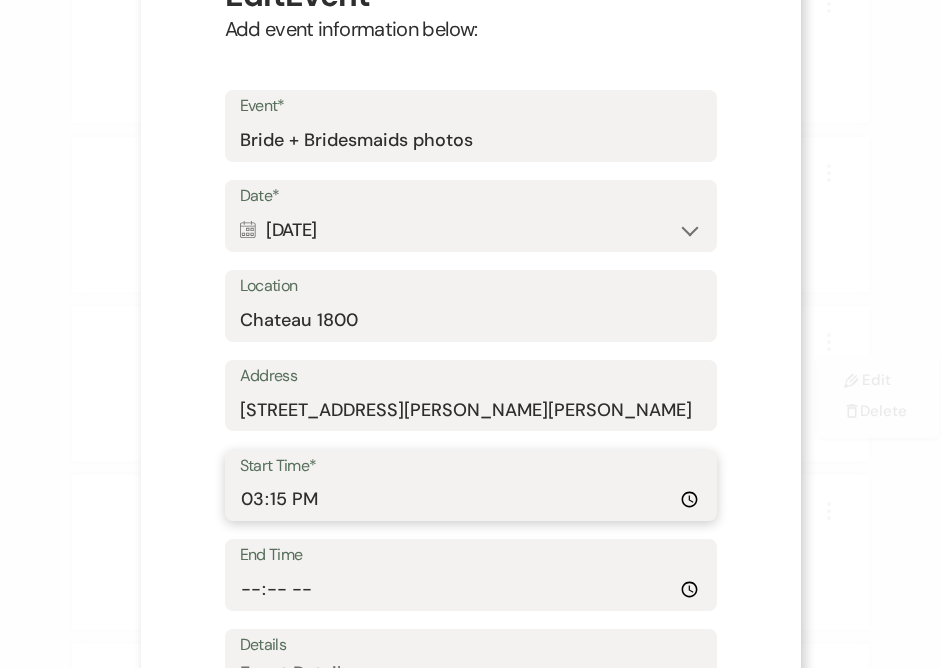 click on "15:15:00" at bounding box center (471, 499) 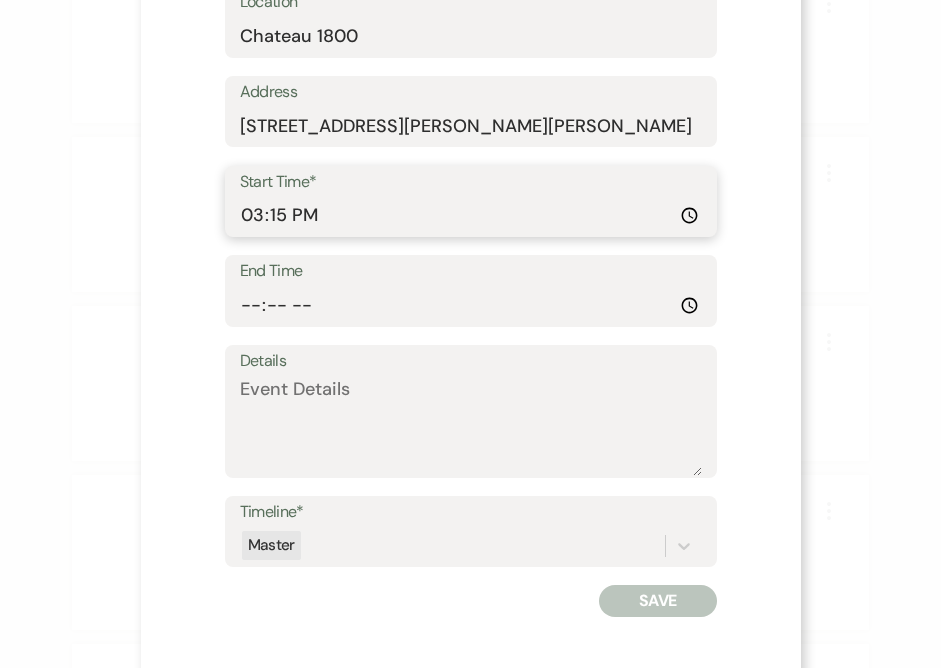 scroll, scrollTop: 439, scrollLeft: 0, axis: vertical 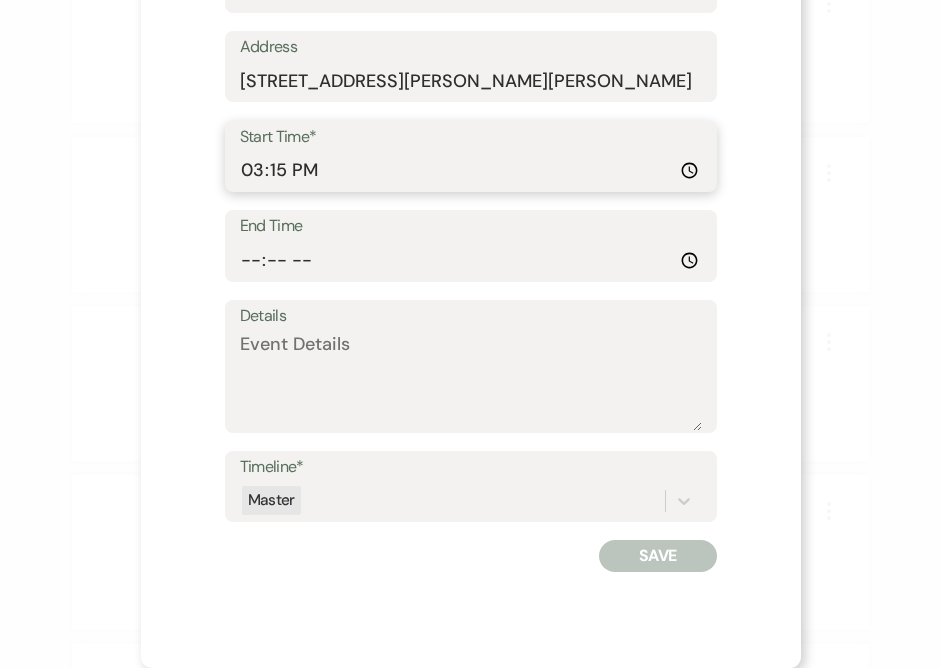 click on "15:15:00" at bounding box center (471, 170) 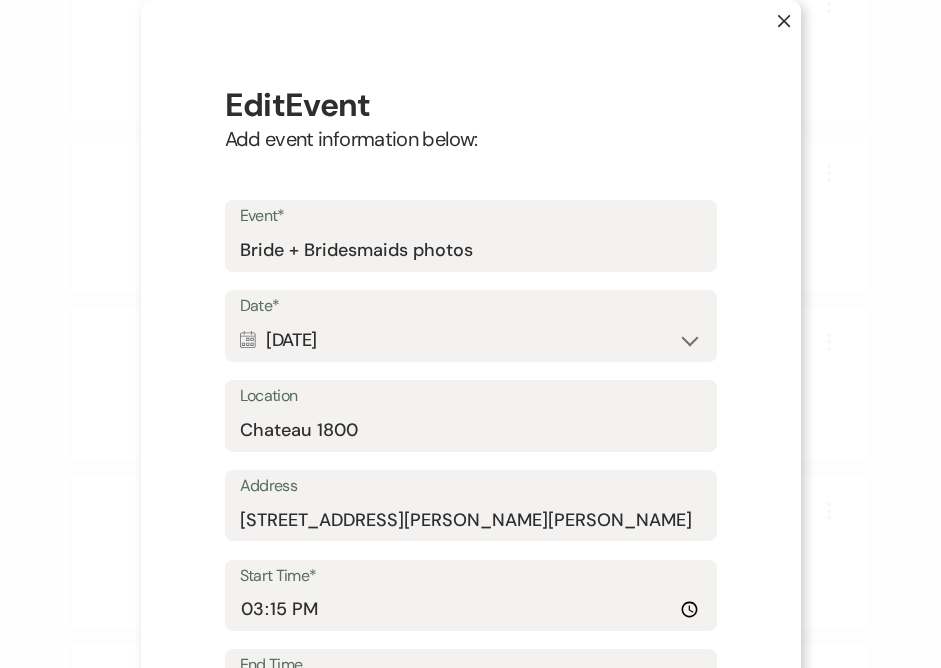 click on "X" 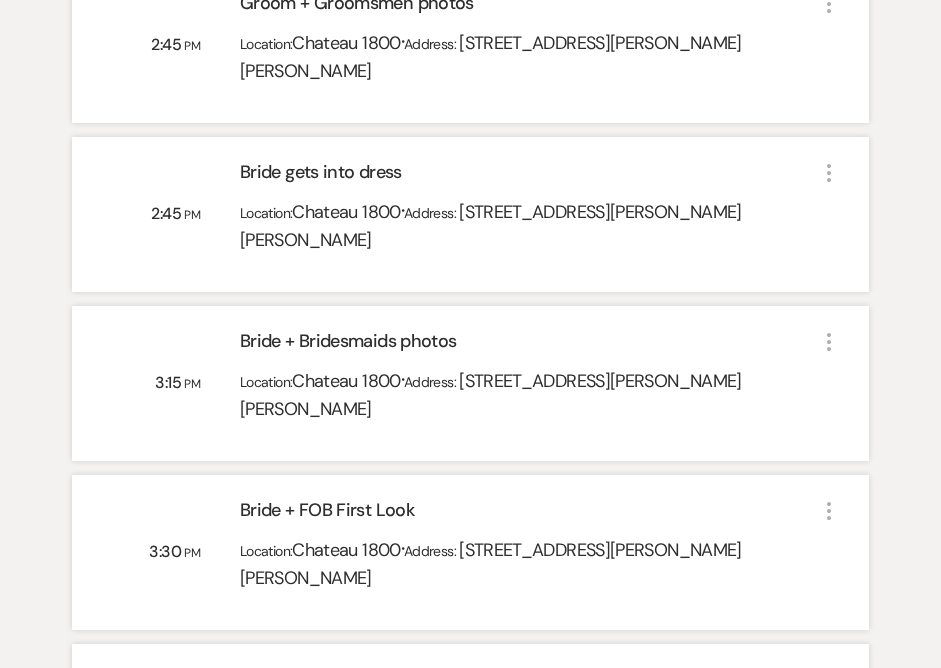 click on "Bride + Bridesmaids photos" at bounding box center [528, 345] 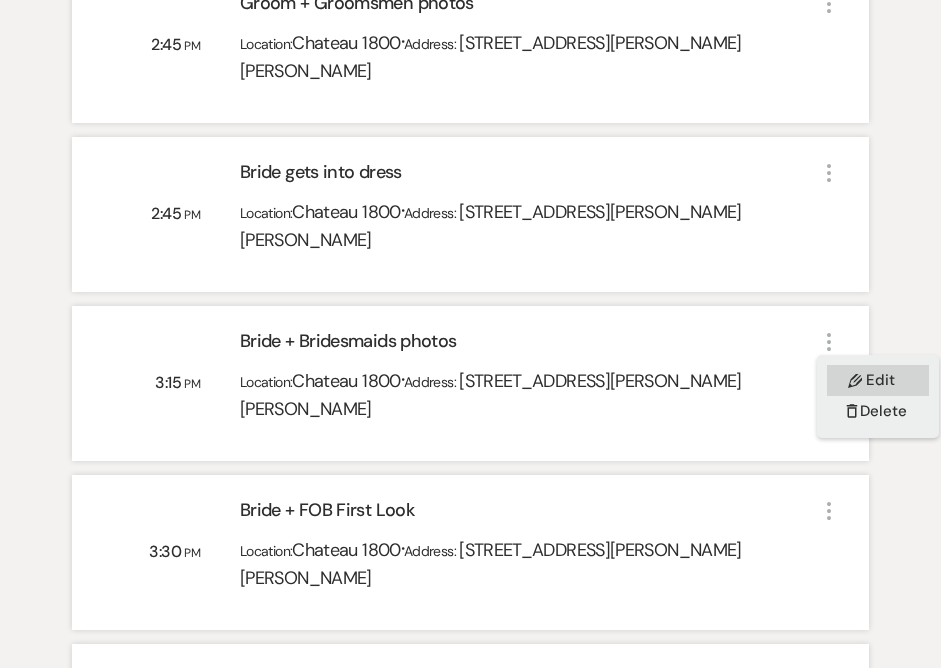 click on "Pencil  Edit" at bounding box center [878, 380] 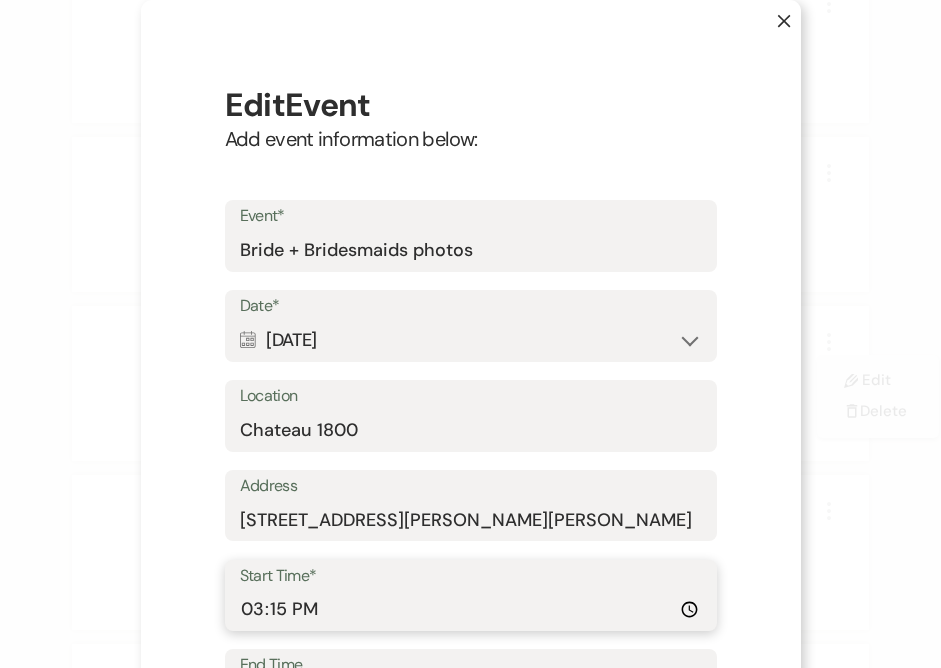 click on "15:15:00" at bounding box center (471, 609) 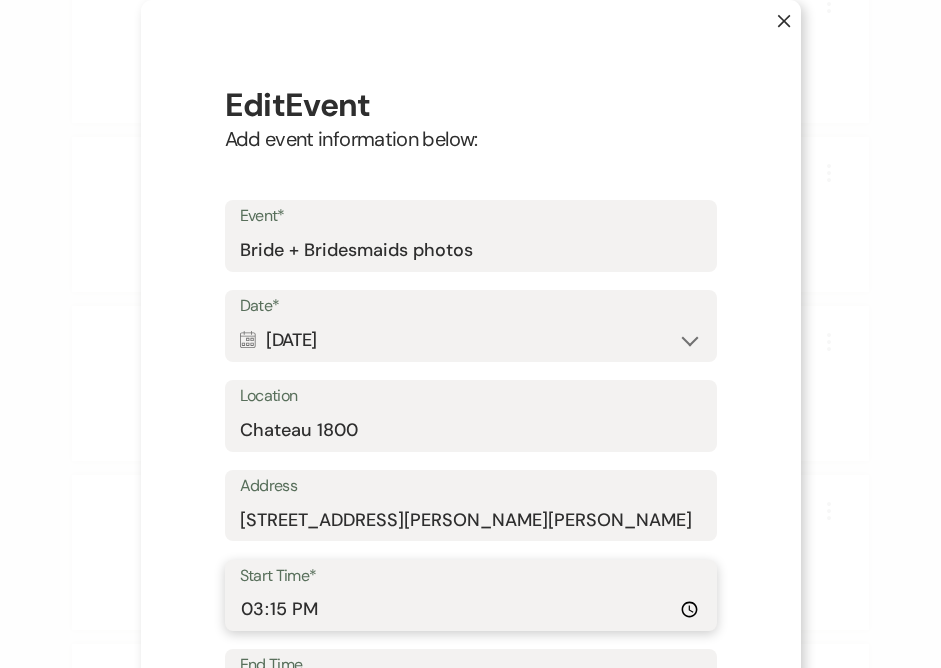 type on "15:00" 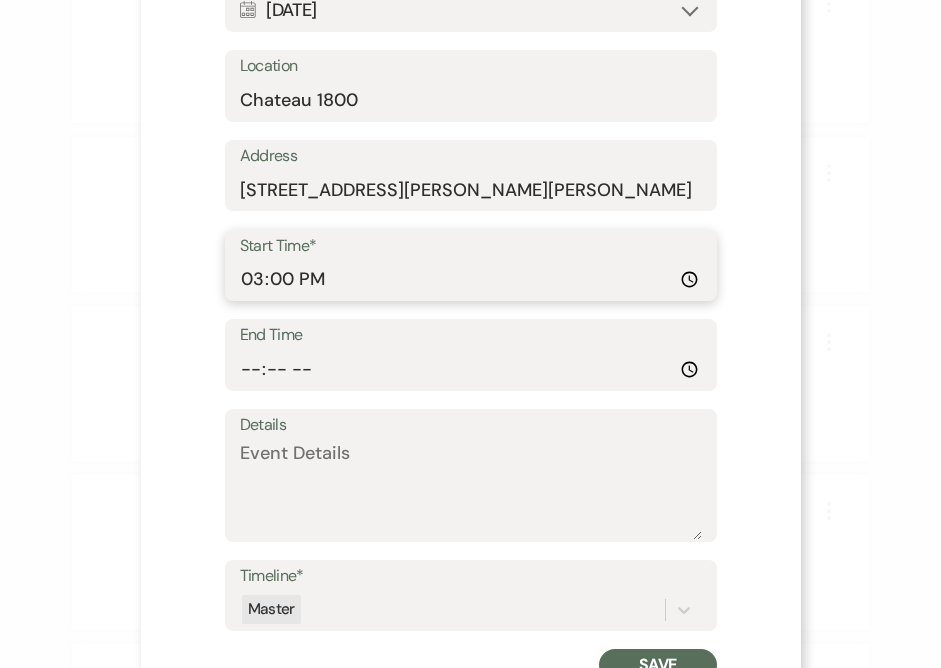 scroll, scrollTop: 343, scrollLeft: 0, axis: vertical 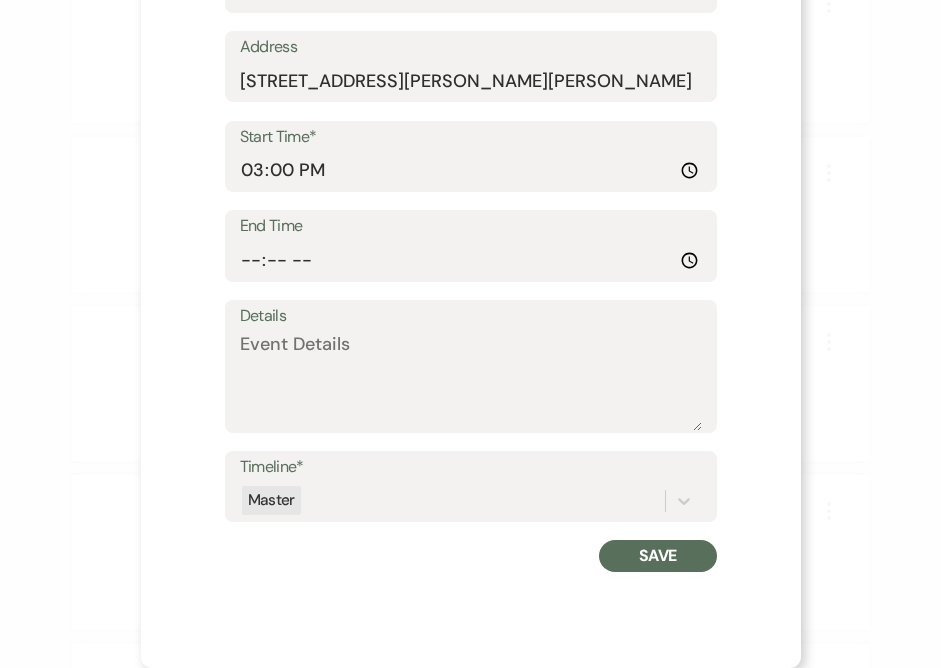 click on "Save" at bounding box center [657, 556] 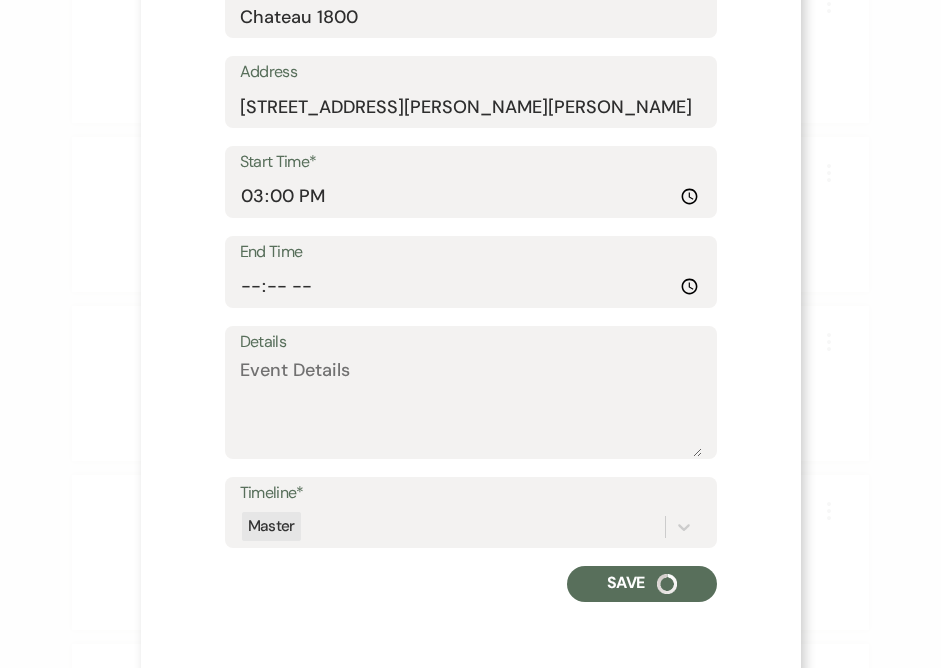 scroll, scrollTop: 464, scrollLeft: 0, axis: vertical 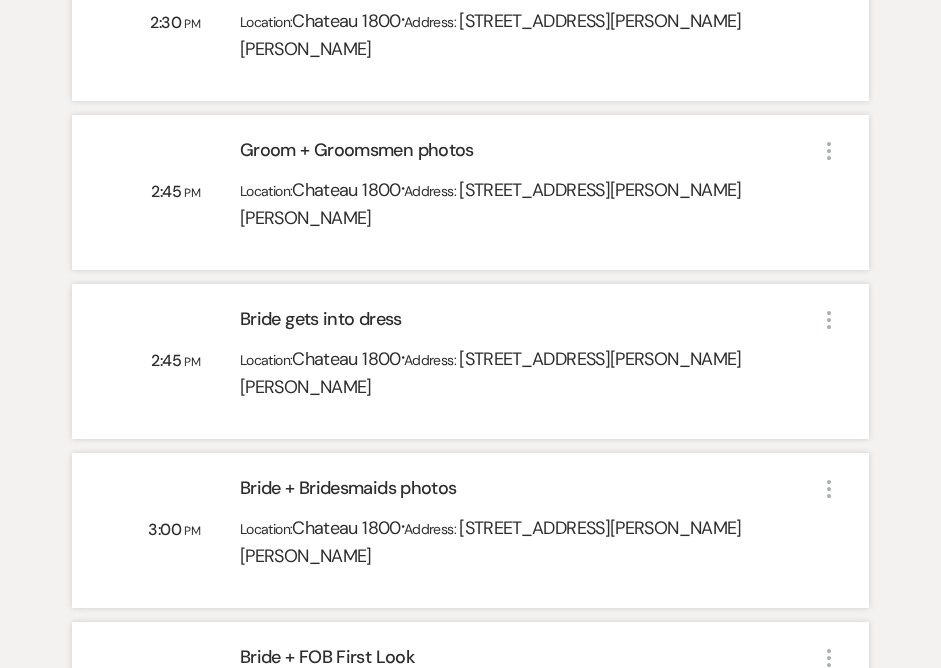 click on "More" 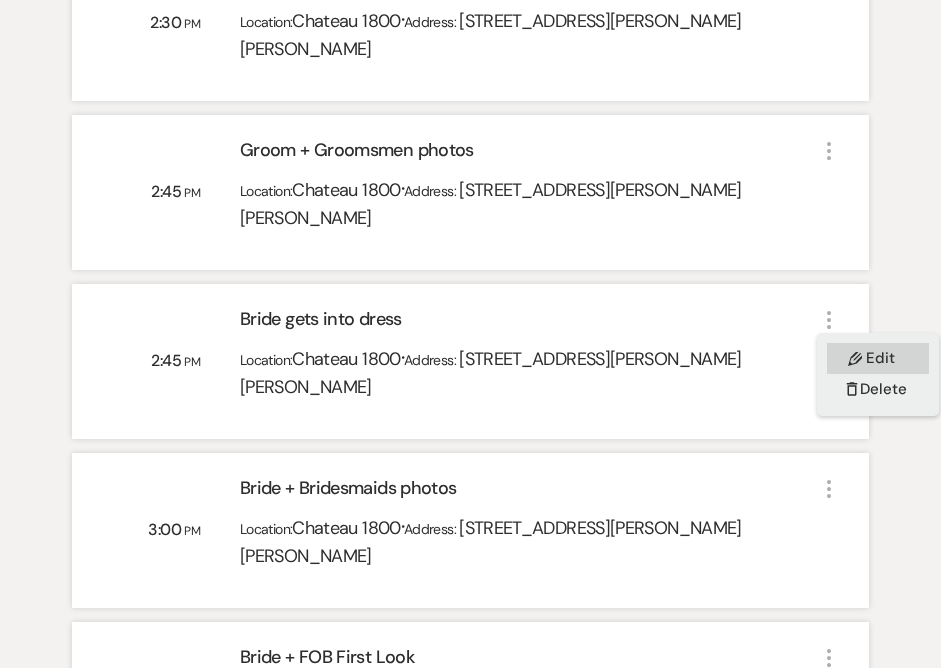 click on "Pencil" 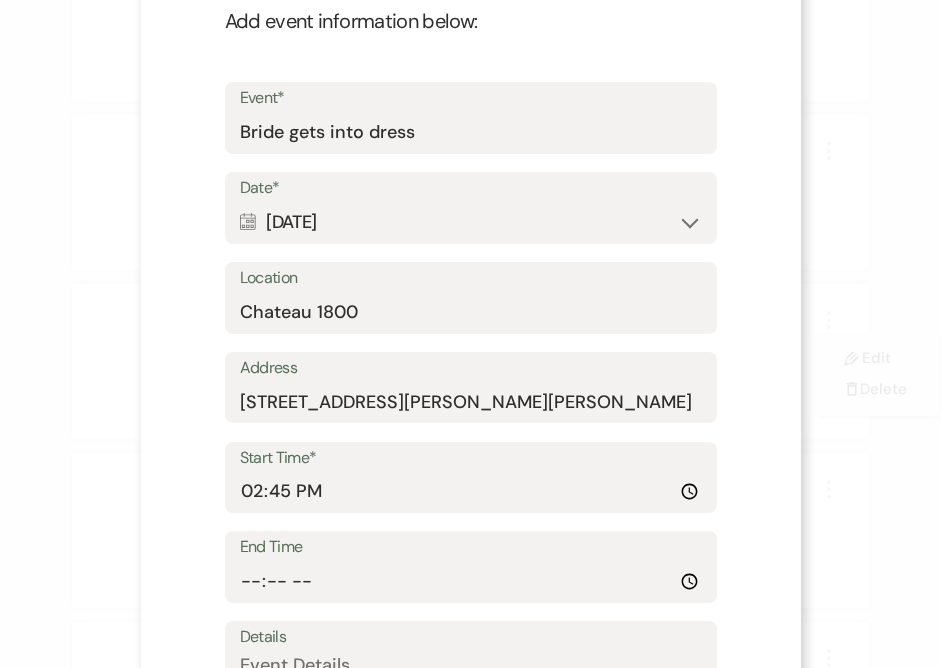 scroll, scrollTop: 139, scrollLeft: 0, axis: vertical 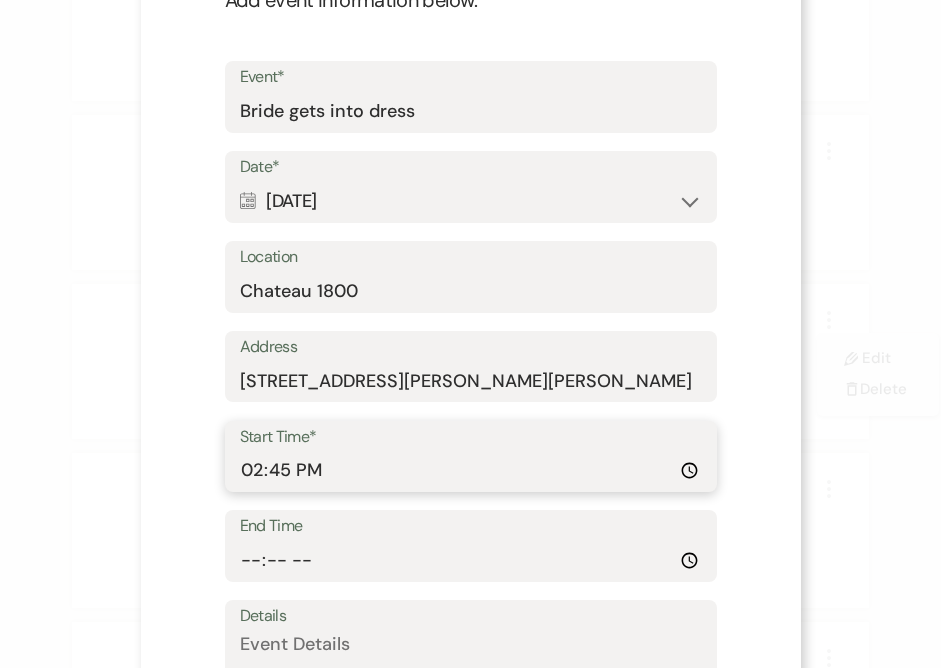 click on "14:45:00" at bounding box center [471, 470] 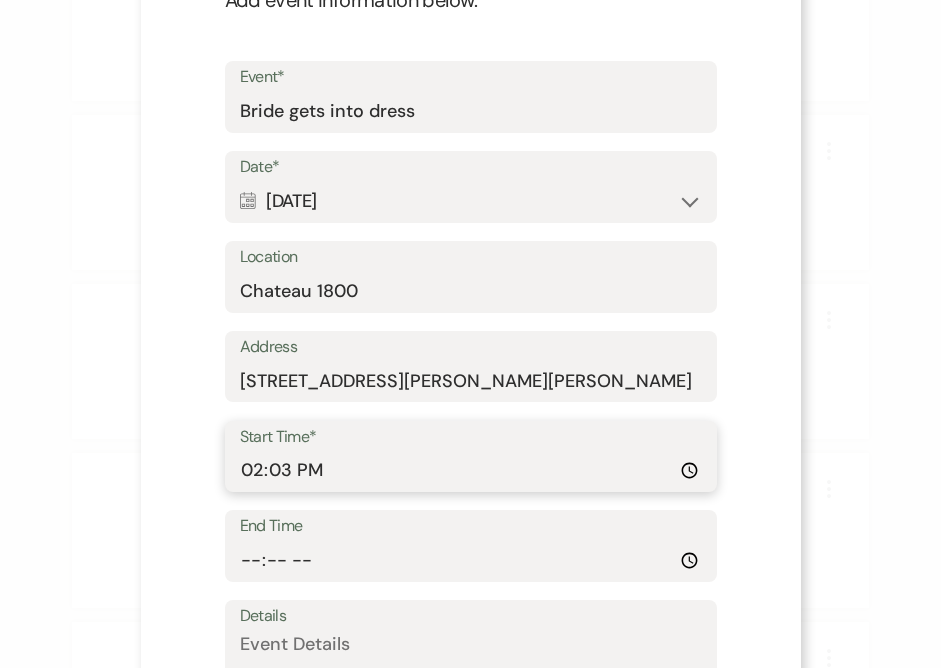type on "14:30" 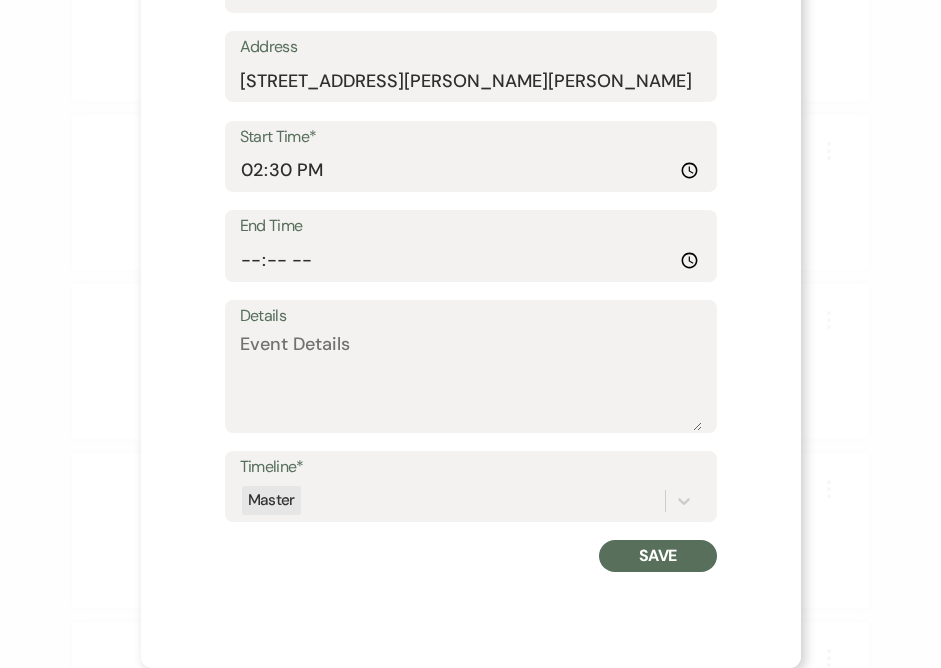 click on "Save" at bounding box center (657, 556) 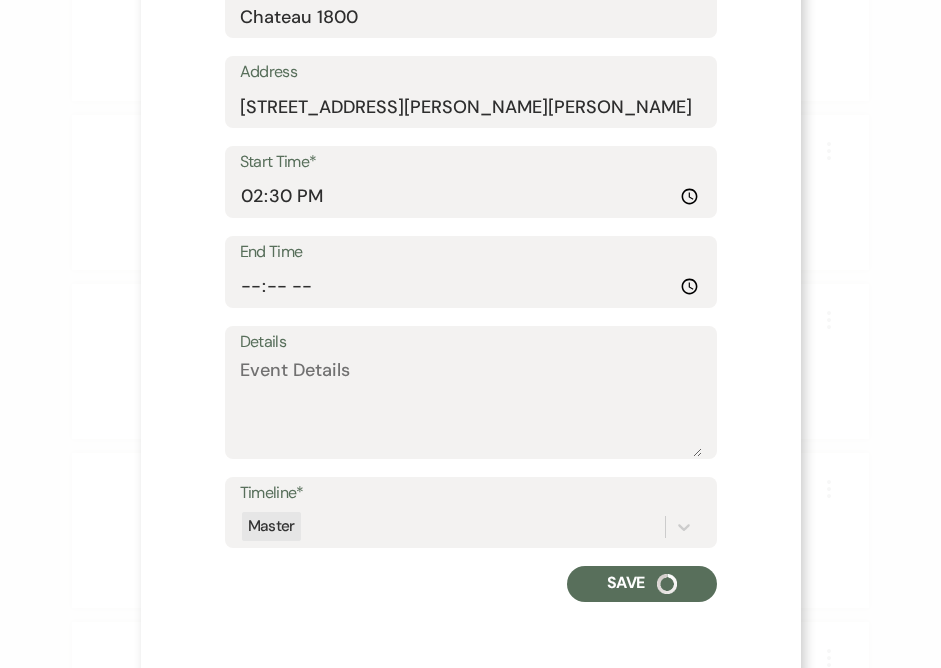 scroll, scrollTop: 464, scrollLeft: 0, axis: vertical 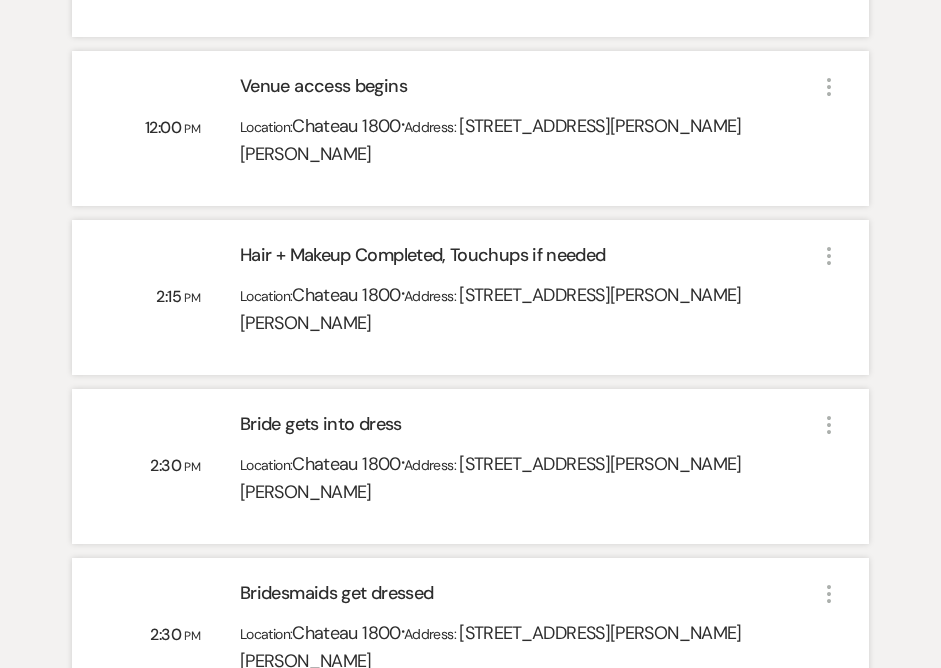 click on "More" 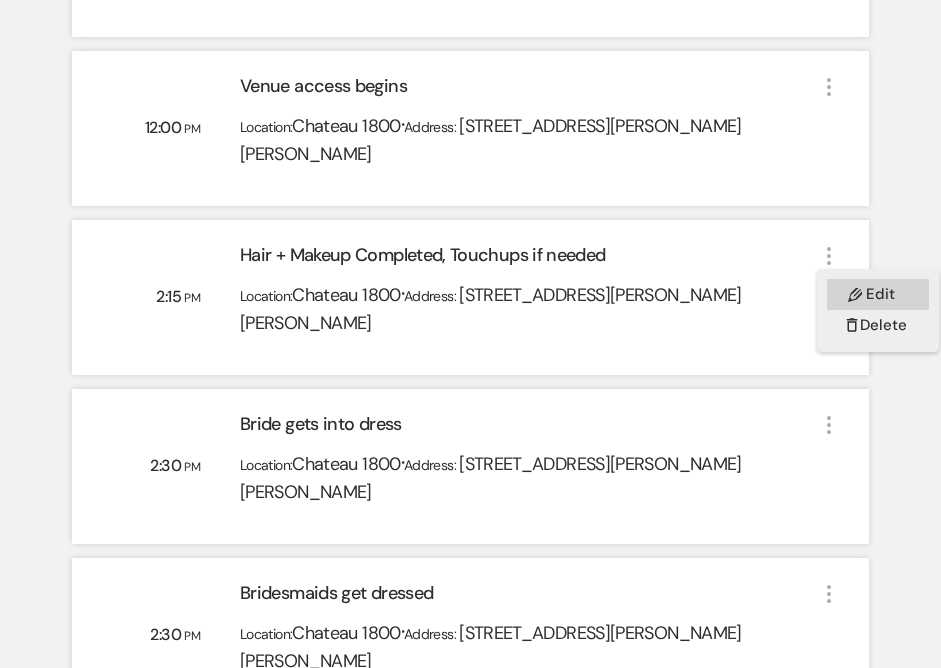 click 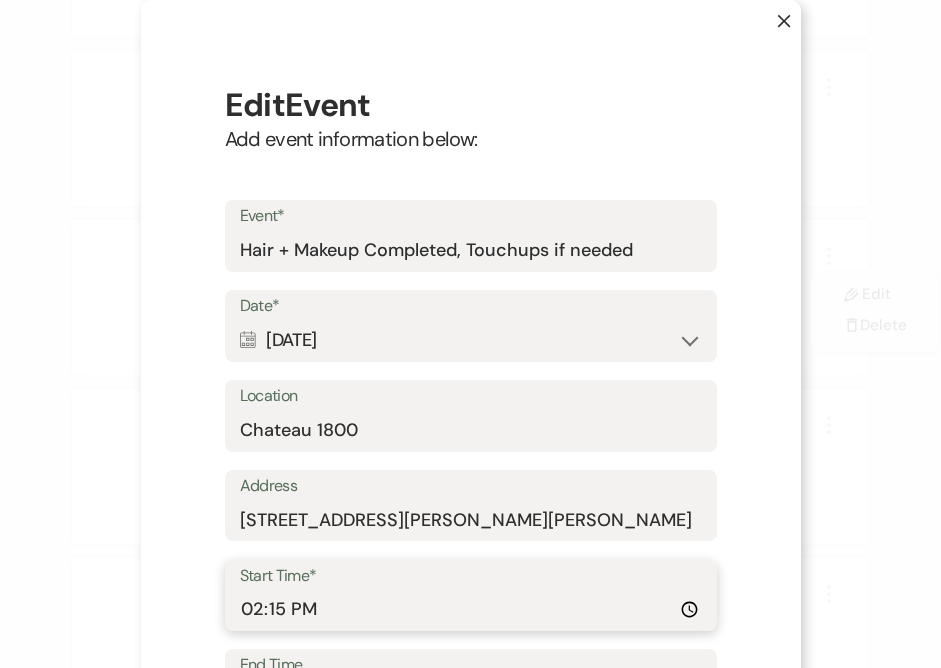 click on "14:15:00" at bounding box center [471, 609] 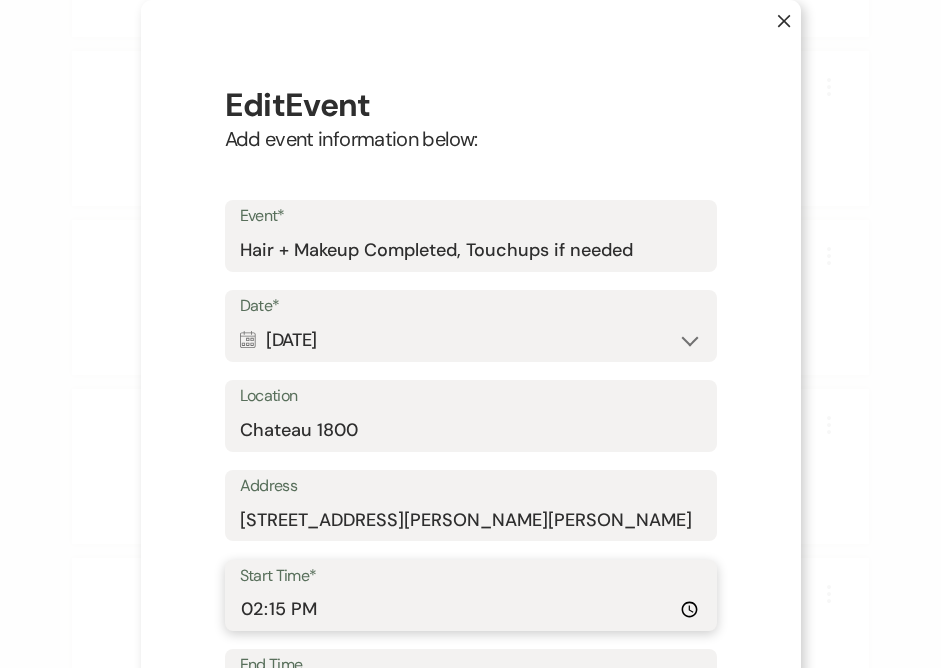 type on "14:00" 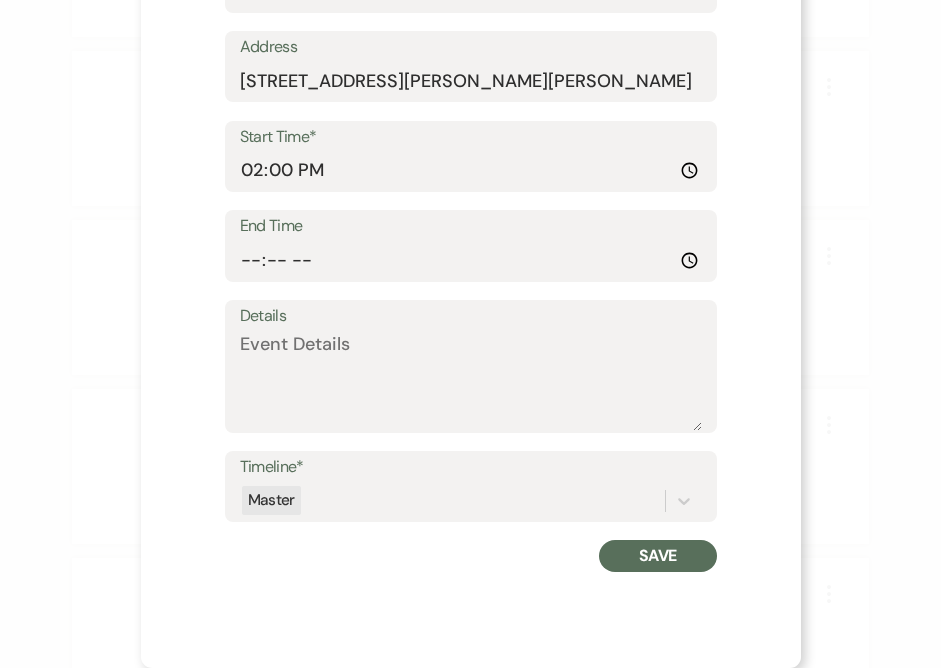 click on "Save" at bounding box center [657, 556] 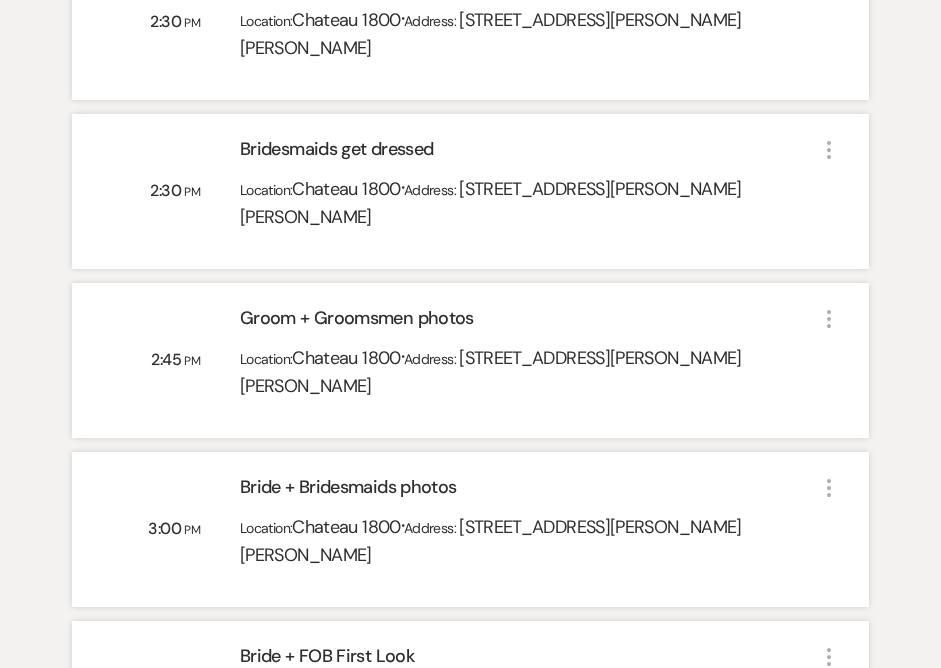 scroll, scrollTop: 1687, scrollLeft: 0, axis: vertical 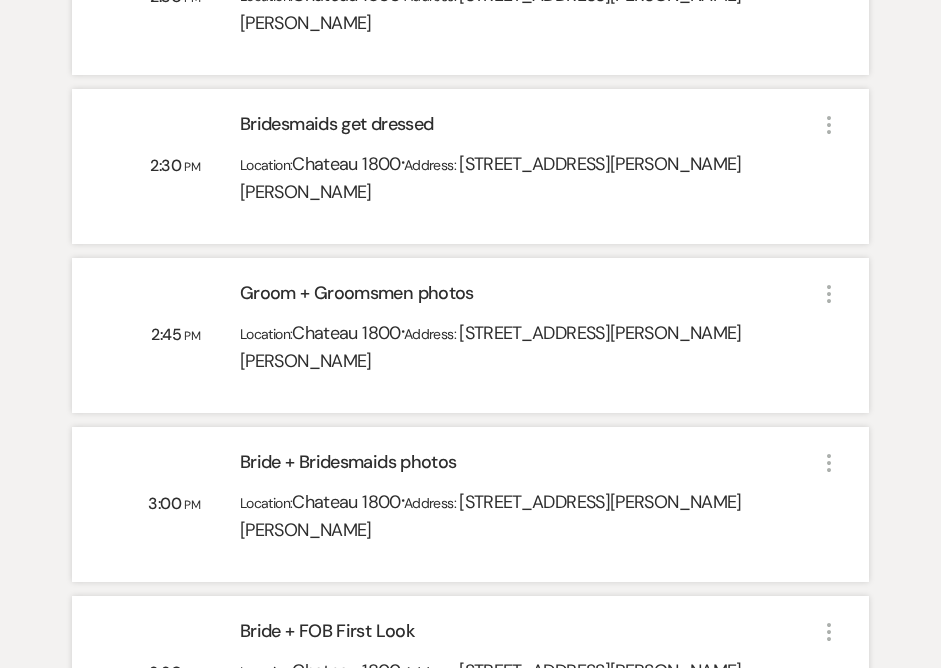 click on "More" 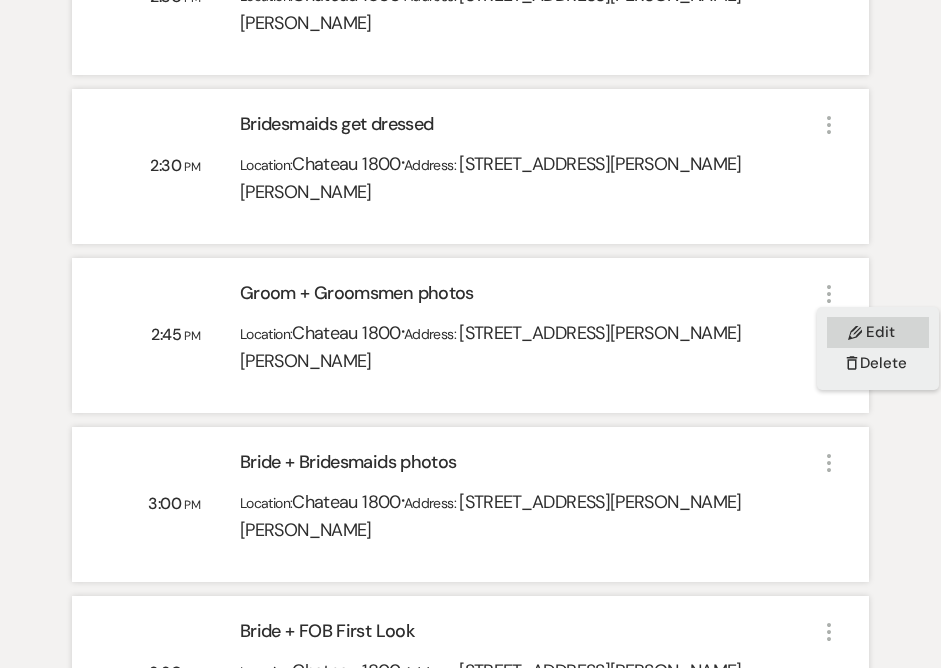 click on "Pencil" 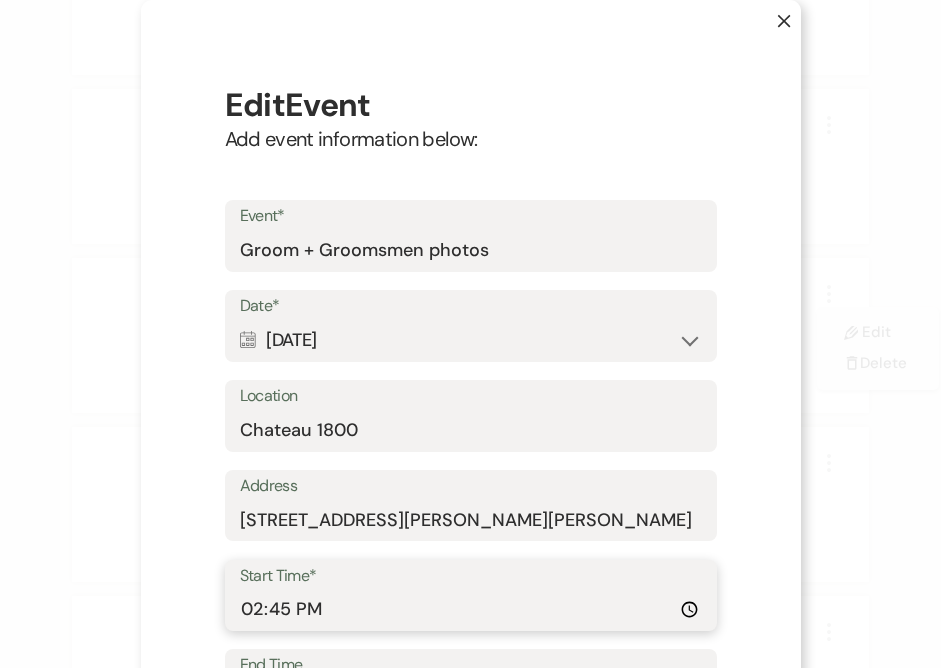 click on "14:45:00" at bounding box center [471, 609] 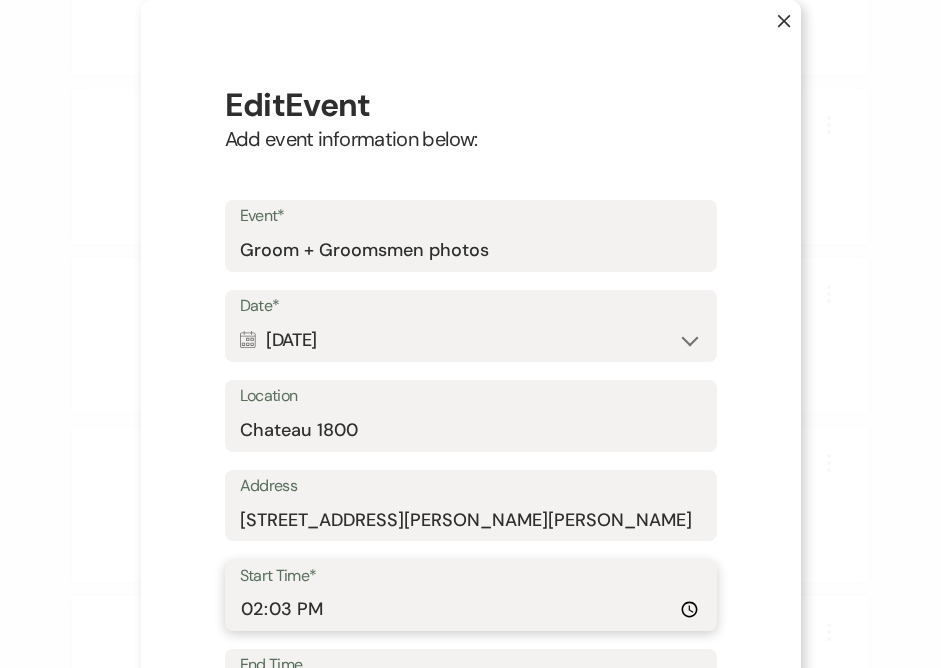 type on "14:30" 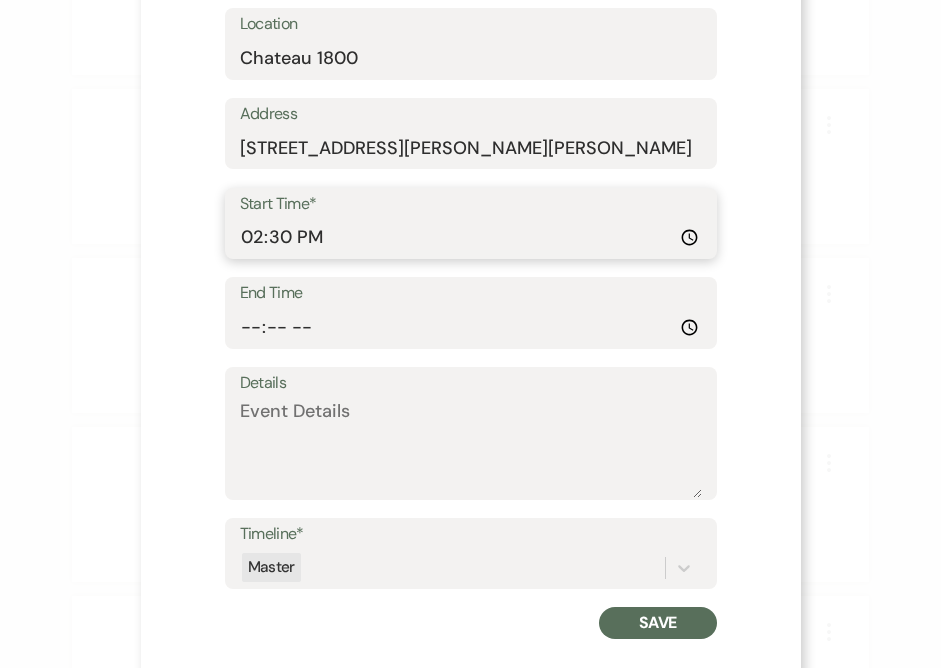 scroll, scrollTop: 439, scrollLeft: 0, axis: vertical 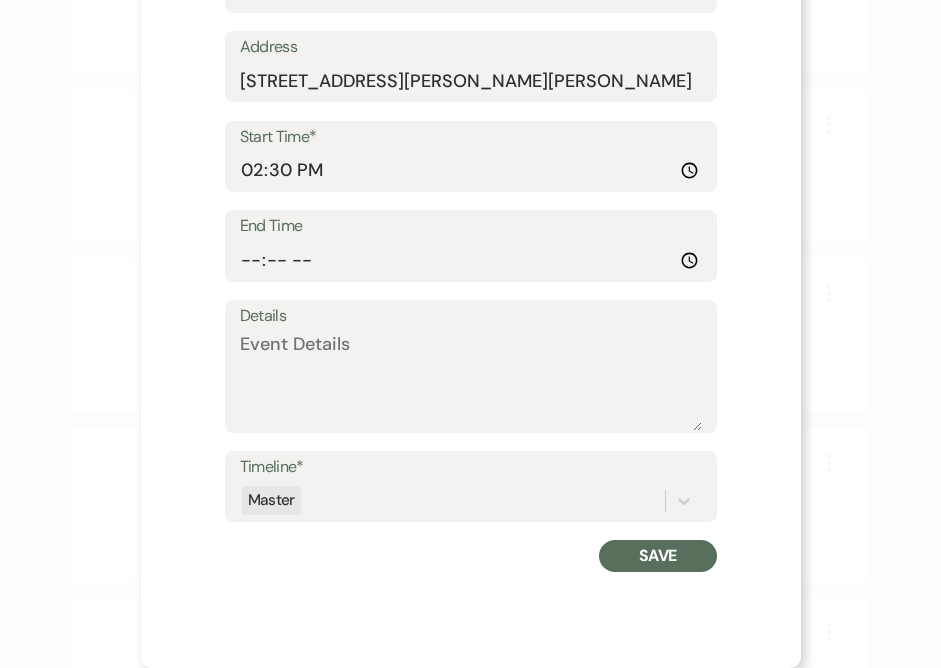 click on "Edit  Event Add event information below: Event* Groom + Groomsmen photos Date* Calendar [DATE] Expand Location Chateau 1800 Address [STREET_ADDRESS][PERSON_NAME][PERSON_NAME] Start Time* 14:30 End Time Details Timeline* Master Save" at bounding box center [471, 108] 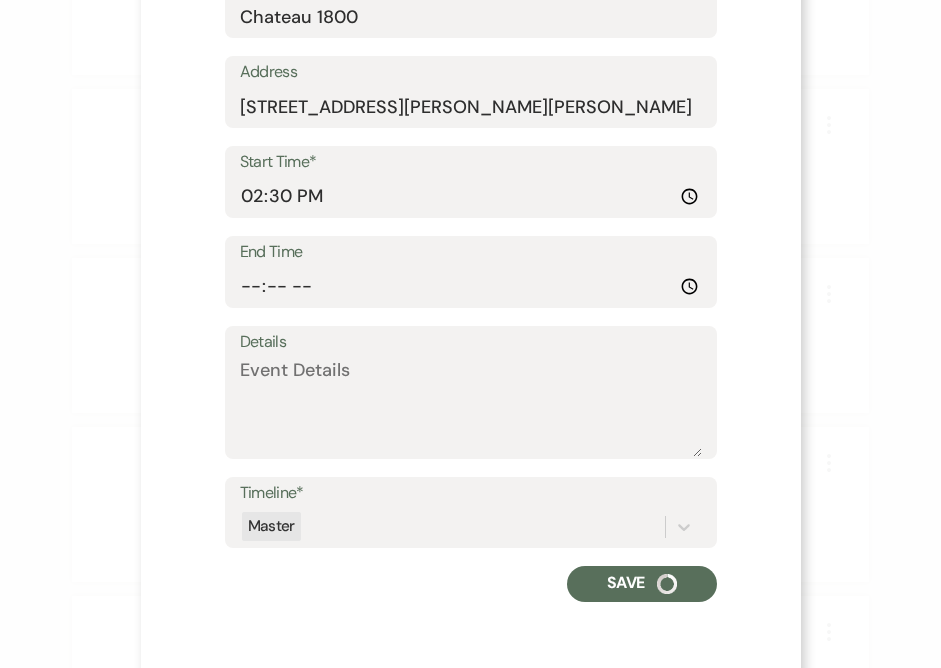 scroll, scrollTop: 464, scrollLeft: 0, axis: vertical 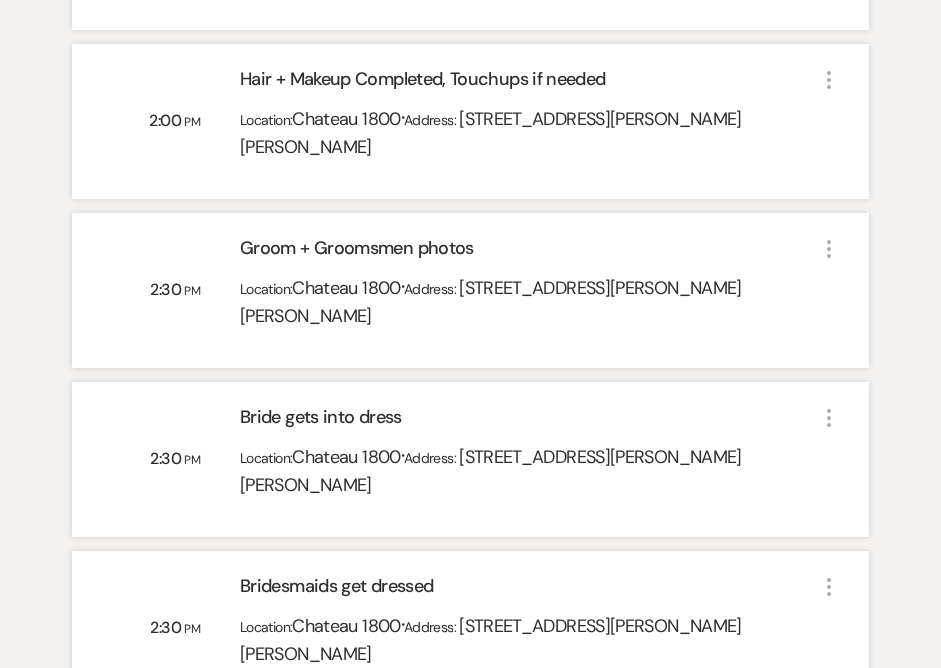 click on "2:30   PM Bridesmaids get dressed Location:  Chateau 1800  ·  Address:   [STREET_ADDRESS][PERSON_NAME][PERSON_NAME] More" at bounding box center [470, 628] 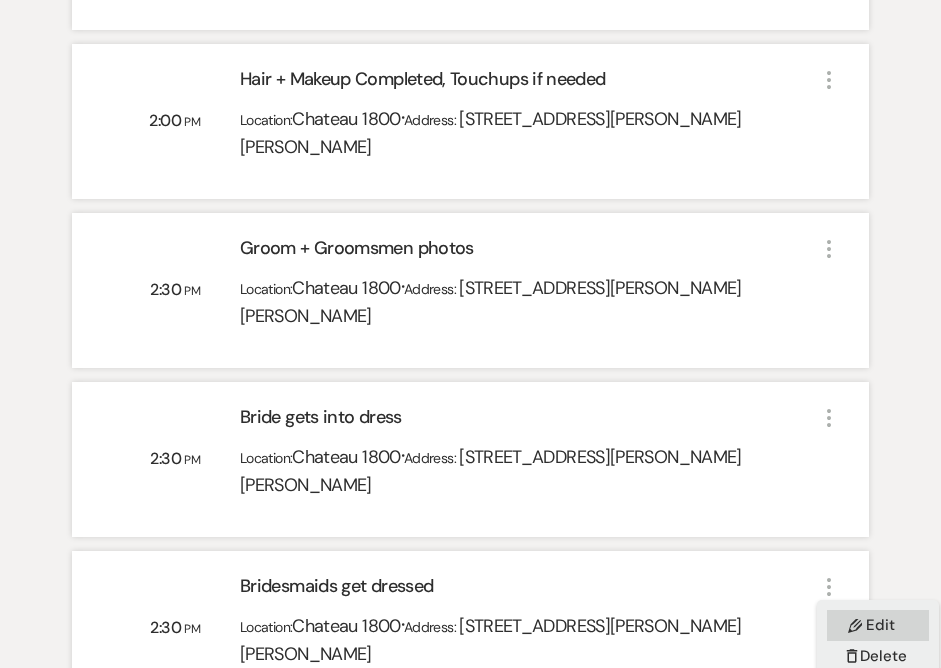 click on "Pencil" 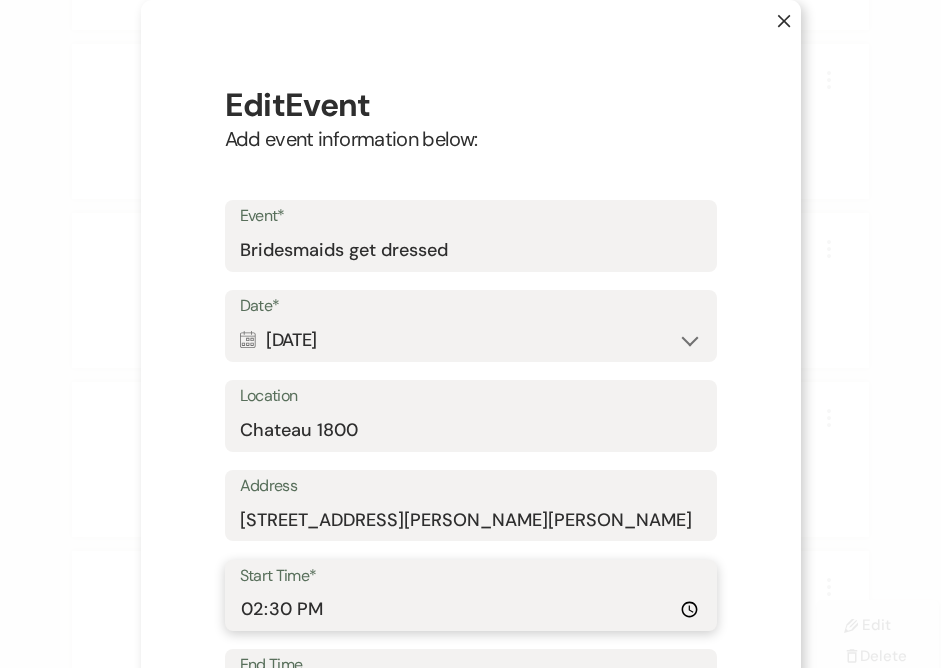 click on "14:30:00" at bounding box center (471, 609) 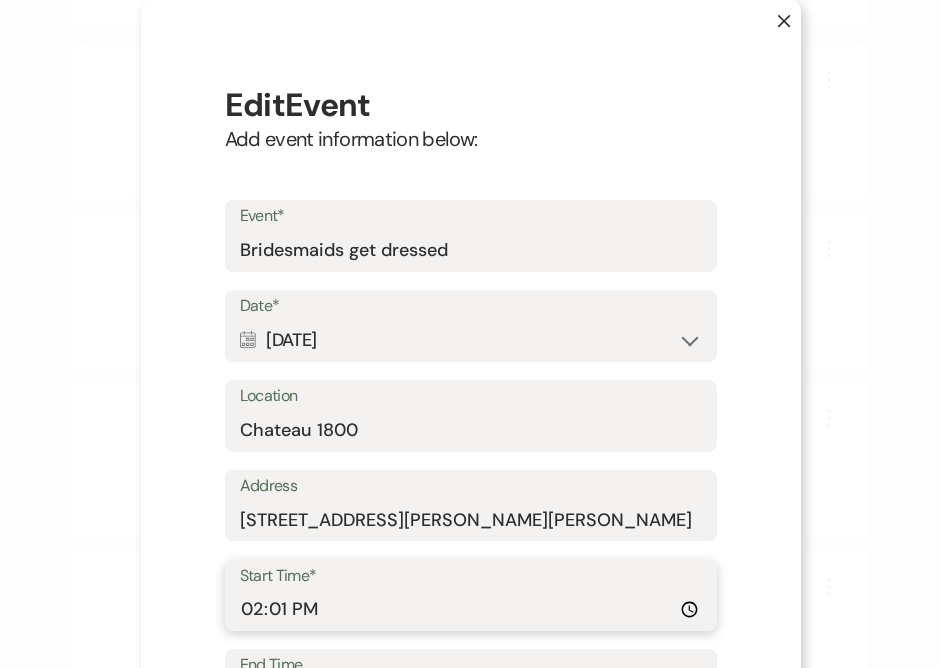 type on "14:15" 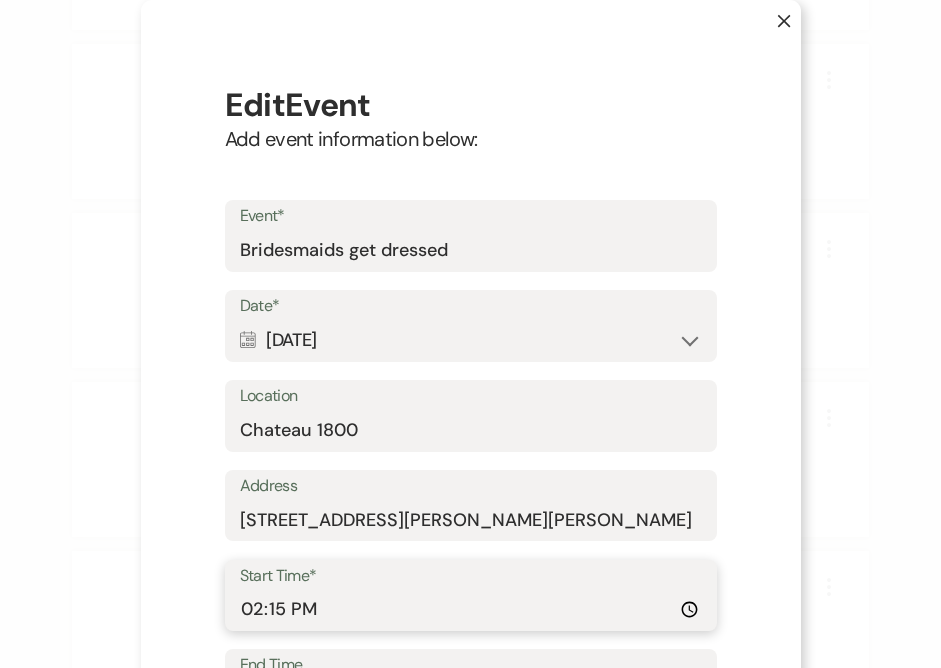 scroll, scrollTop: 439, scrollLeft: 0, axis: vertical 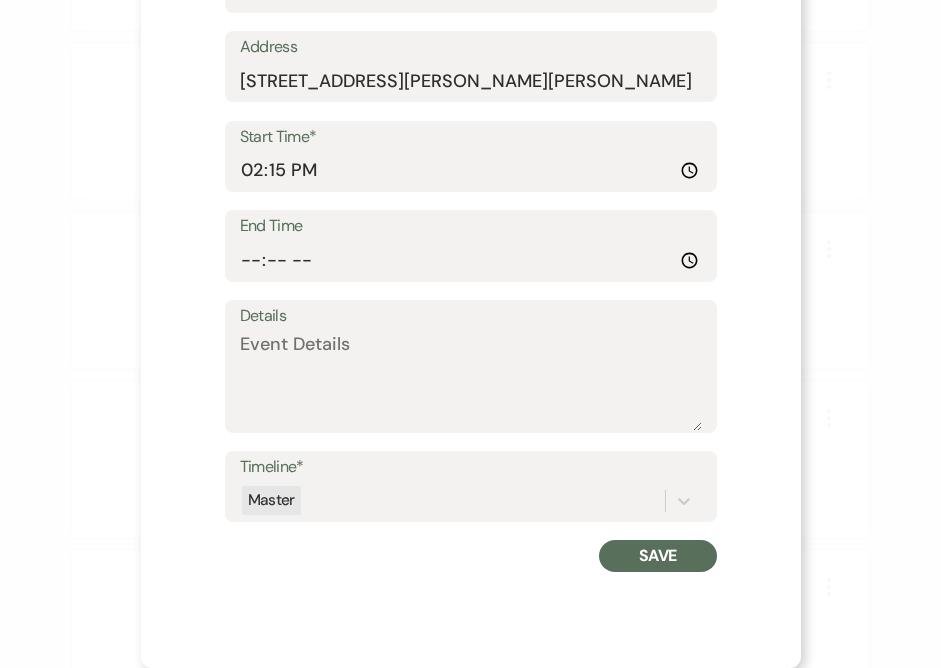 click on "Save" at bounding box center (657, 556) 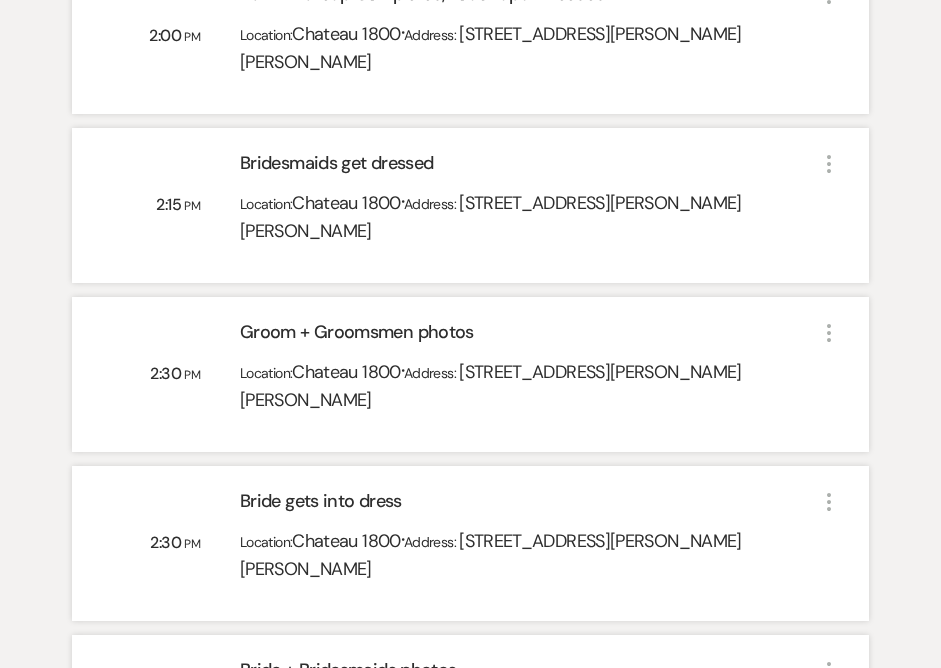 scroll, scrollTop: 0, scrollLeft: 0, axis: both 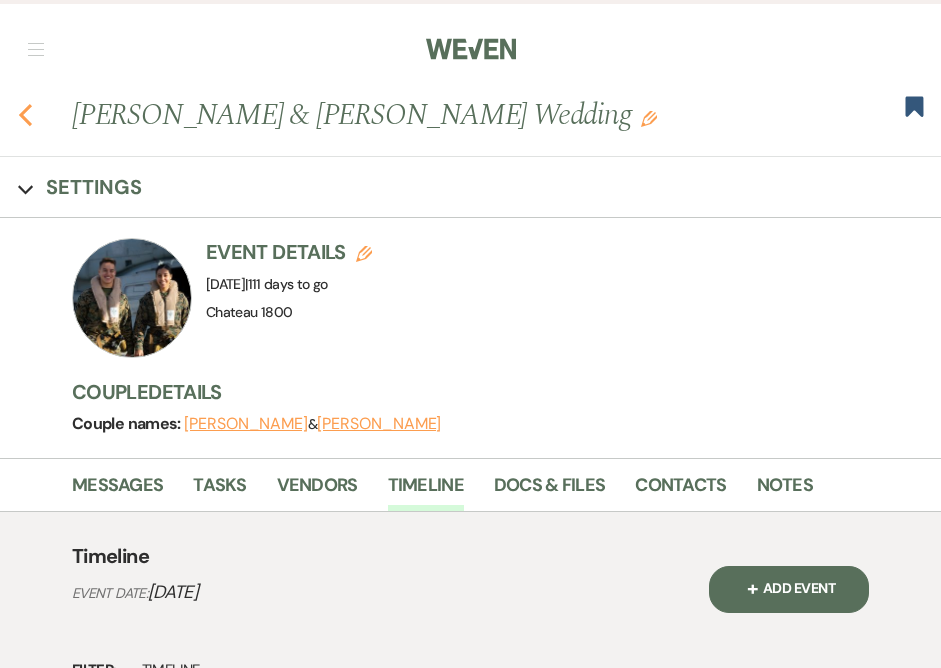 click on "Previous" at bounding box center [25, 113] 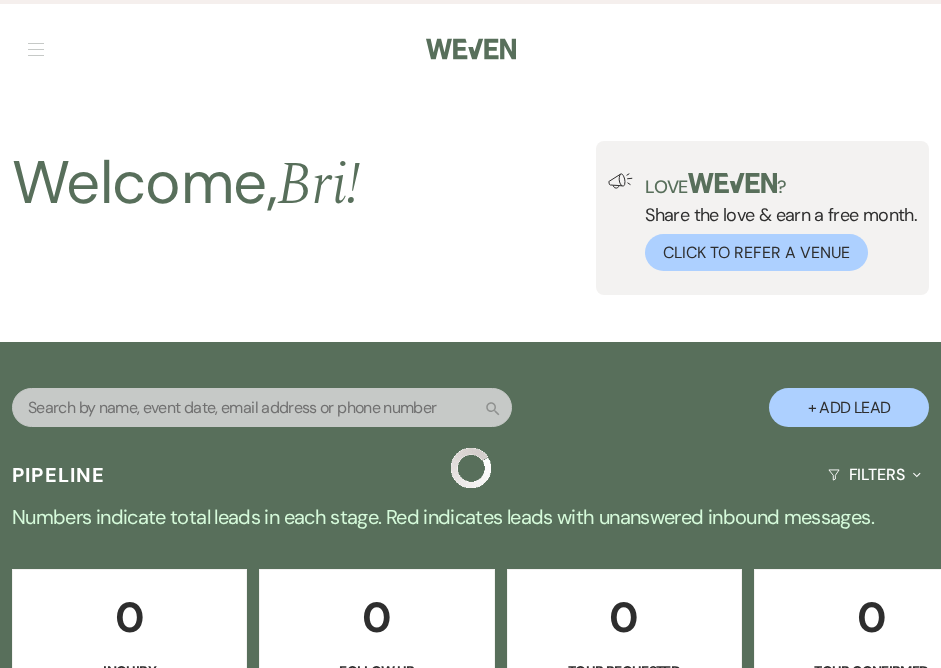 scroll, scrollTop: 2335, scrollLeft: 0, axis: vertical 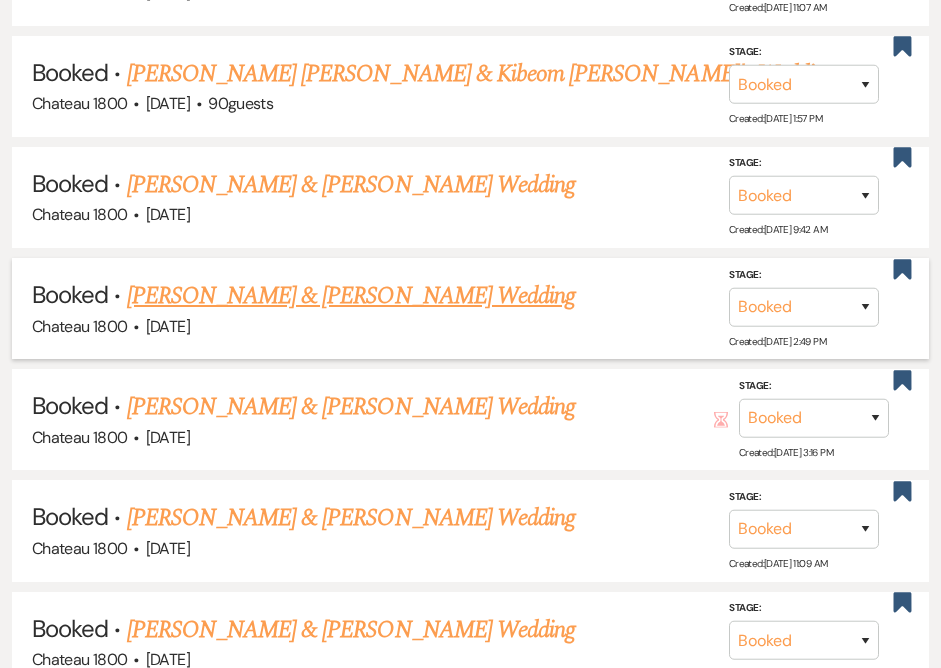 click on "[PERSON_NAME] & [PERSON_NAME] Wedding" at bounding box center (351, 296) 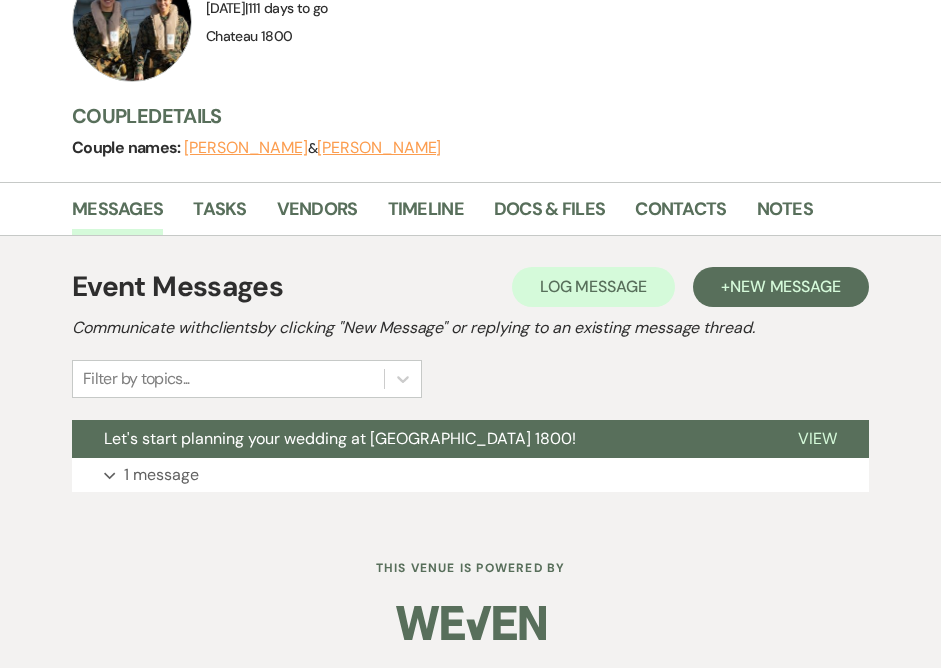 scroll, scrollTop: 276, scrollLeft: 0, axis: vertical 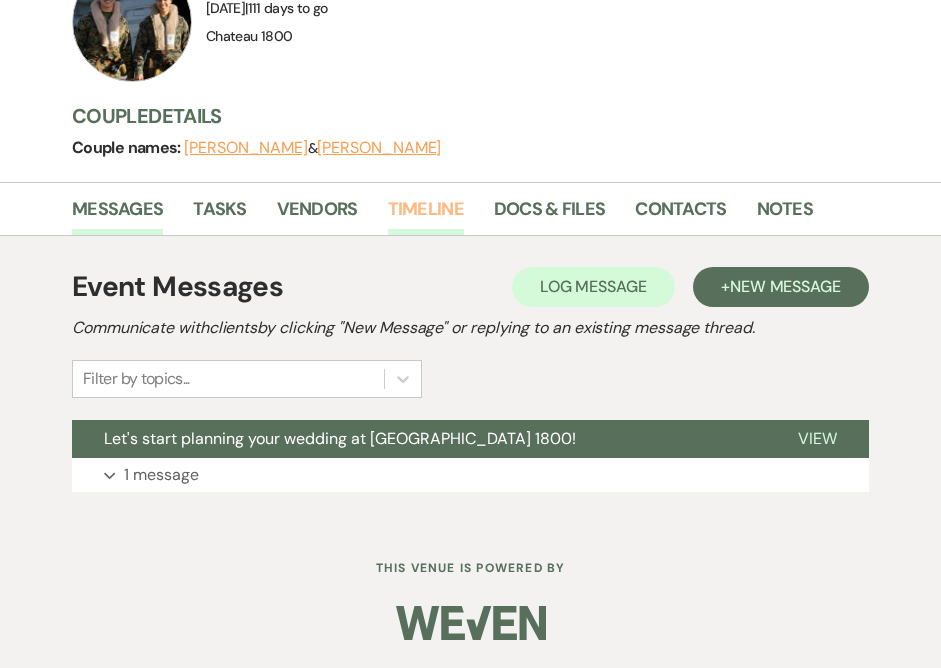 click on "Timeline" at bounding box center [426, 215] 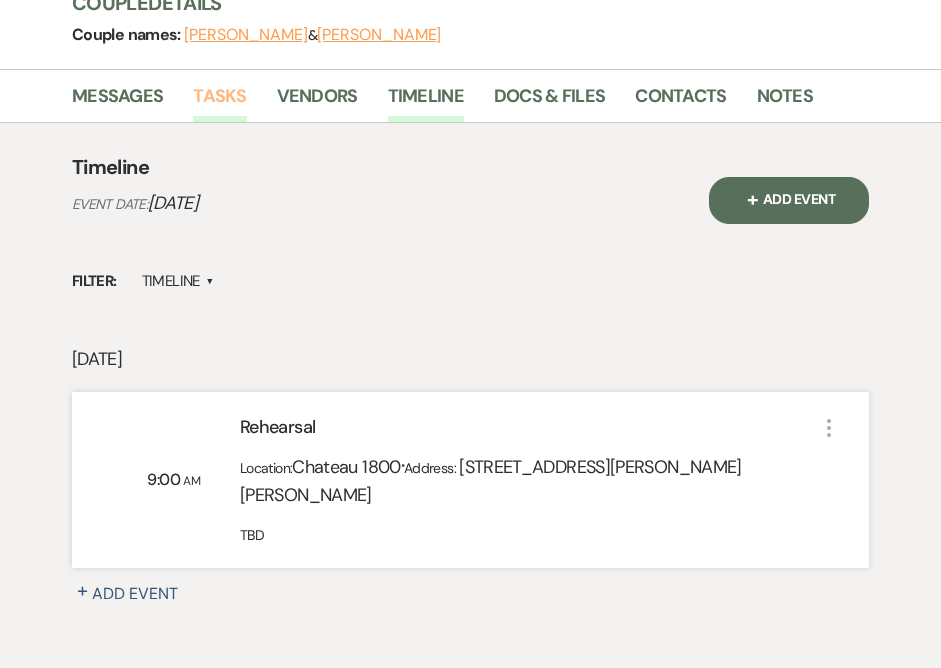 click on "Tasks" at bounding box center (219, 102) 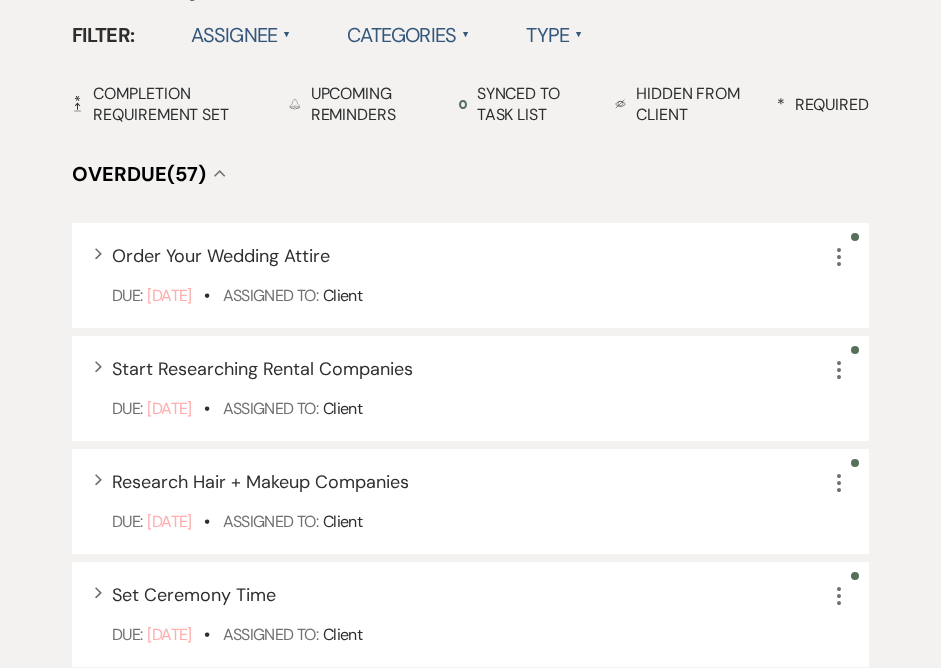 scroll, scrollTop: 930, scrollLeft: 0, axis: vertical 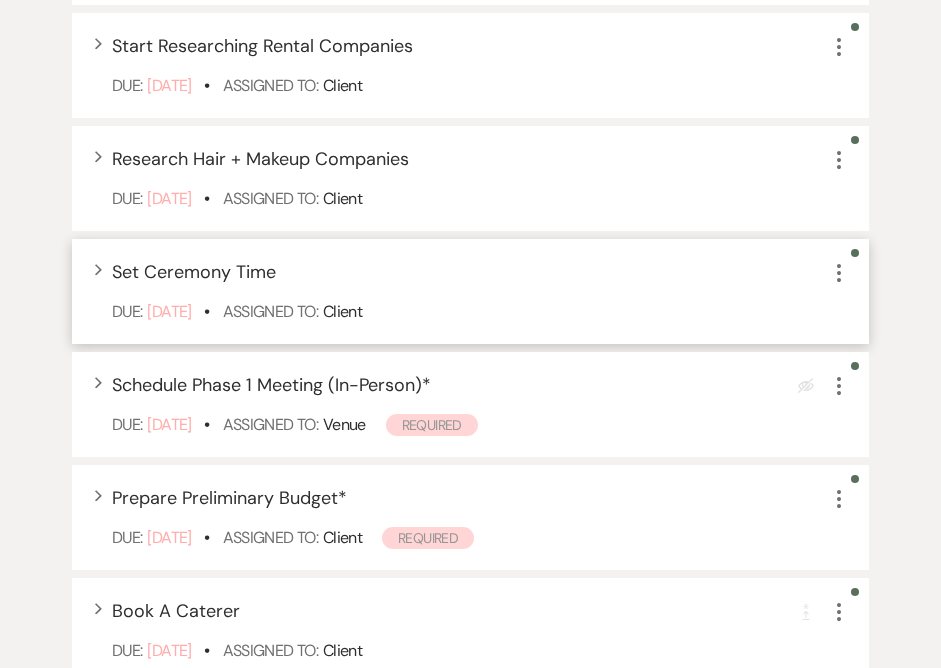 click 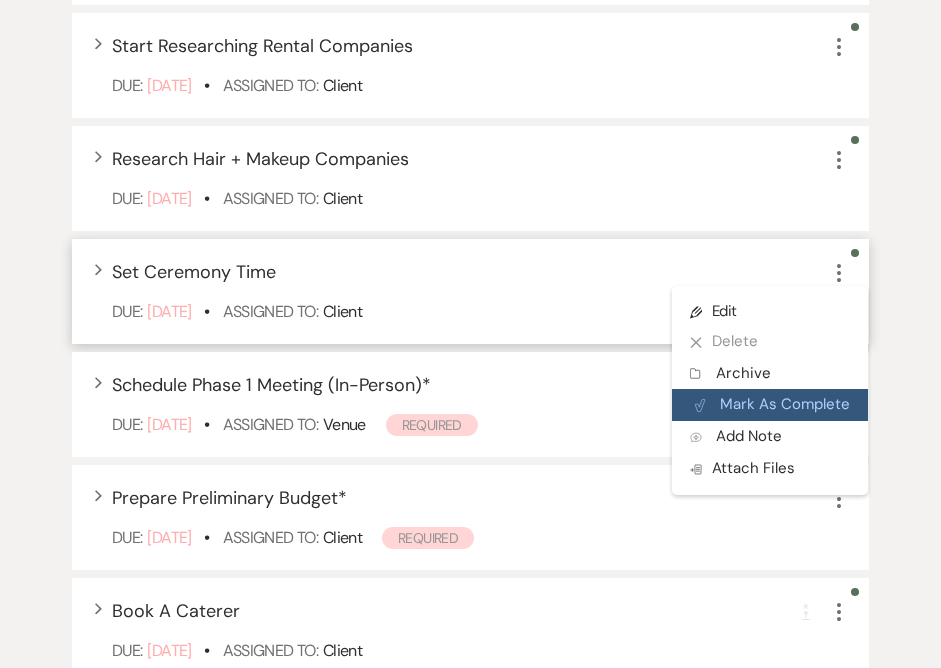 click on "Plan Portal Link   Mark As Complete" at bounding box center [770, 405] 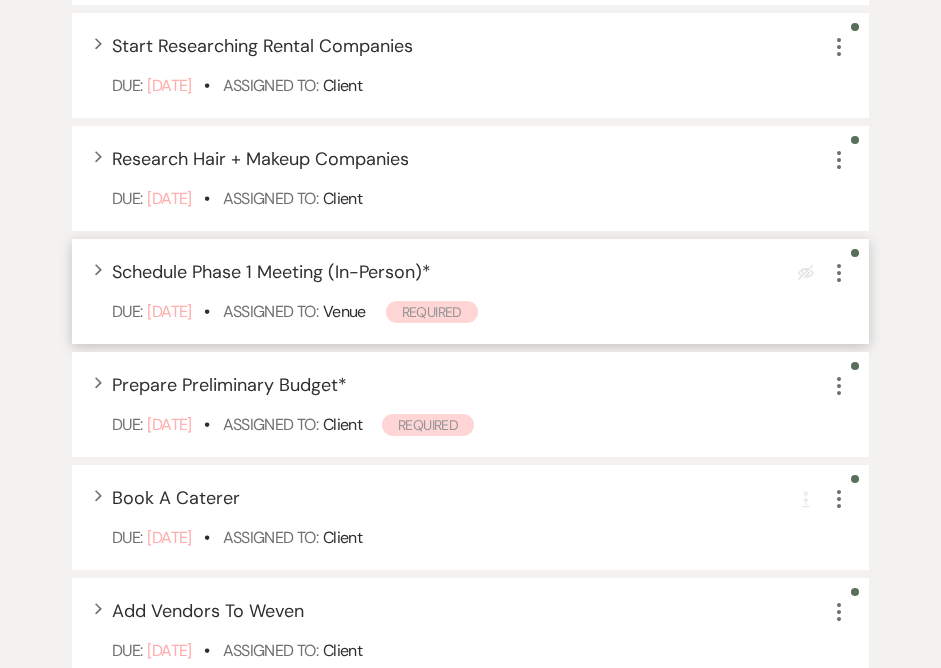 click on "More" 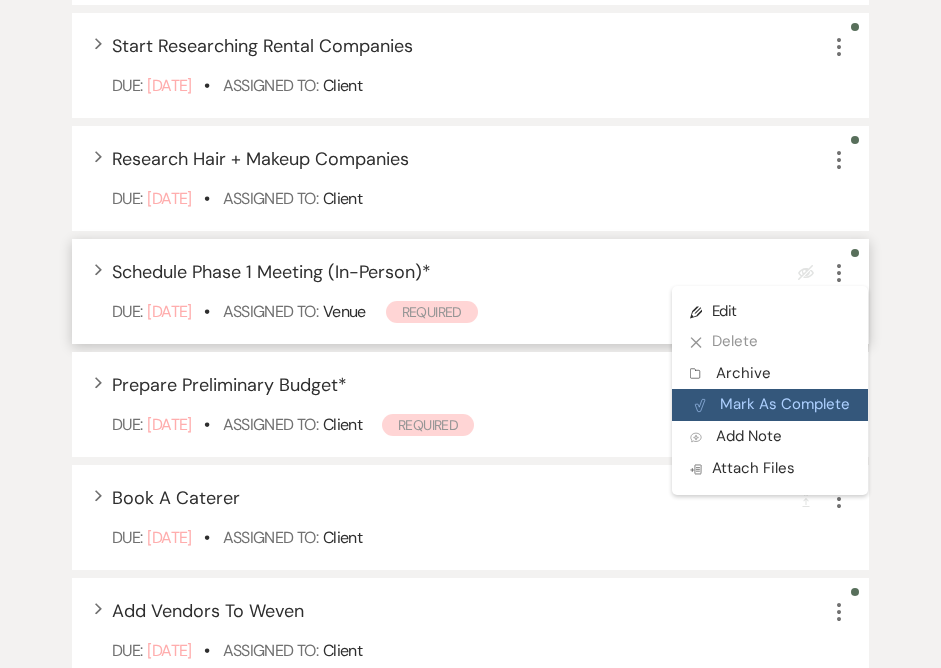 click on "Plan Portal Link   Mark As Complete" at bounding box center [770, 405] 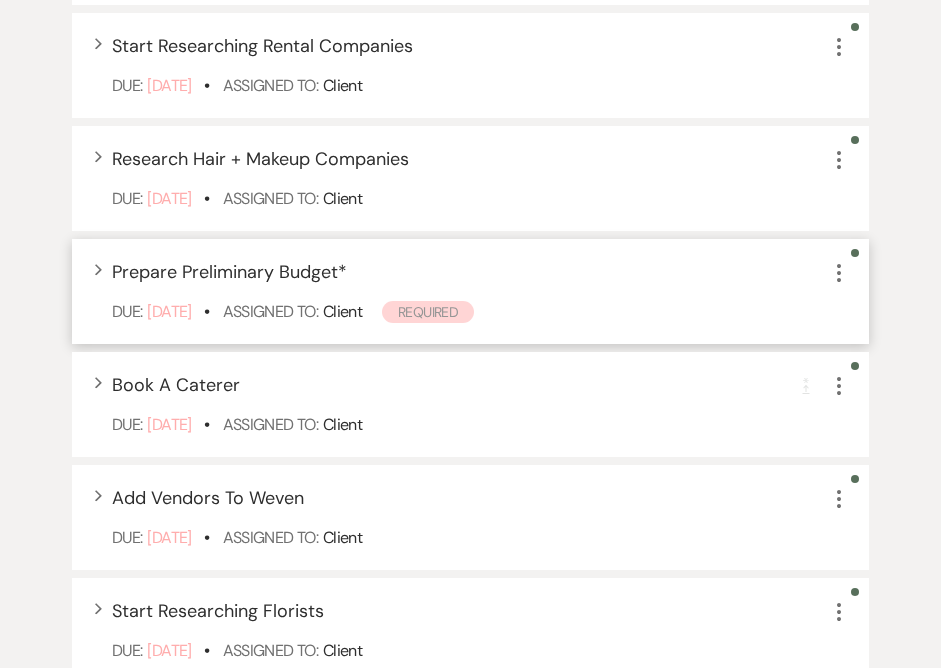 click on "More" 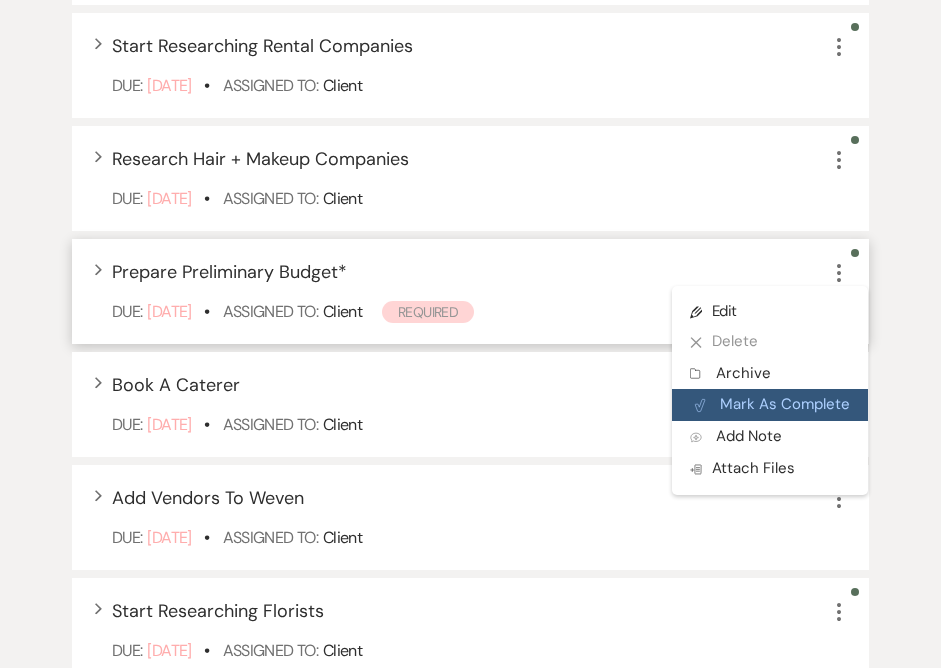 click on "Plan Portal Link   Mark As Complete" at bounding box center (770, 405) 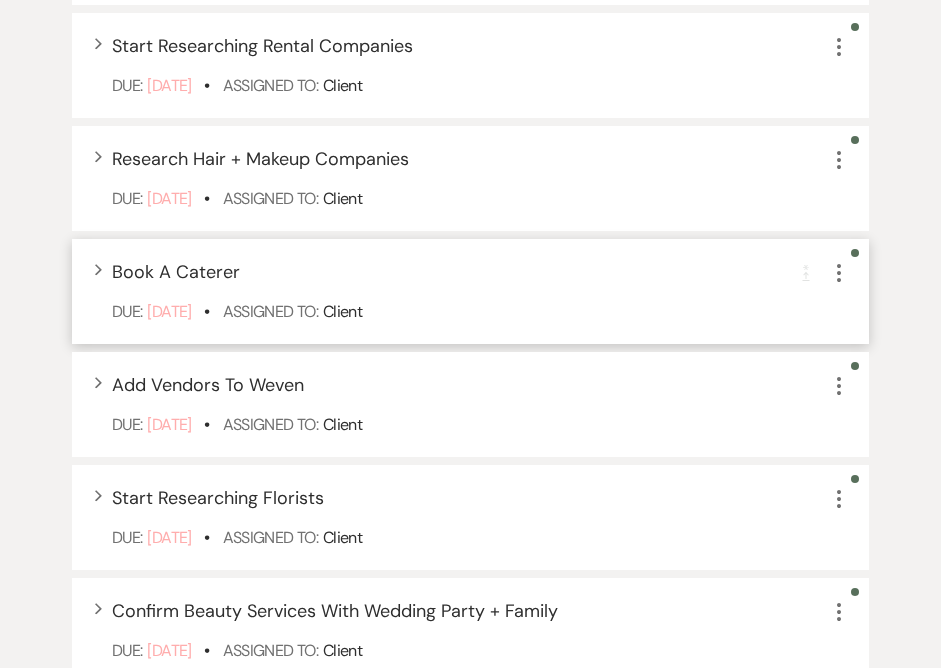 click on "More" 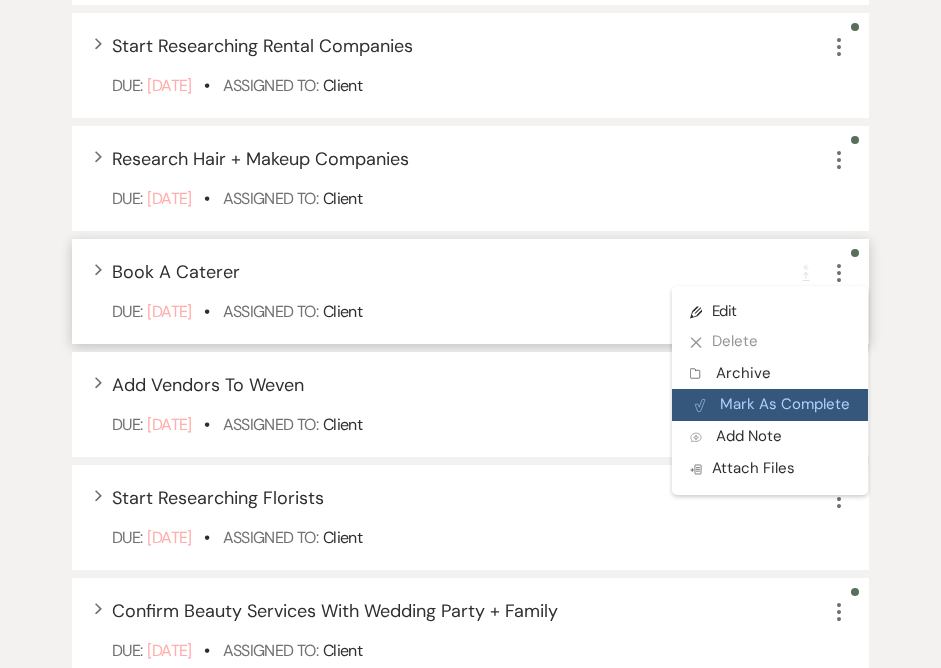 click on "Plan Portal Link   Mark As Complete" at bounding box center (770, 405) 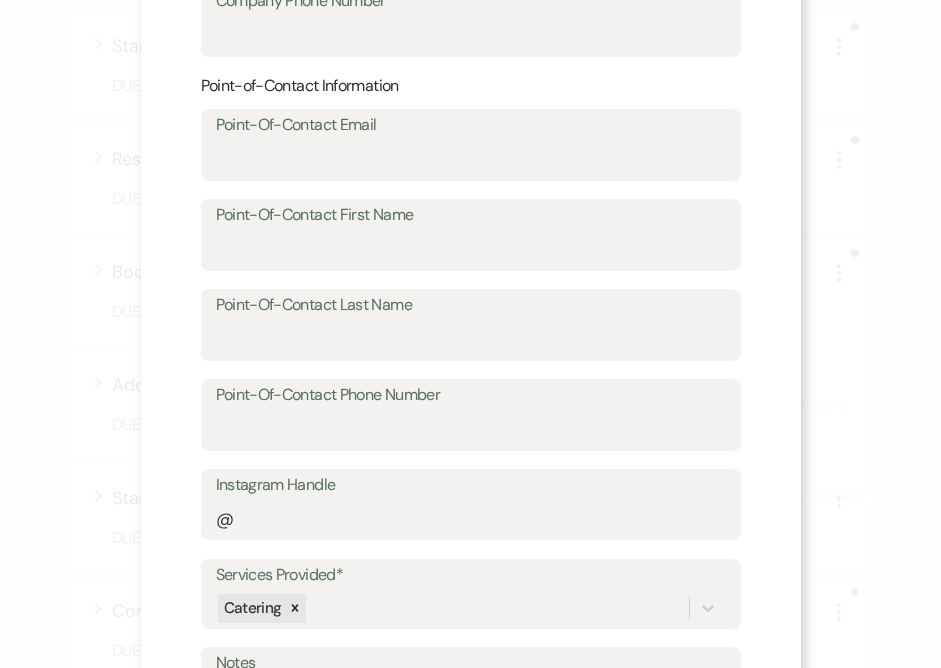 scroll, scrollTop: 830, scrollLeft: 0, axis: vertical 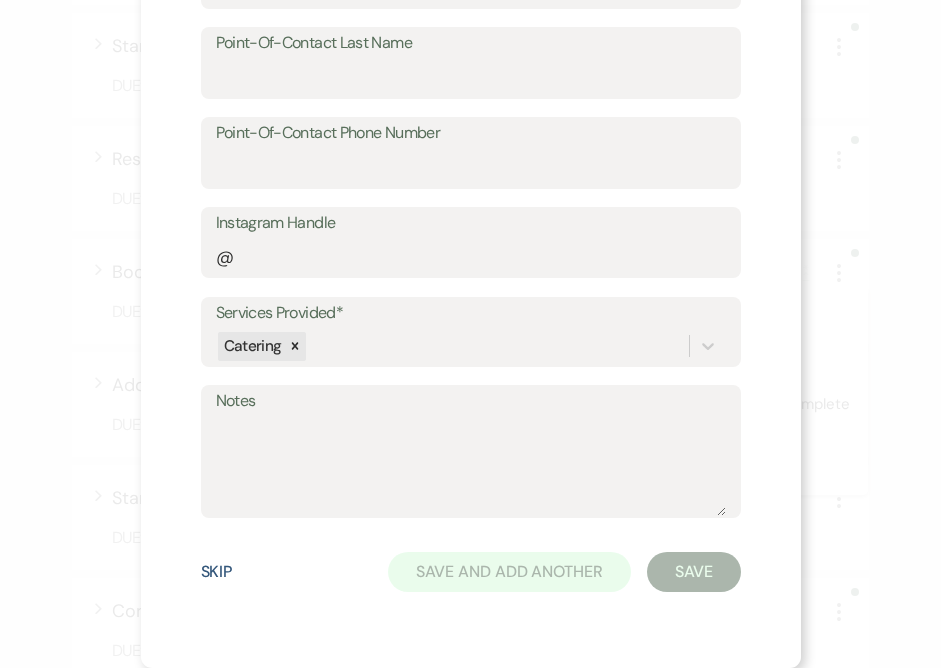 click on "X Add  Vendor Add  vendor information below: Company Information Company Name* Select or enter manually... Company Website Company Instagram Handle @ Company Email Company Phone Number Point-of-Contact Information Point-Of-Contact Email Point-Of-Contact First Name Point-Of-Contact Last Name Point-Of-Contact Phone Number Instagram Handle @ Services Provided* Catering Notes Skip Save and Add Another Save" at bounding box center [471, -81] 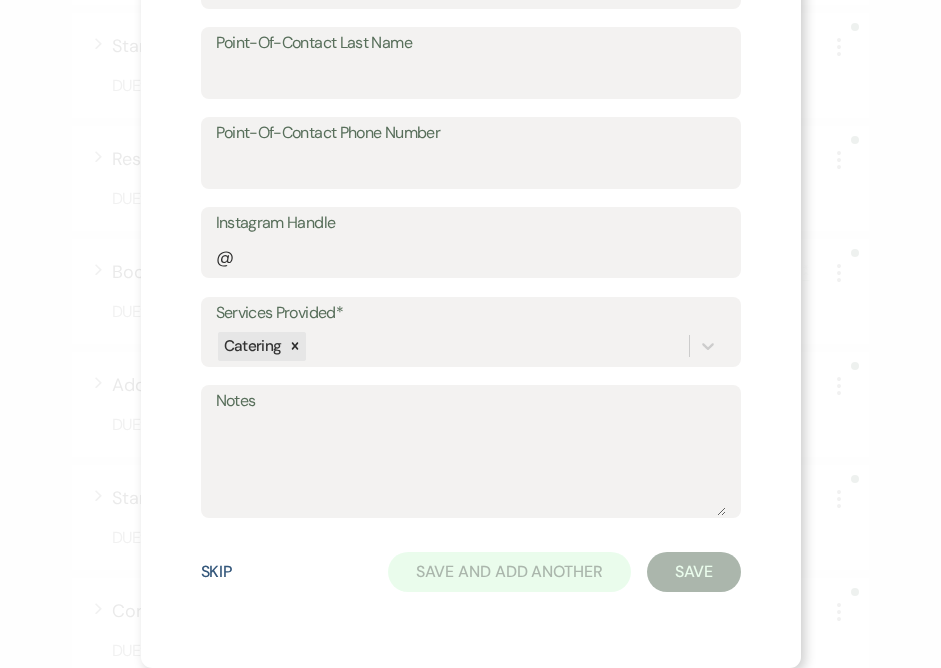 click on "Skip" at bounding box center [217, 572] 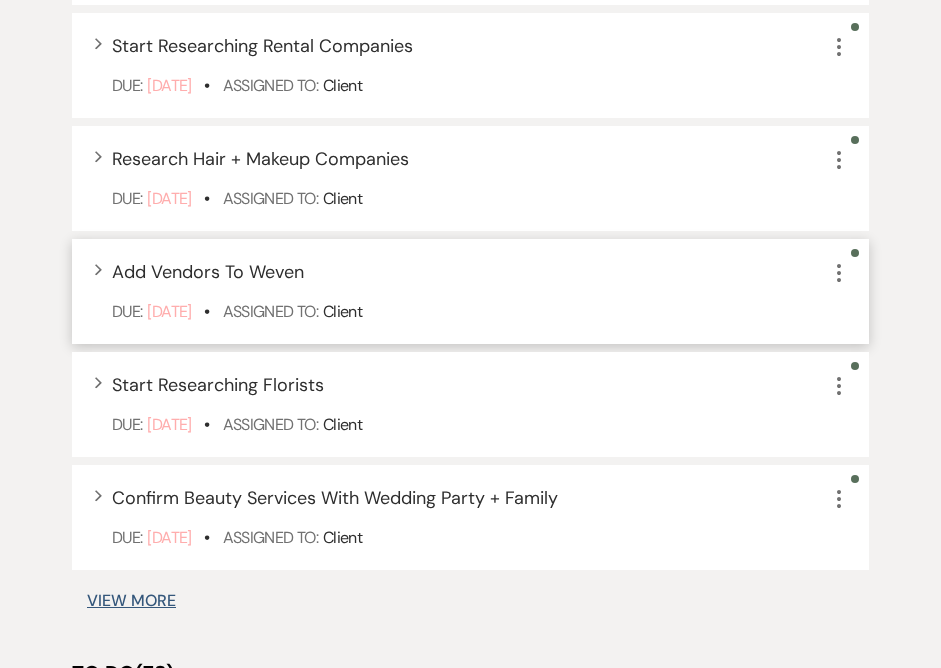 click on "More" 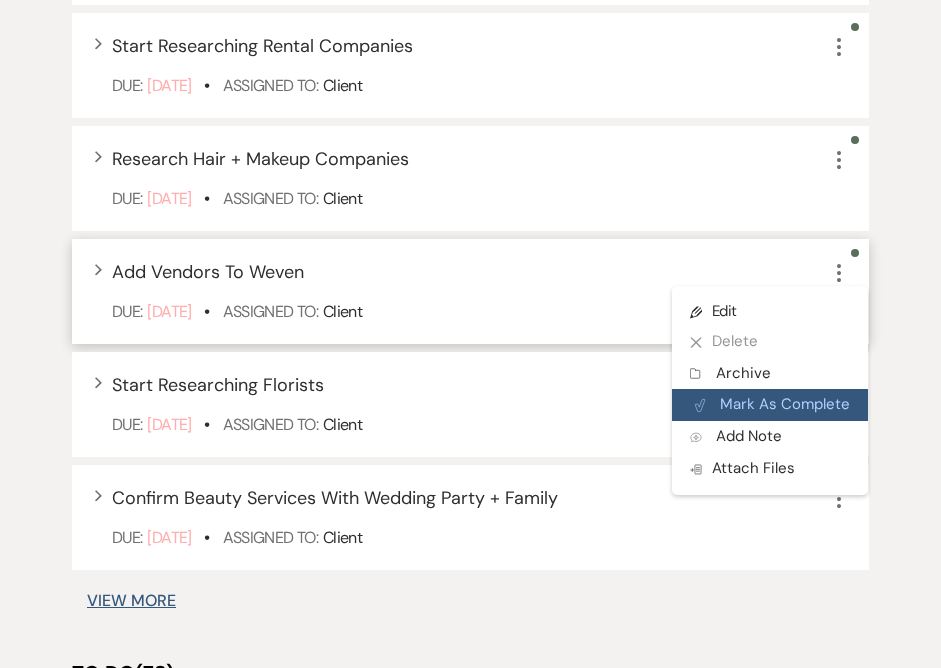 click on "Plan Portal Link   Mark As Complete" at bounding box center (770, 405) 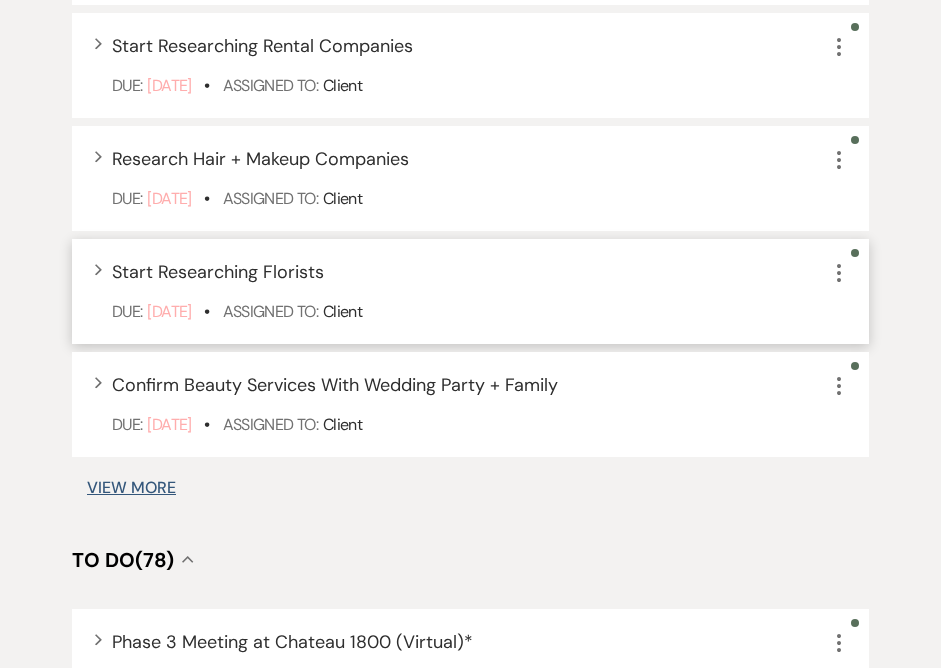 click on "More" 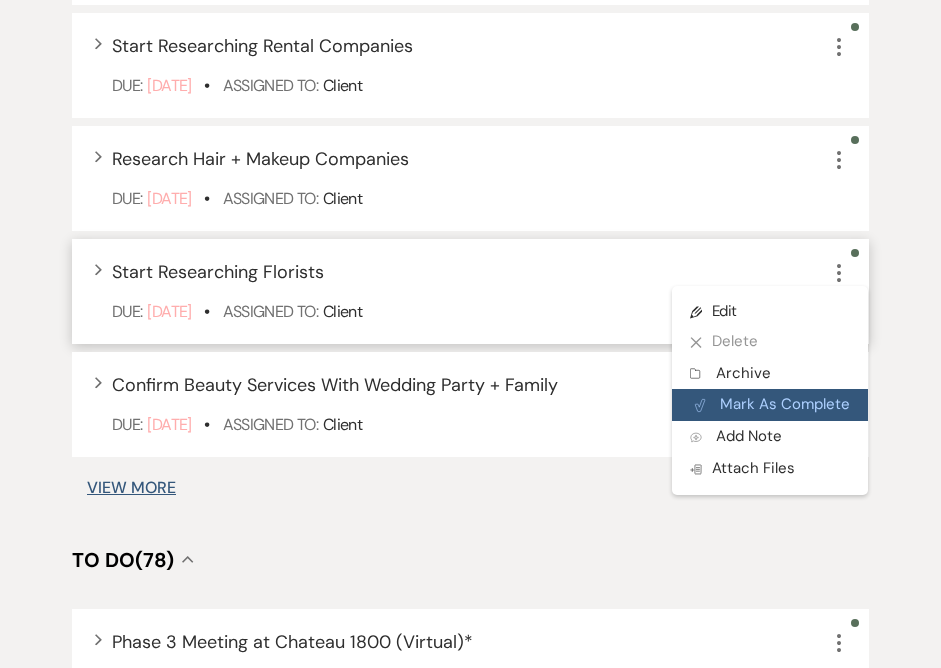 click on "Plan Portal Link   Mark As Complete" at bounding box center (770, 405) 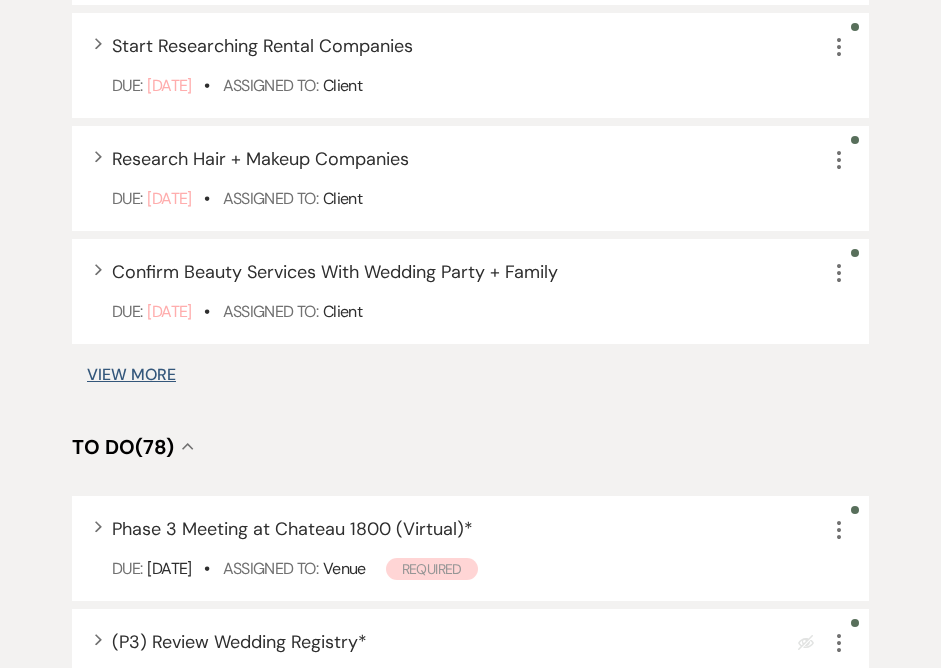 click on "View More" at bounding box center [131, 375] 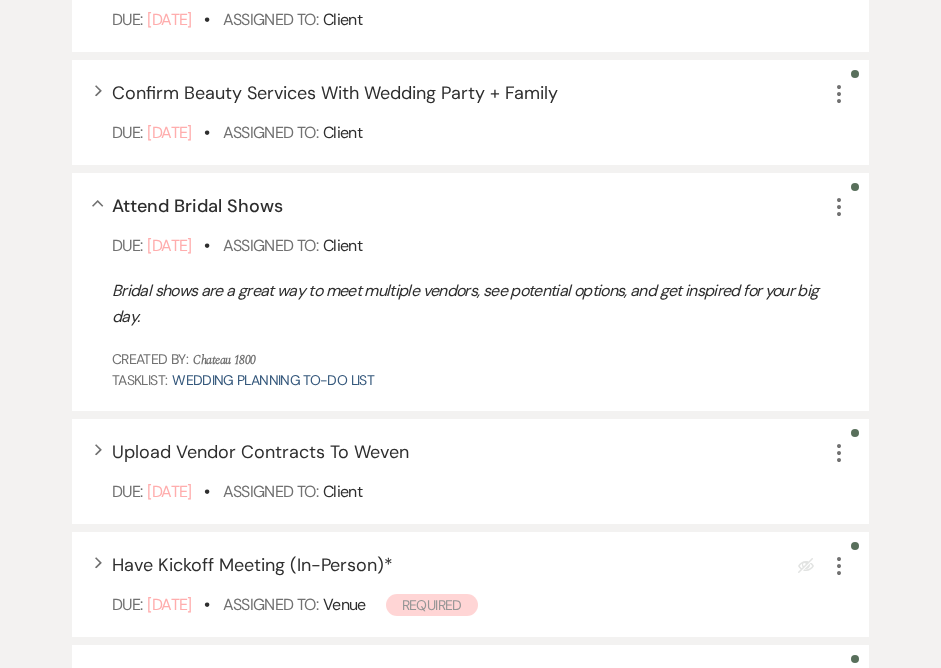 scroll, scrollTop: 1103, scrollLeft: 0, axis: vertical 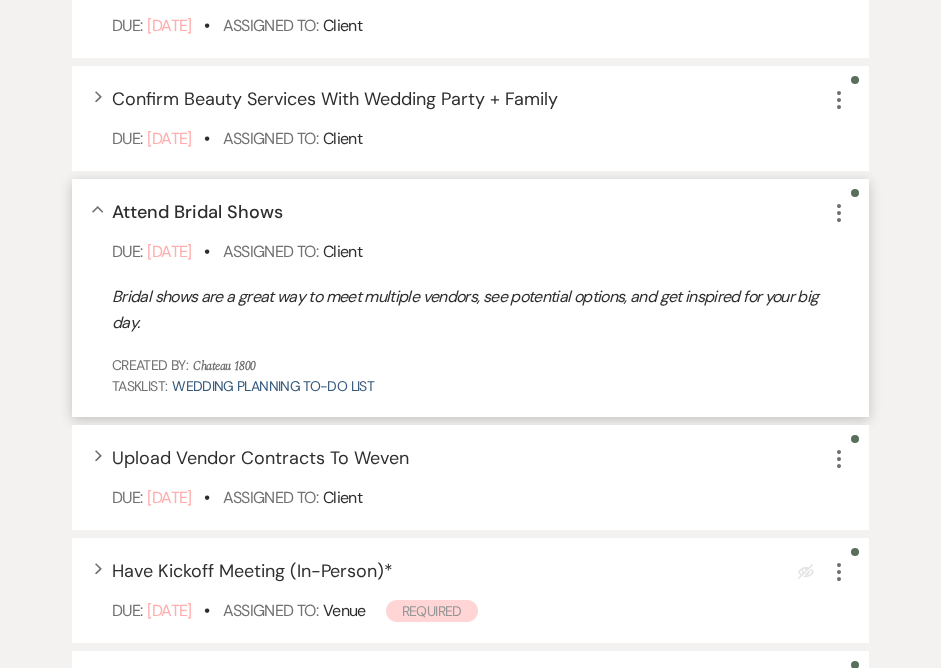 click on "More" 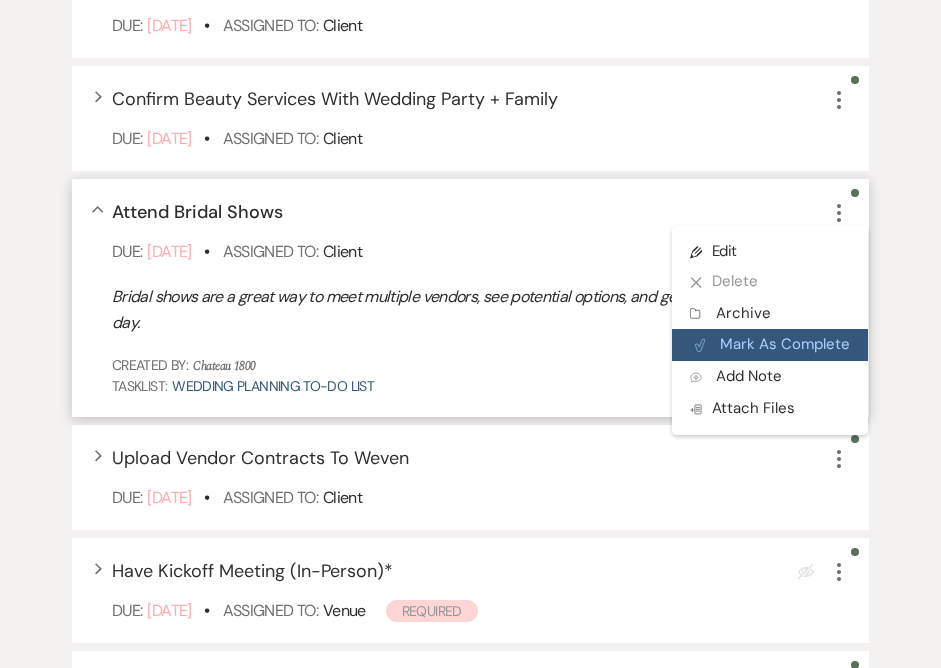 click on "Plan Portal Link   Mark As Complete" at bounding box center [770, 345] 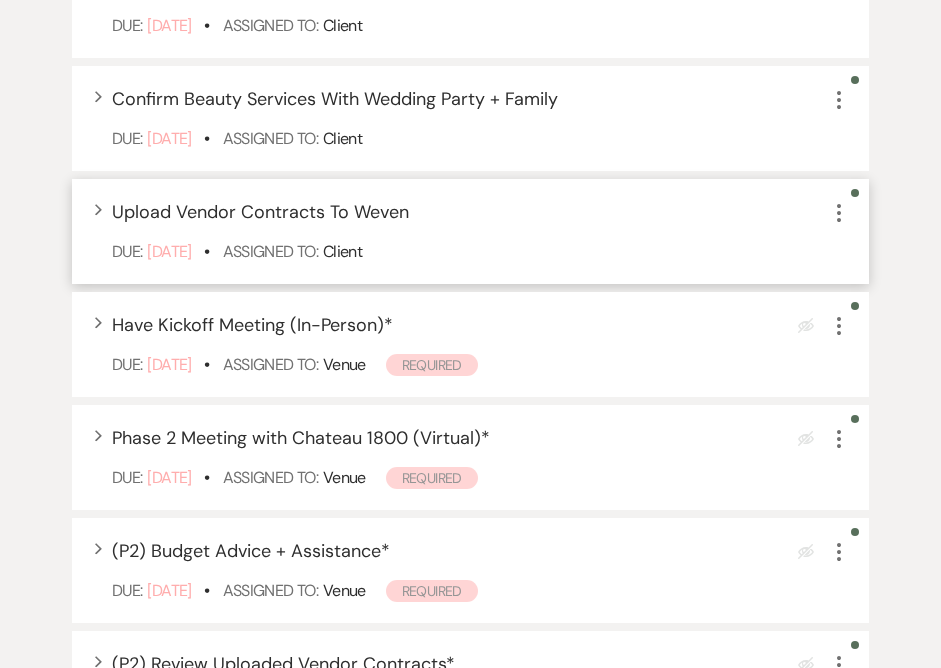 click on "More" 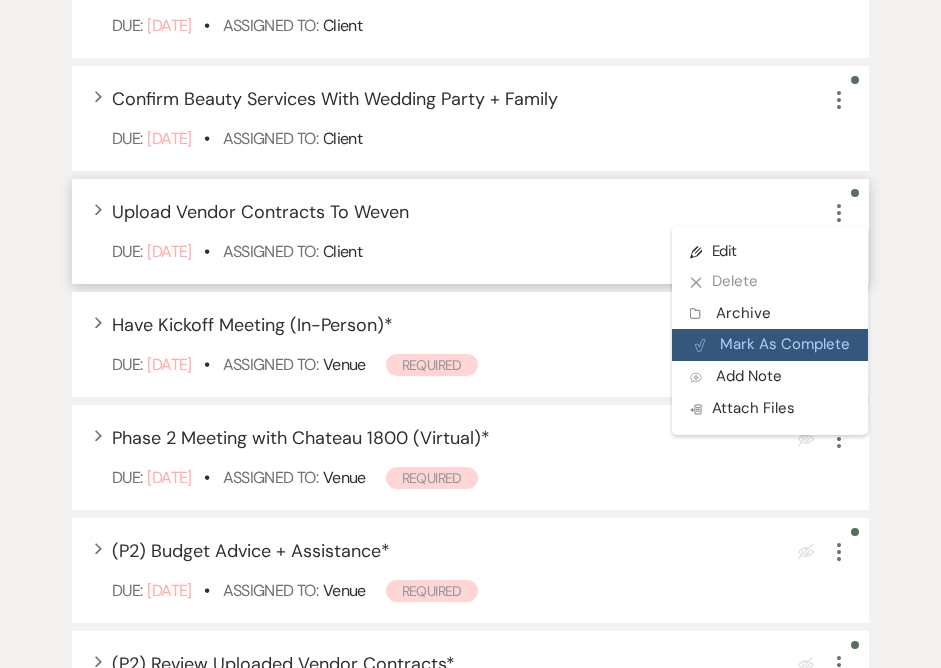 click on "Plan Portal Link   Mark As Complete" at bounding box center [770, 345] 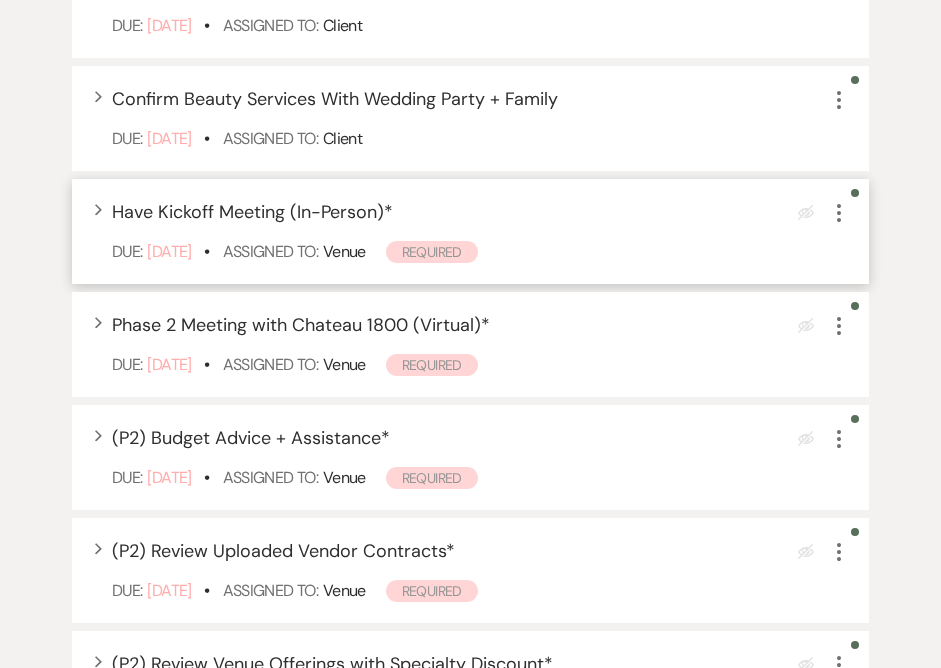 click 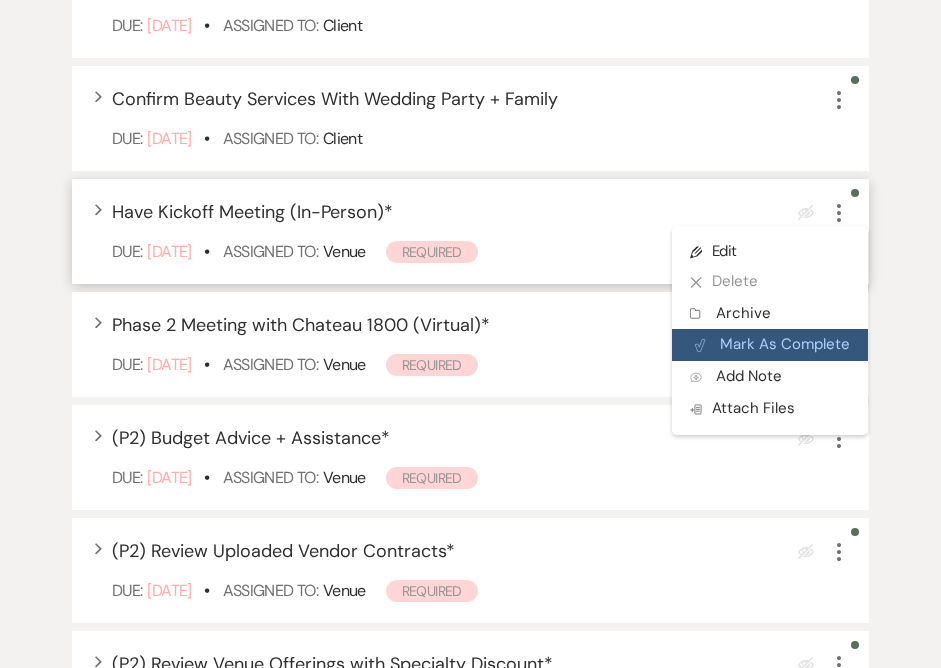 click on "Plan Portal Link   Mark As Complete" at bounding box center [770, 345] 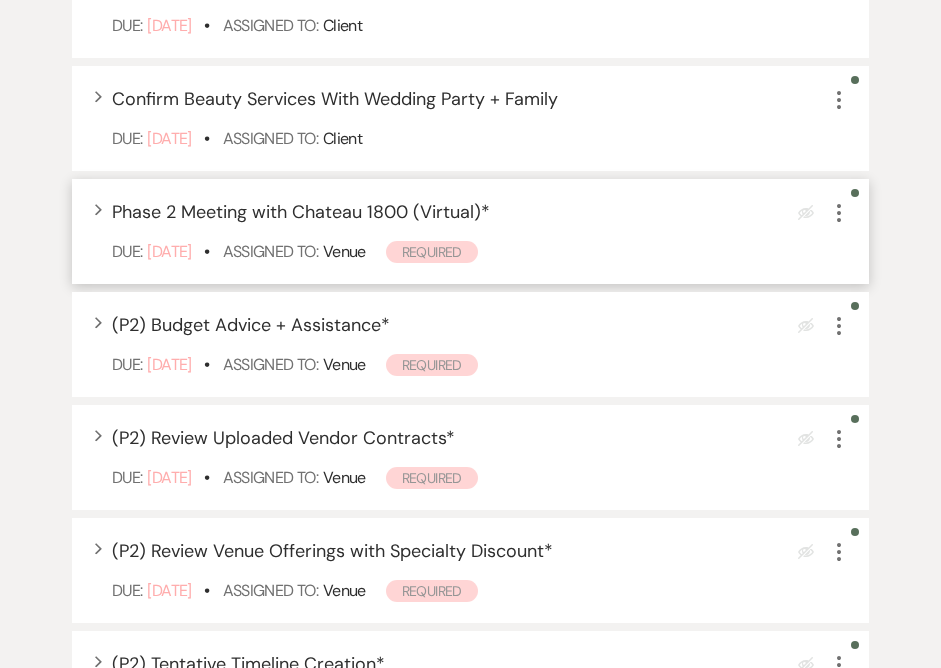 click on "More" 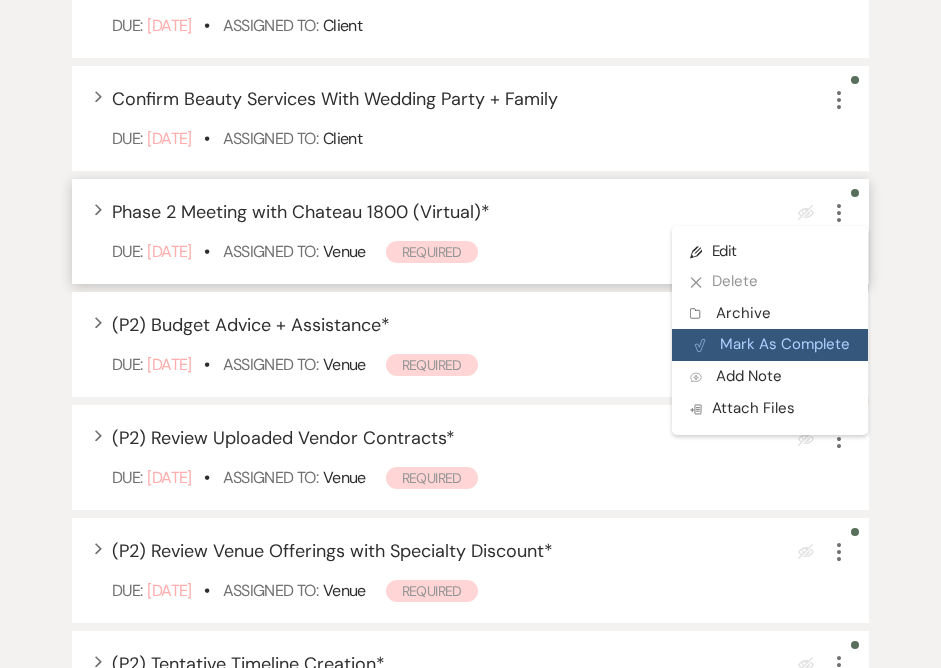 click on "Plan Portal Link   Mark As Complete" at bounding box center [770, 345] 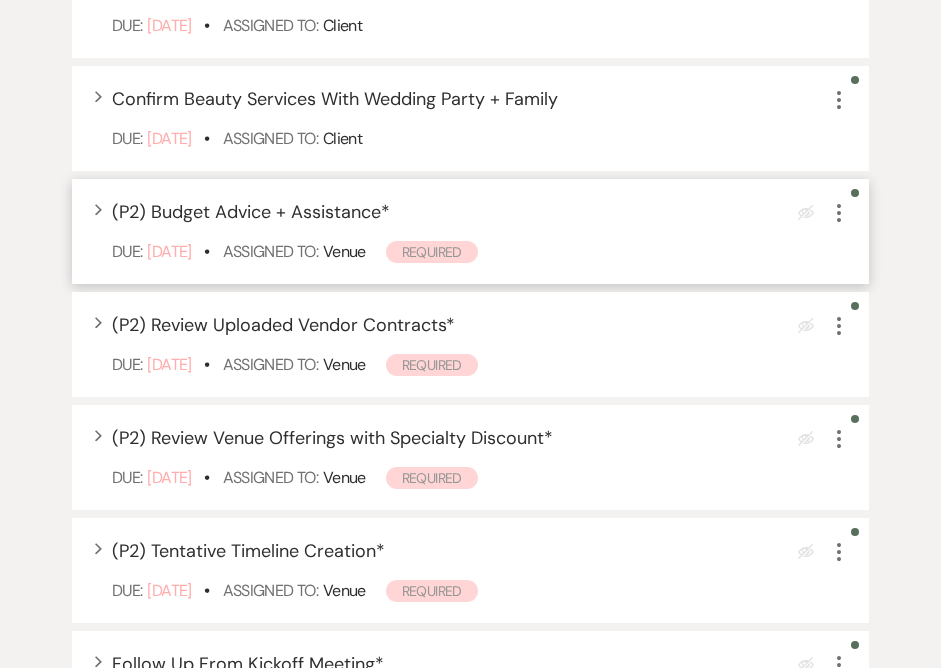 click on "More" 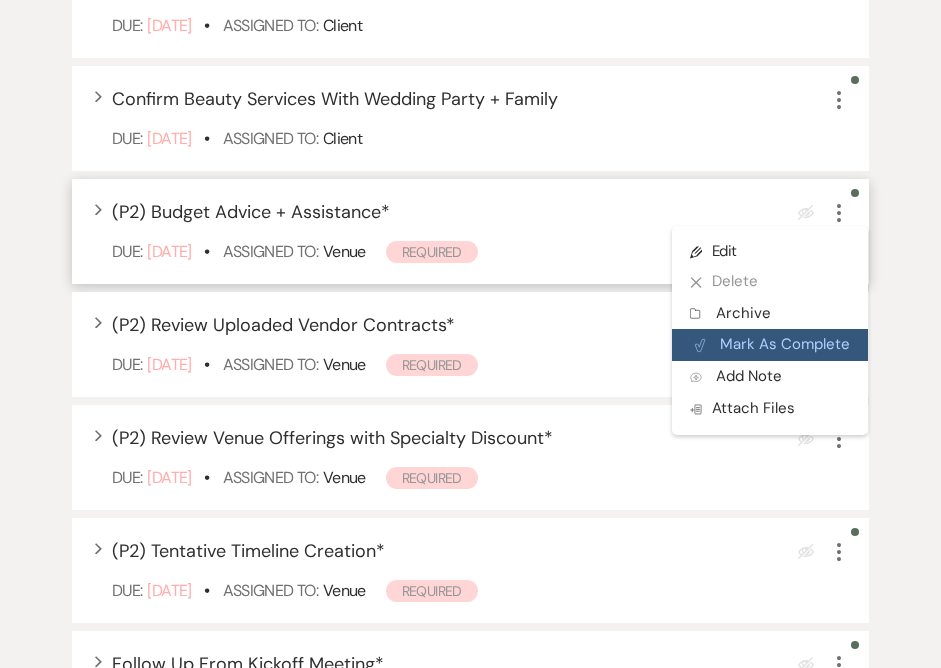 click on "Plan Portal Link   Mark As Complete" at bounding box center [770, 345] 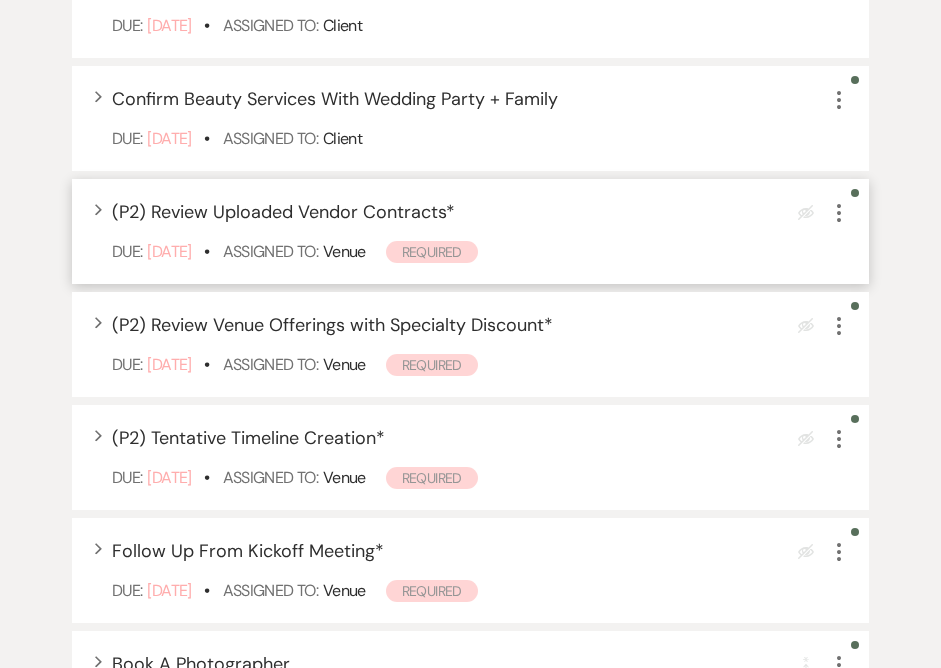 click on "More" 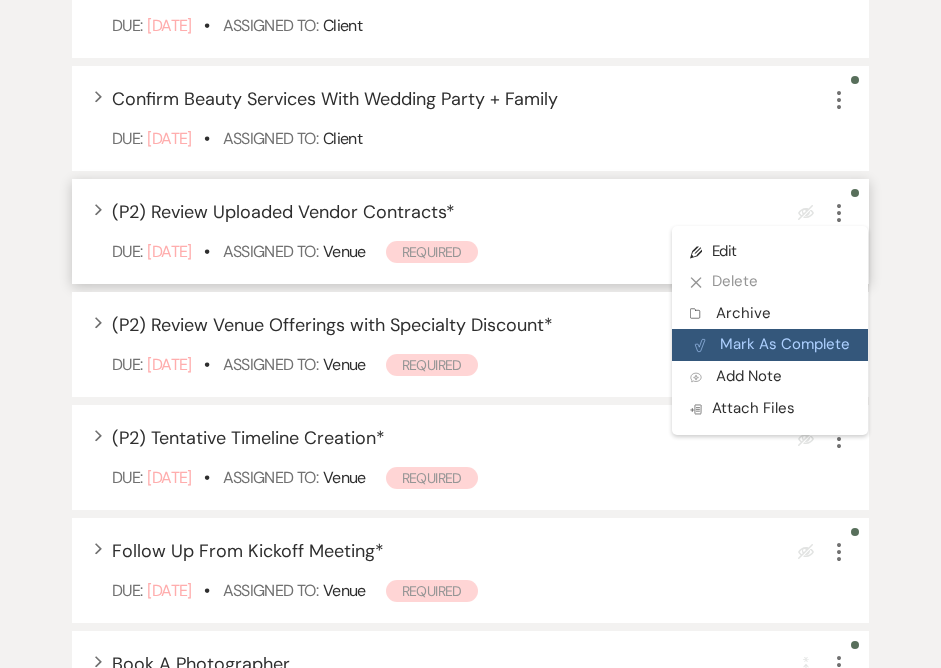 click on "Plan Portal Link   Mark As Complete" at bounding box center [770, 345] 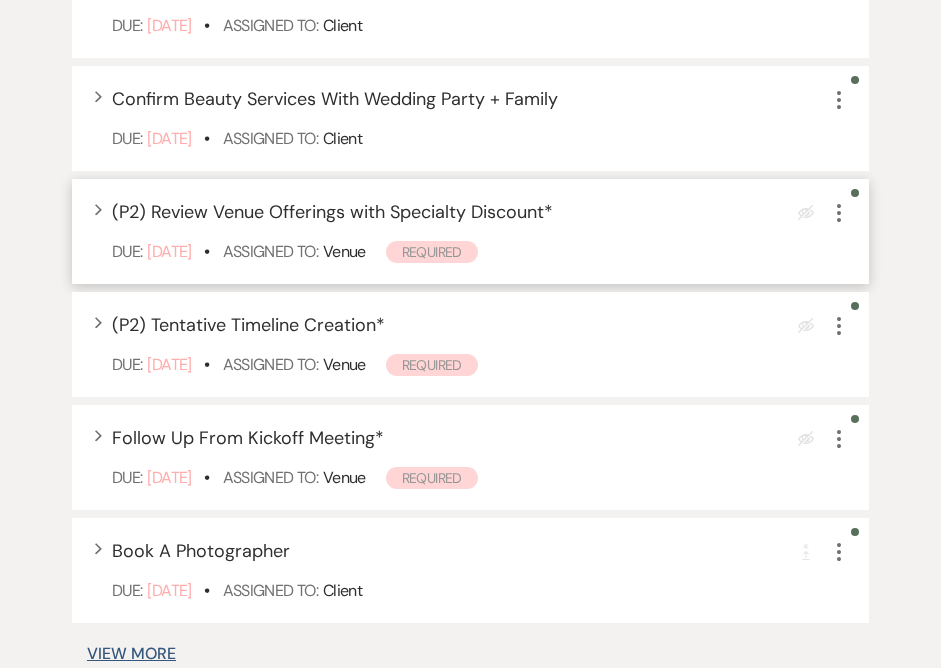 click on "More" 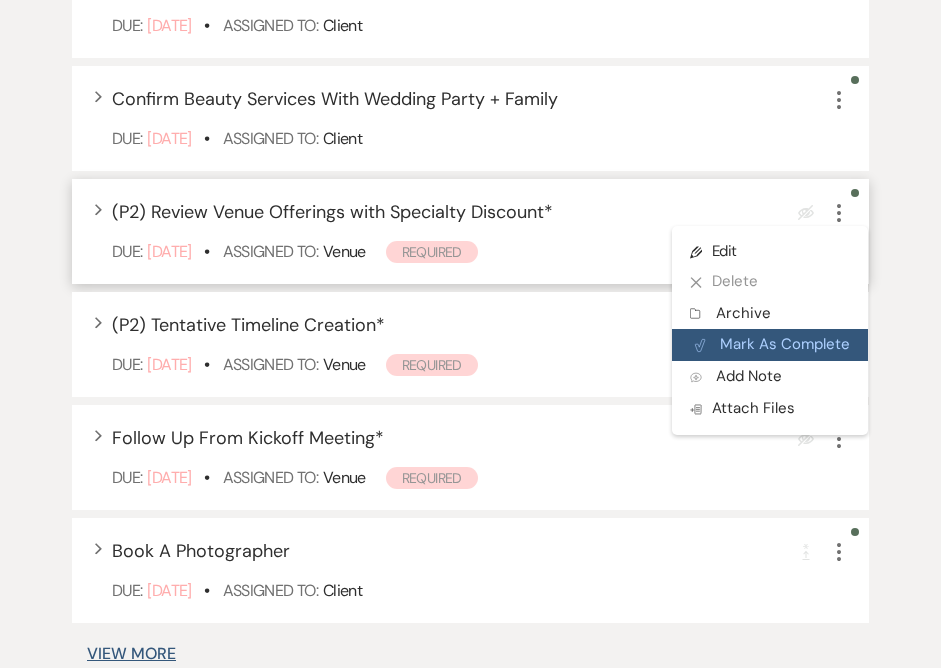 click on "Plan Portal Link   Mark As Complete" at bounding box center [770, 345] 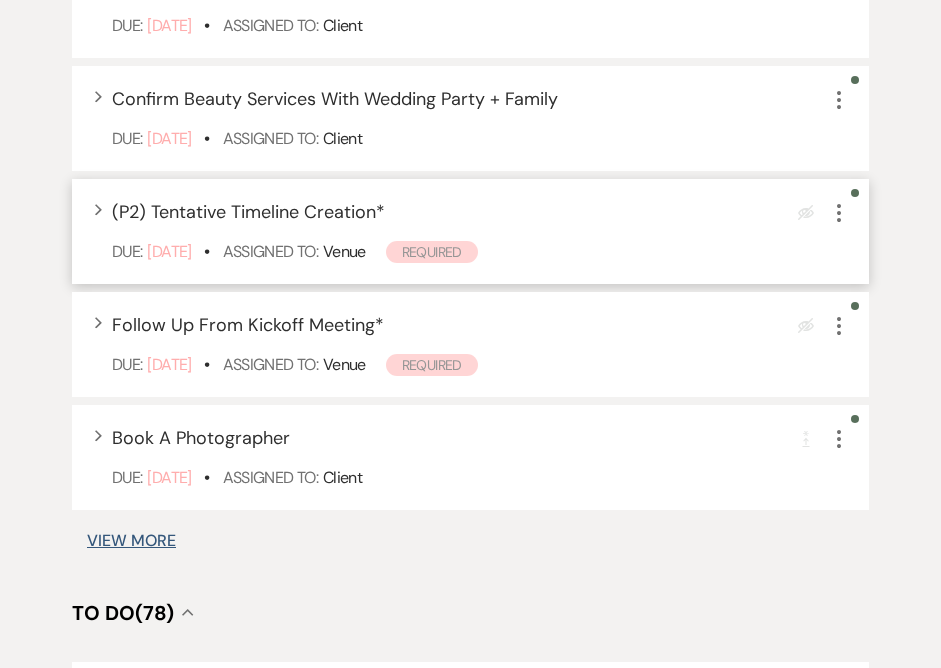 click 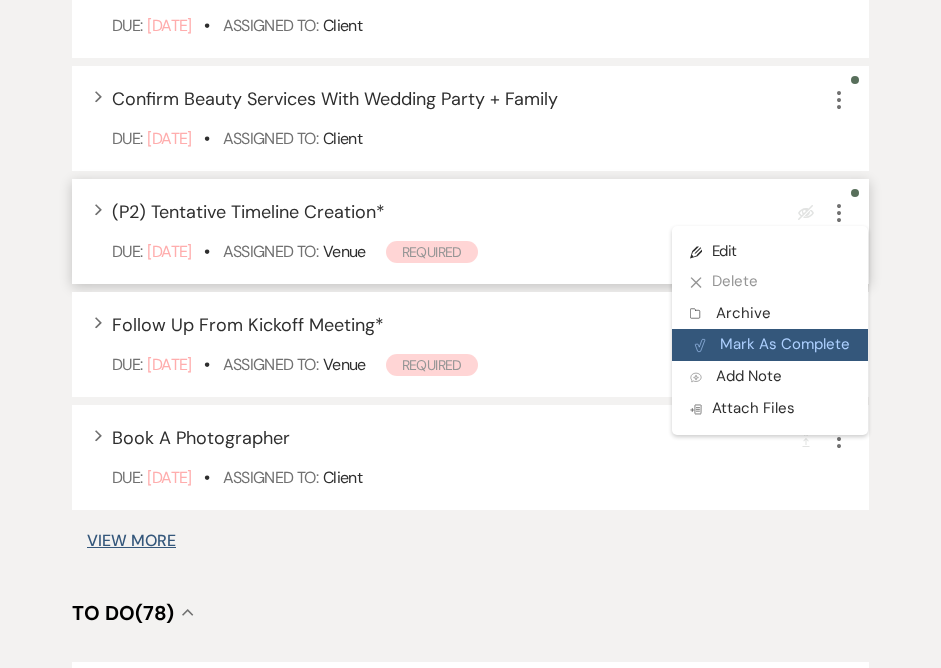 click on "Plan Portal Link   Mark As Complete" at bounding box center [770, 345] 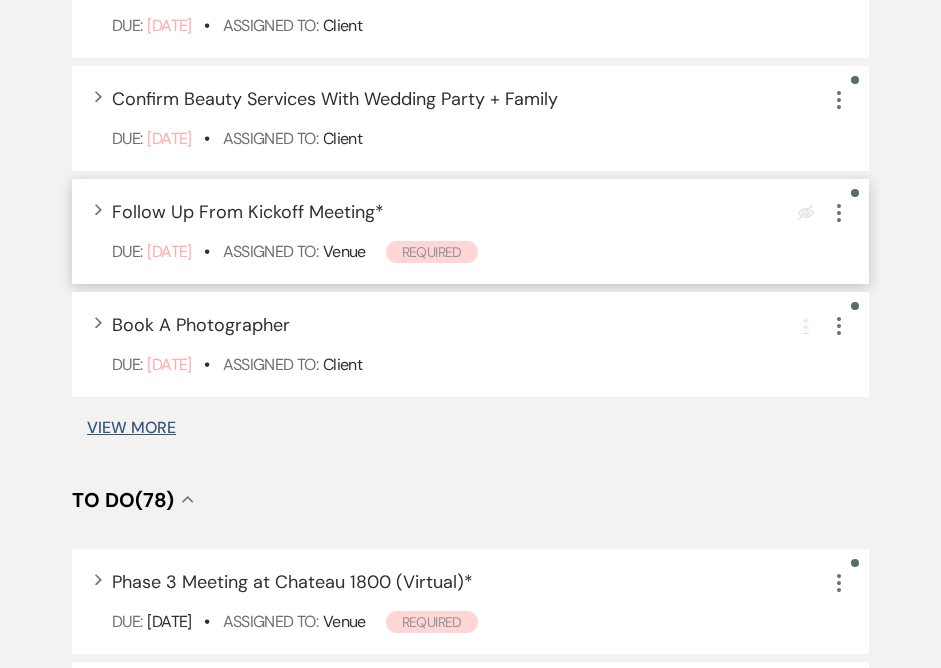 click 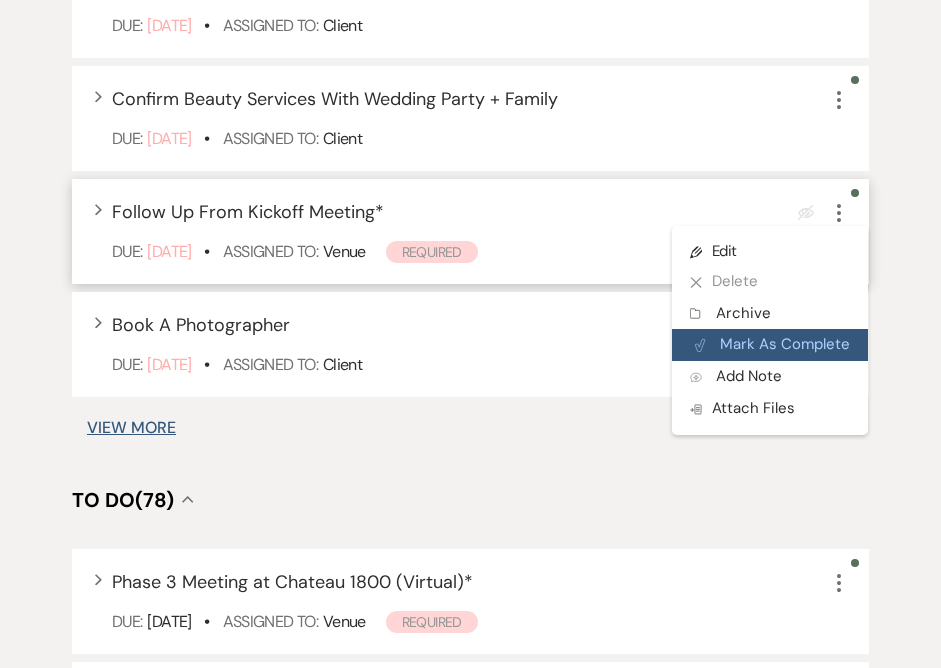 click on "Plan Portal Link   Mark As Complete" at bounding box center [770, 345] 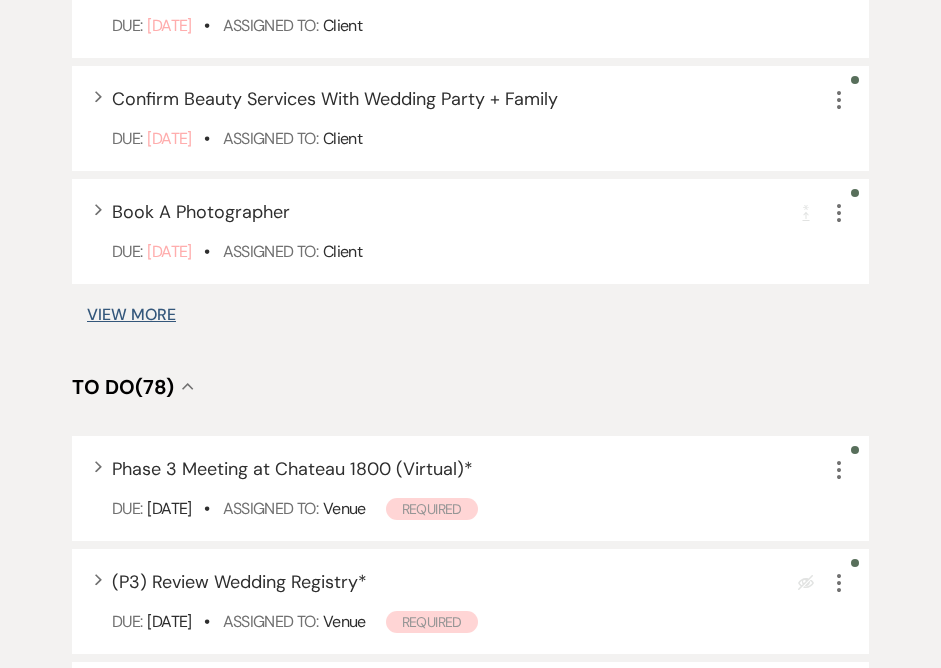 click on "View More" at bounding box center (131, 315) 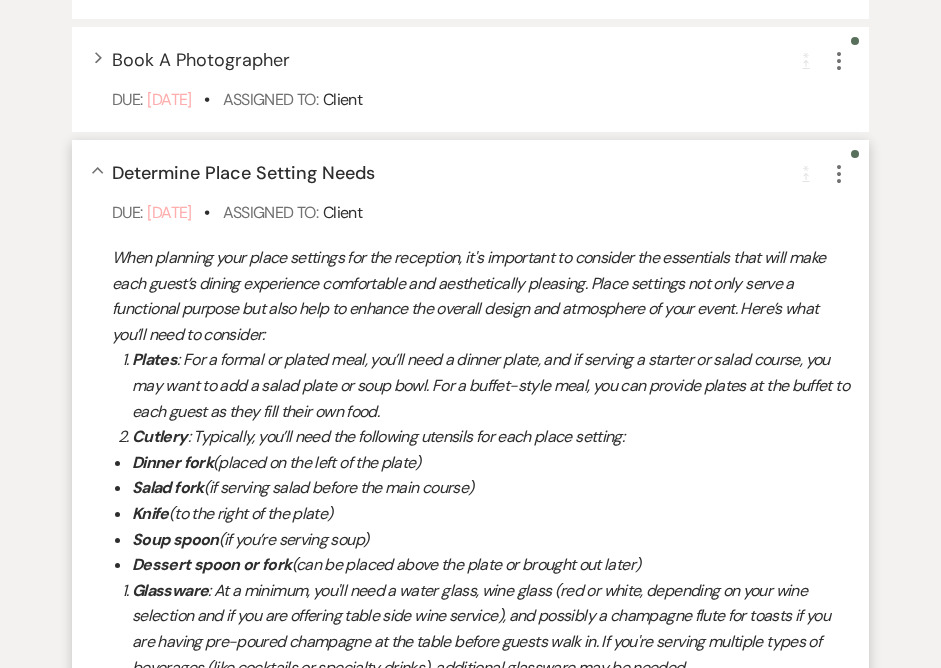 scroll, scrollTop: 1233, scrollLeft: 0, axis: vertical 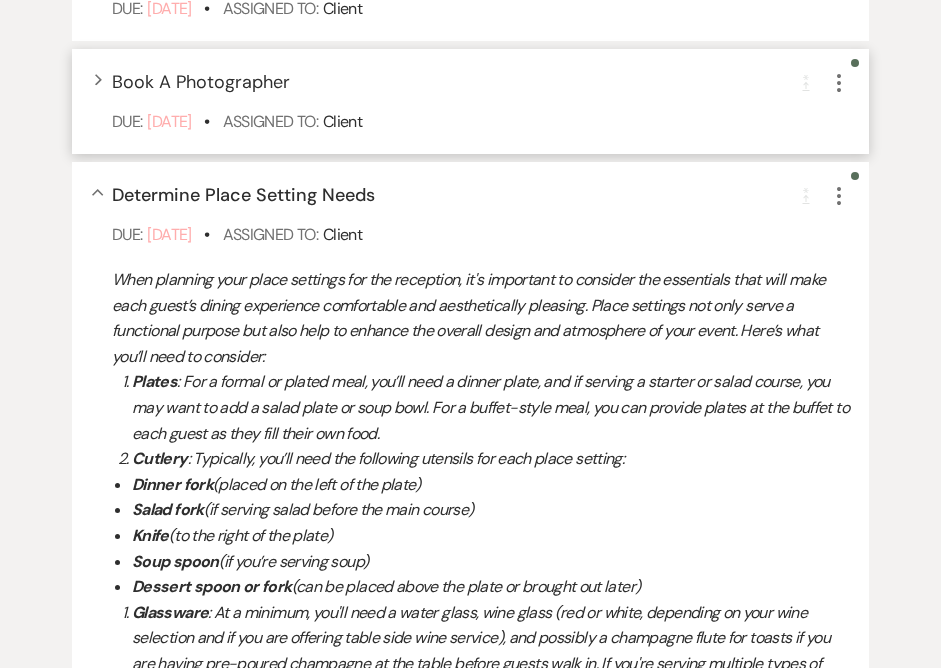 click on "More" 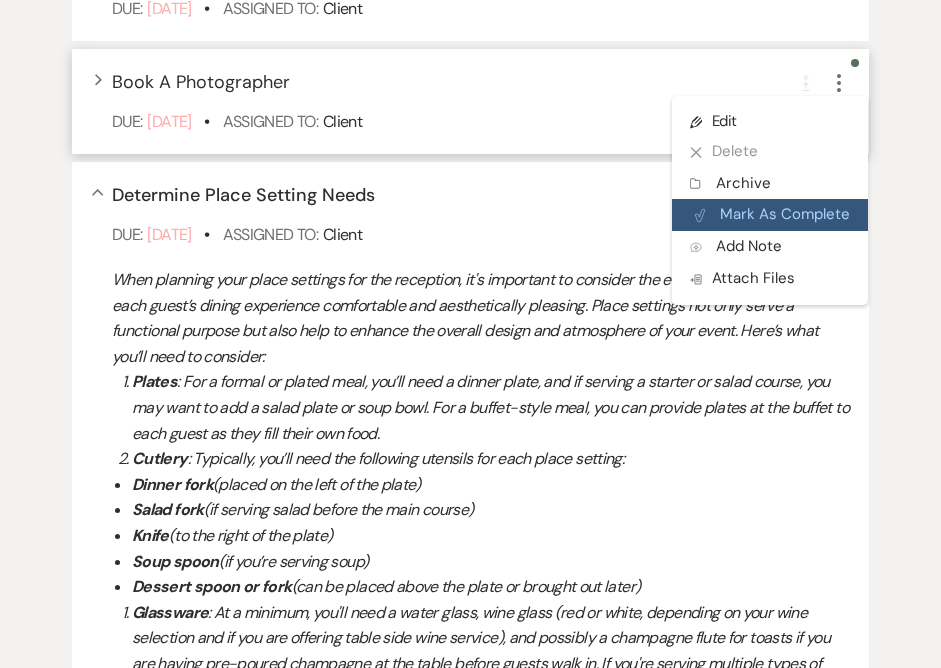 click on "Plan Portal Link   Mark As Complete" at bounding box center (770, 215) 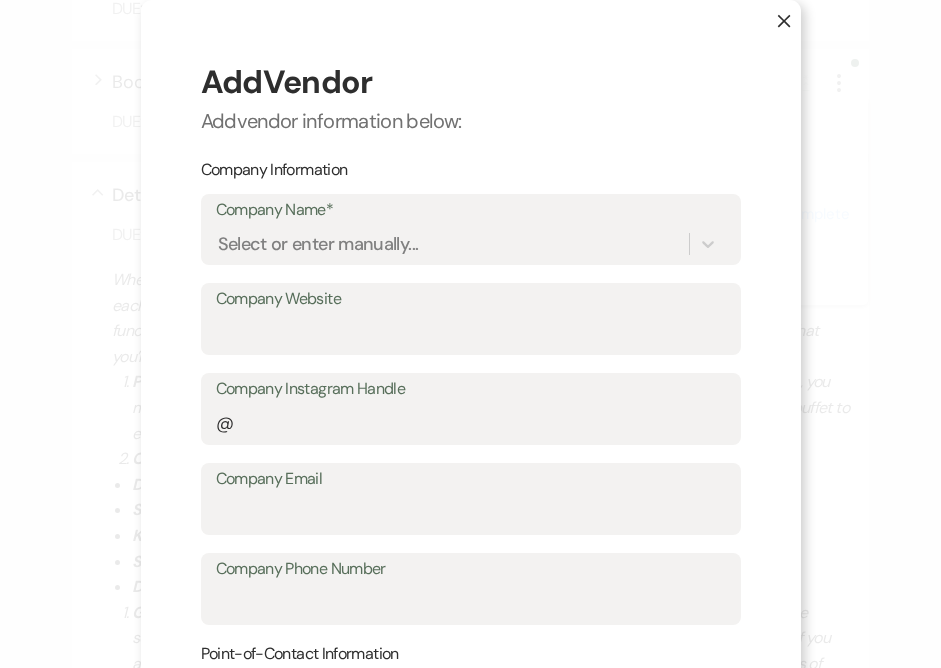 scroll, scrollTop: 830, scrollLeft: 0, axis: vertical 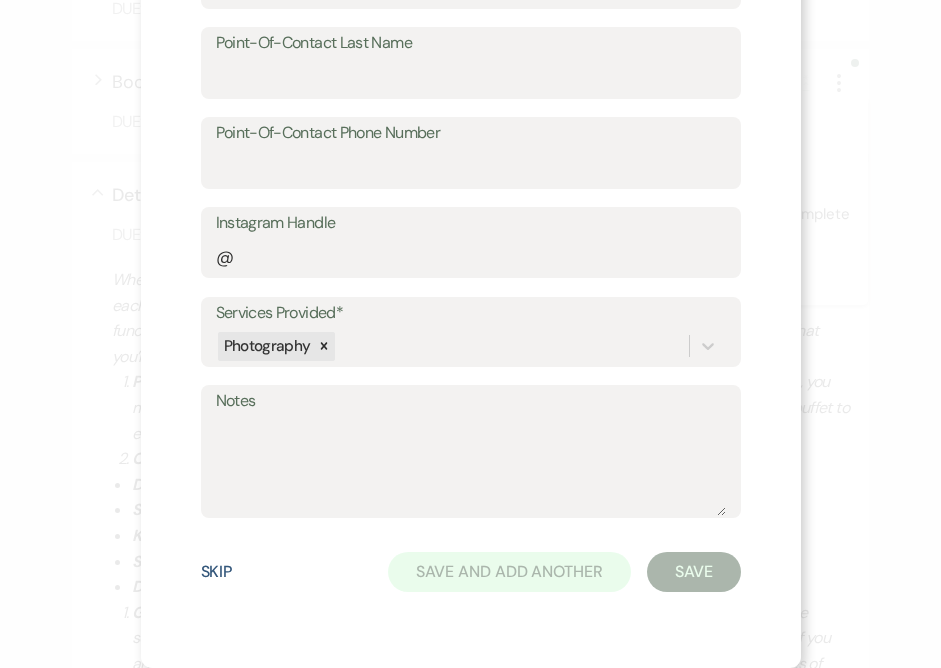 click on "Skip" at bounding box center [217, 572] 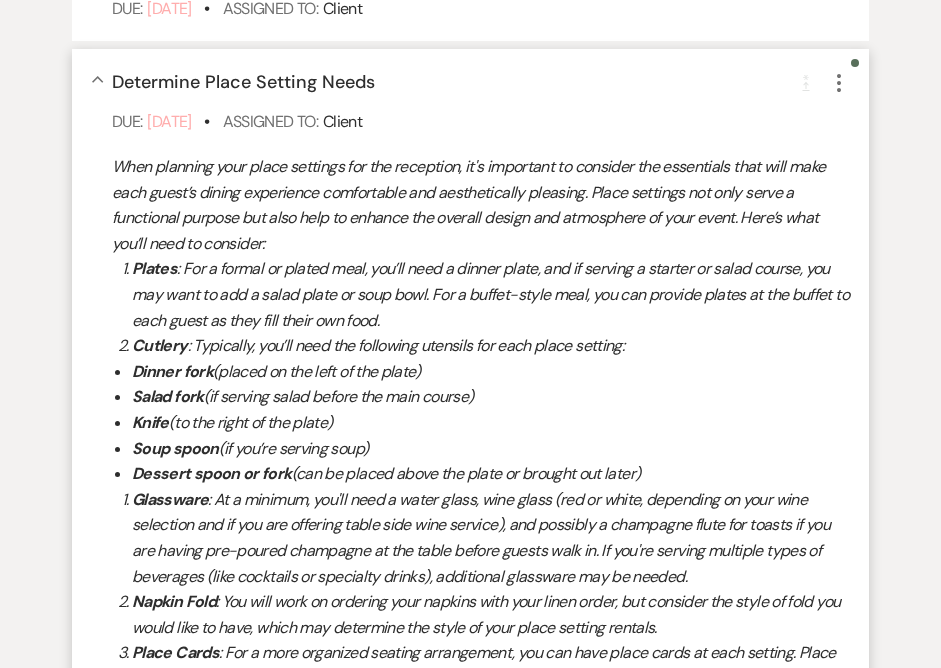 click on "Collapse Determine Place Setting Needs Completion Requirement More" at bounding box center [480, 82] 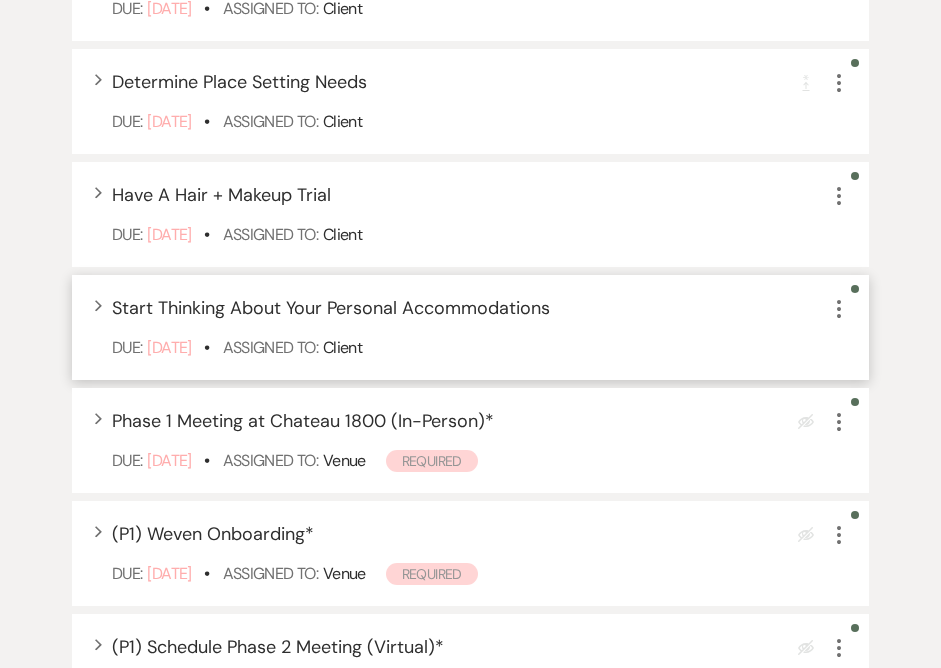click 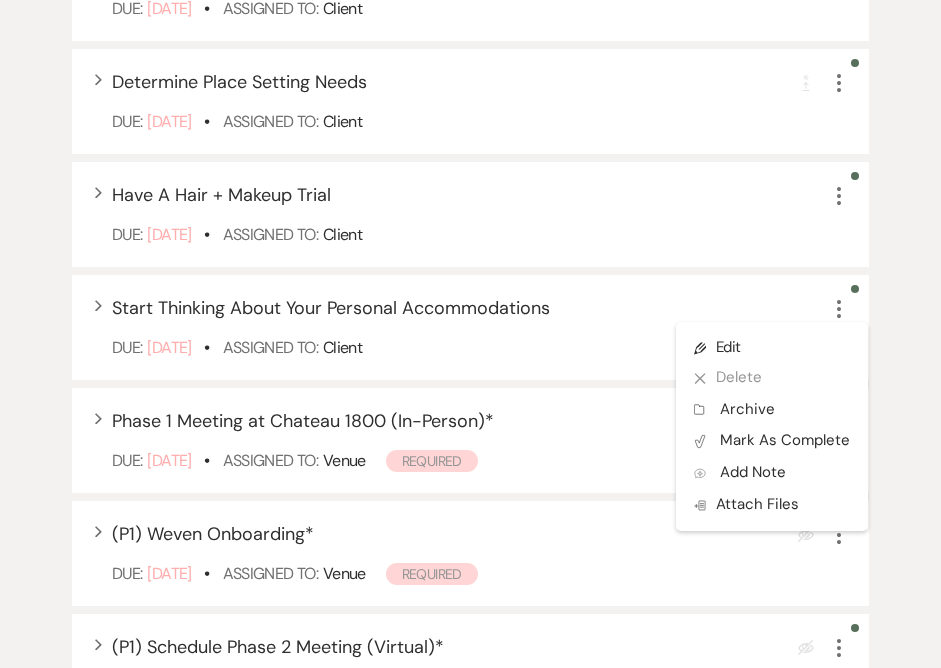 click on "+  Add Task Tasks Create and manage all tasks for this event. Filter: Assignee   ▲ Categories   ▲ Type   ▲ Completion Requirement Completion Requirement Set Reminder Bell Upcoming Reminders Synced to task list Hidden Eye Hidden from Client * Required Overdue  (41) Collapse Expand Order Your Wedding Attire More Due:  [DATE] • Assigned To:  Client Expand Start Researching Rental Companies More Due:  [DATE] • Assigned To:  Client Expand Research Hair + Makeup Companies More Due:  [DATE] • Assigned To:  Client Expand Confirm Beauty Services With Wedding Party + Family More Due:  [DATE] • Assigned To:  Client Expand Determine Place Setting Needs Completion Requirement More Due:  [DATE] • Assigned To:  Client Expand Have A Hair + Makeup Trial More Due:  [DATE] • Assigned To:  Client Expand Start Thinking About Your Personal Accommodations More Pencil  Edit X Delete Archive   Archive Plan Portal Link   Mark As Complete Add Note   Add Note Doc Upload Attach Files Due:  [DATE] *" at bounding box center (470, 979) 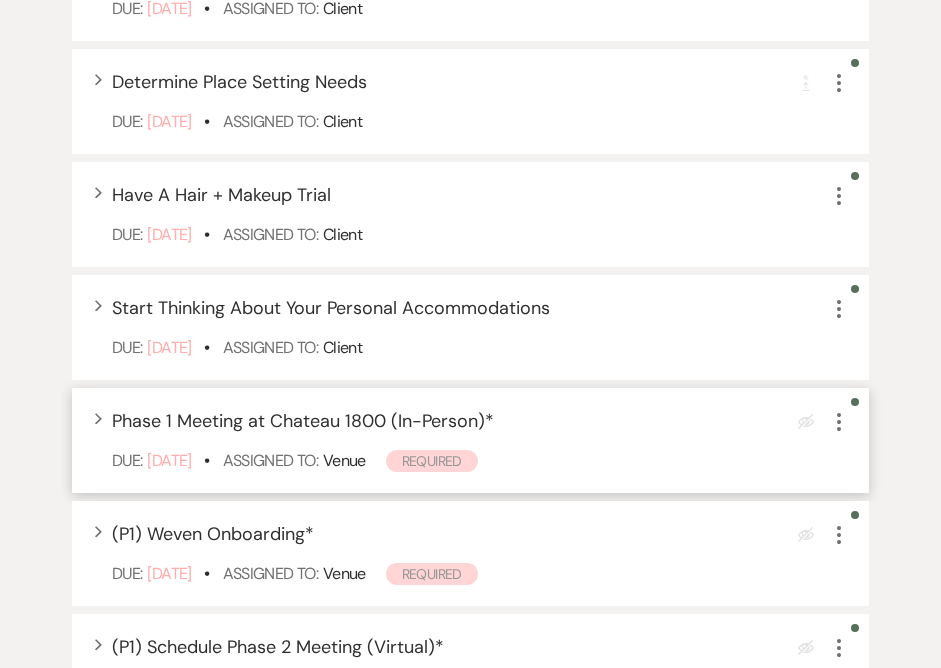click on "More" 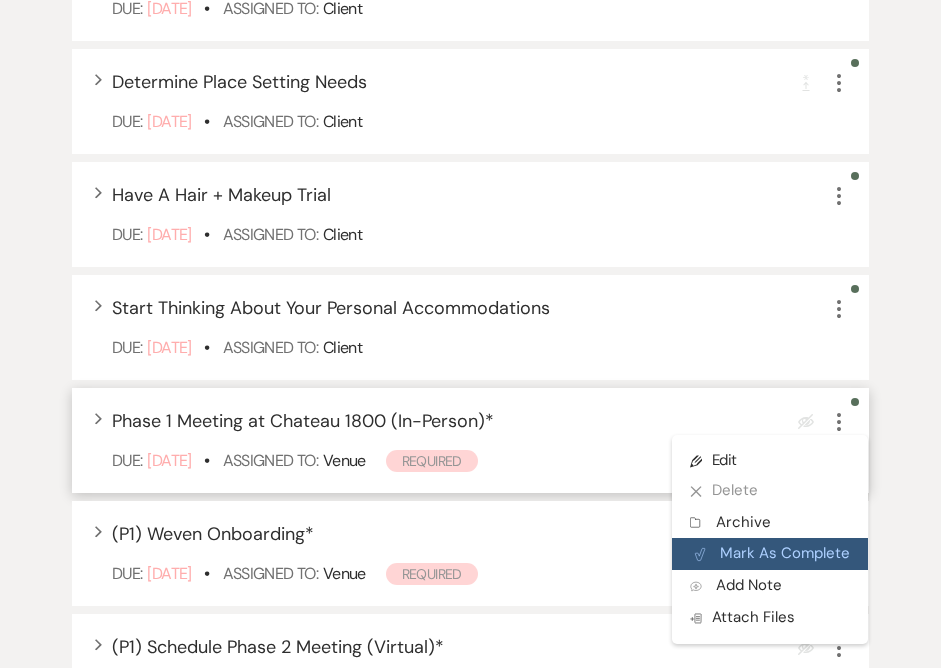 click on "Plan Portal Link   Mark As Complete" at bounding box center [770, 554] 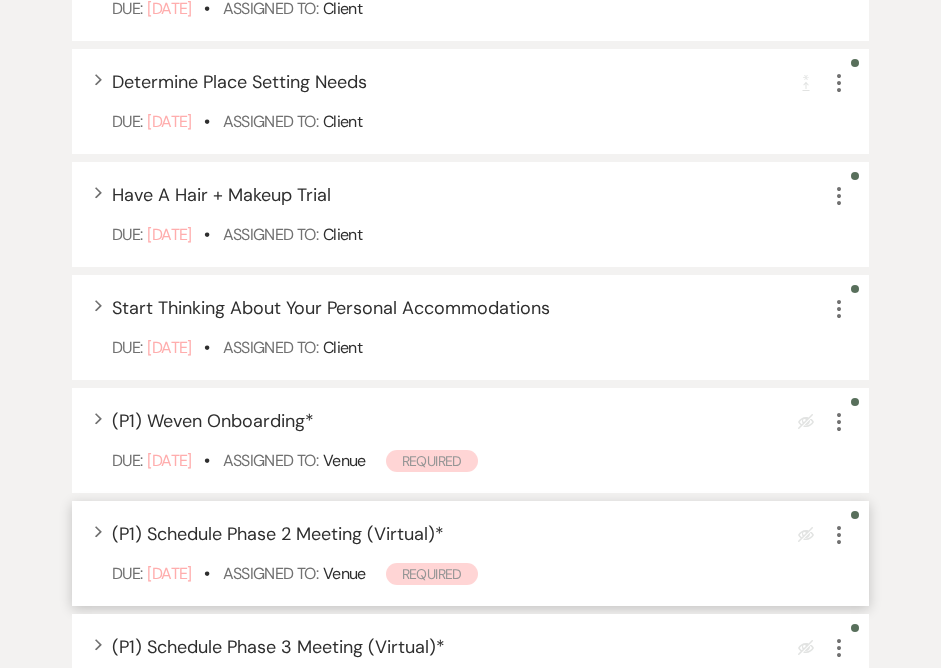 click on "More" 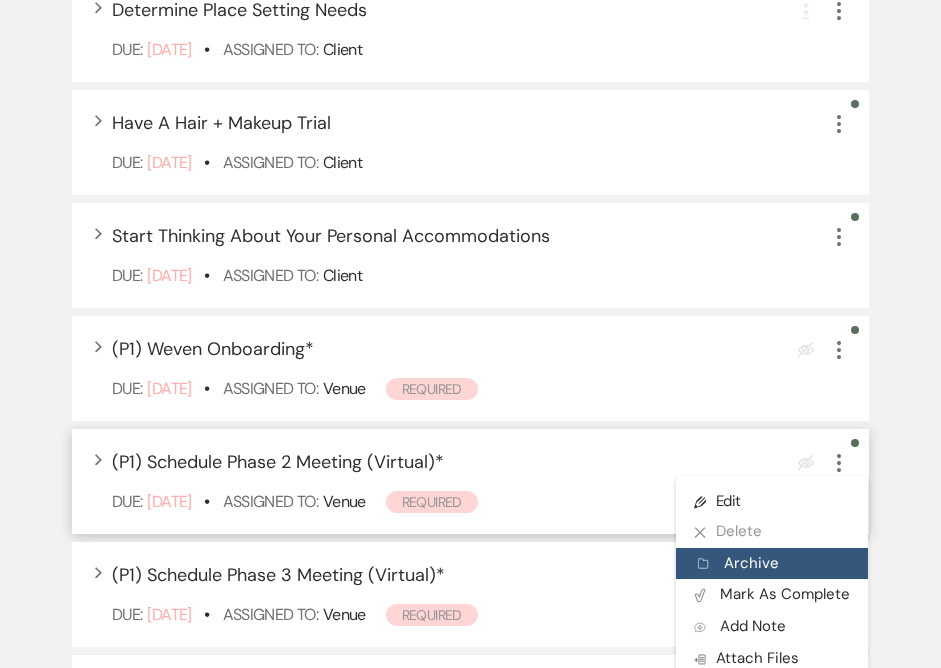 scroll, scrollTop: 1312, scrollLeft: 0, axis: vertical 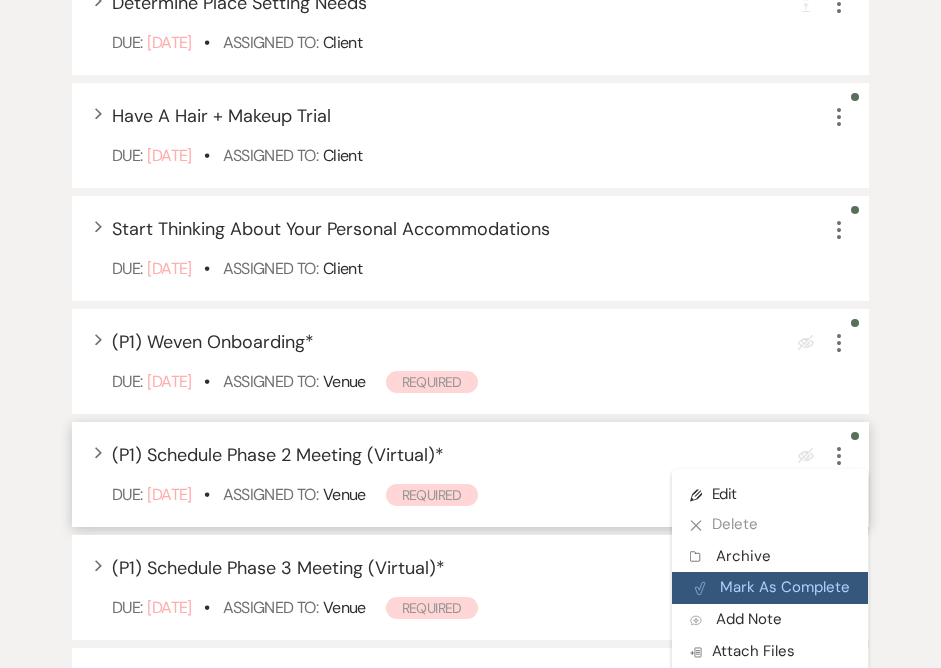 click on "Plan Portal Link   Mark As Complete" at bounding box center [770, 588] 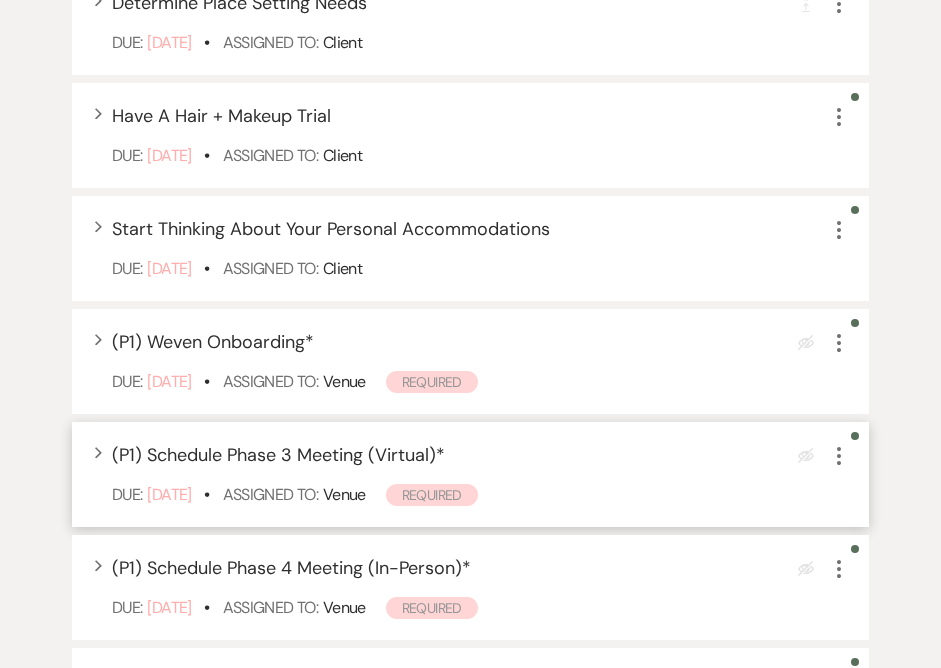 click on "More" 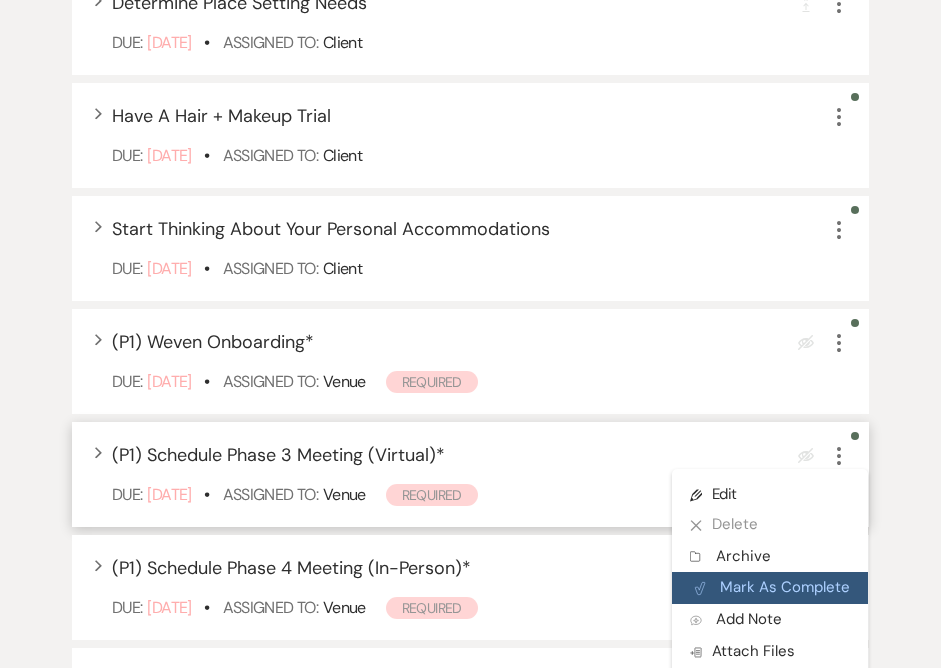 click on "Plan Portal Link   Mark As Complete" at bounding box center (770, 588) 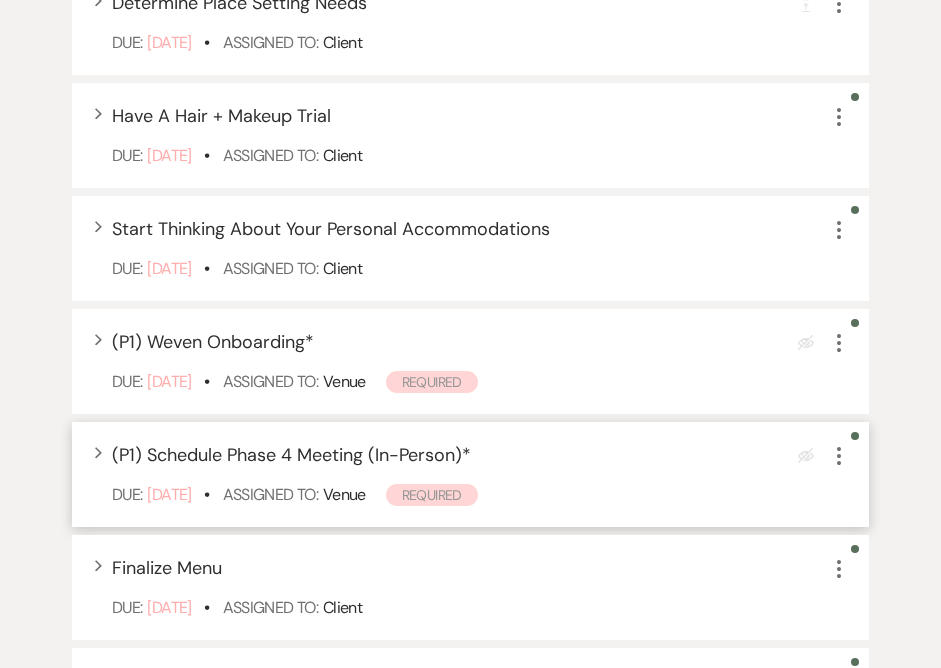 click 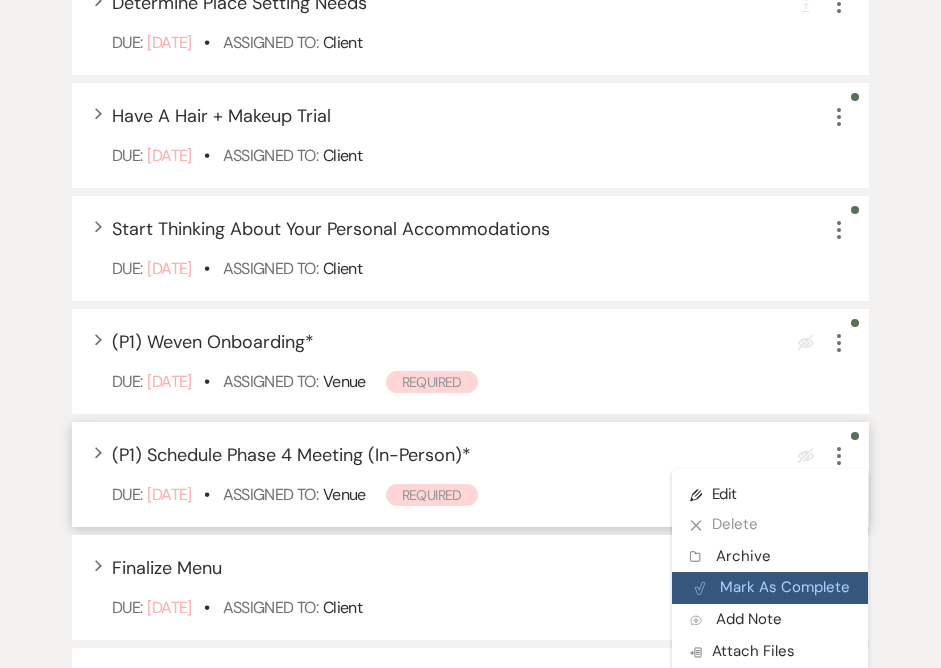 click on "Plan Portal Link   Mark As Complete" at bounding box center [770, 588] 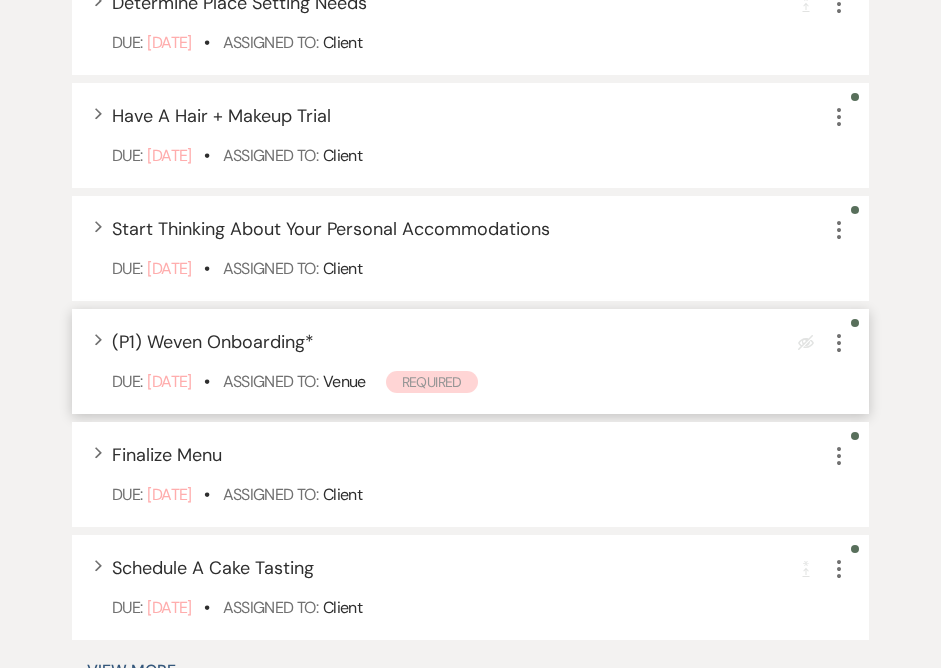 click on "More" 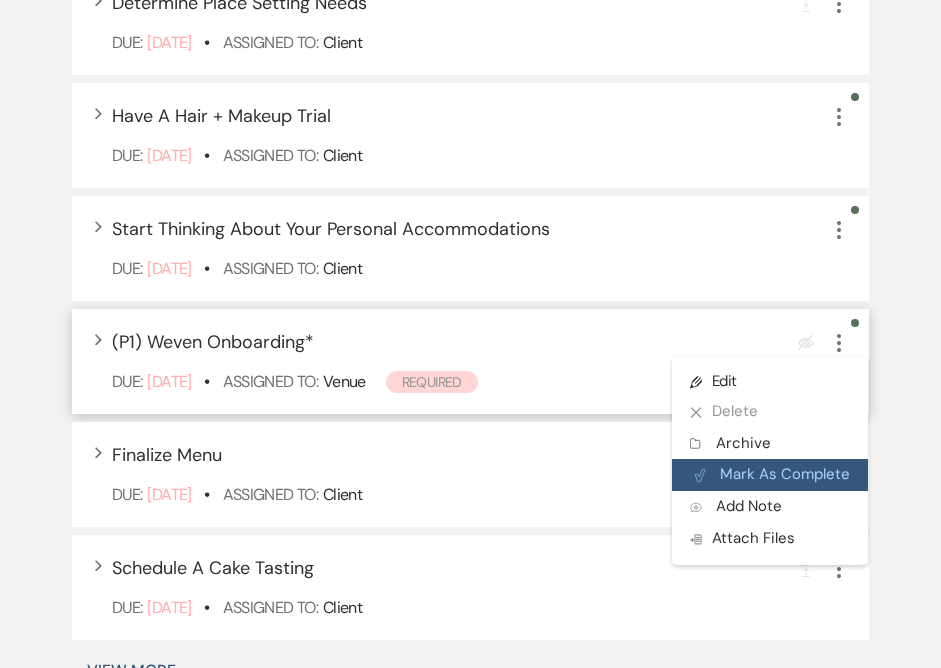 click on "Plan Portal Link   Mark As Complete" at bounding box center (770, 475) 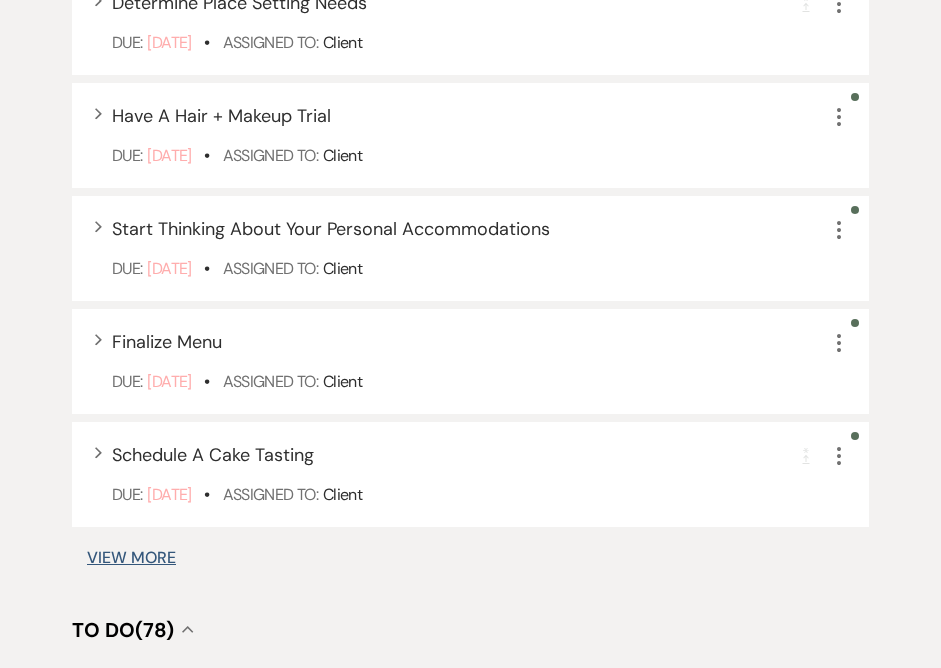 click on "View More" at bounding box center (131, 558) 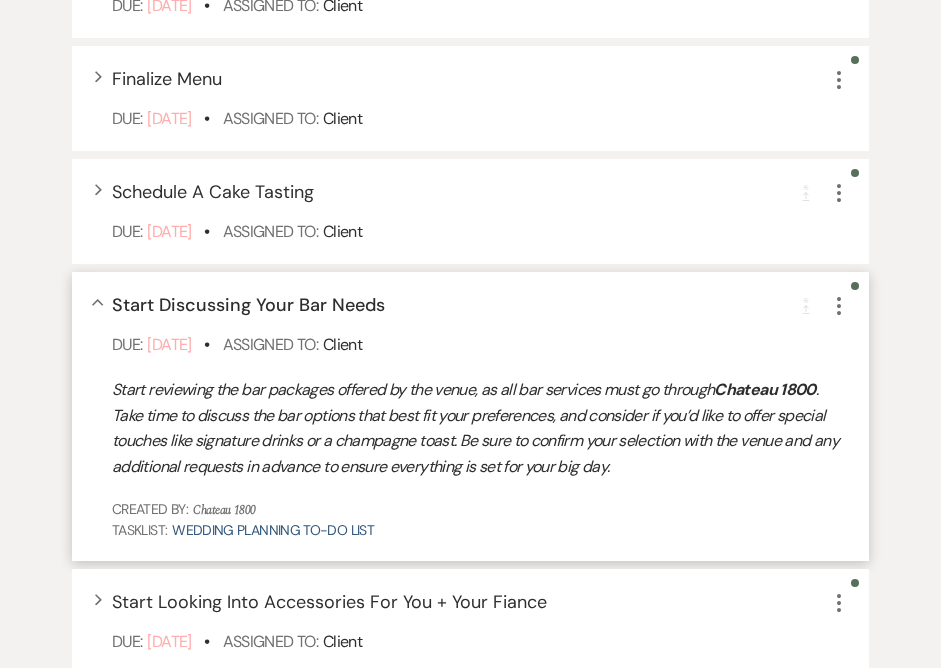 scroll, scrollTop: 1565, scrollLeft: 0, axis: vertical 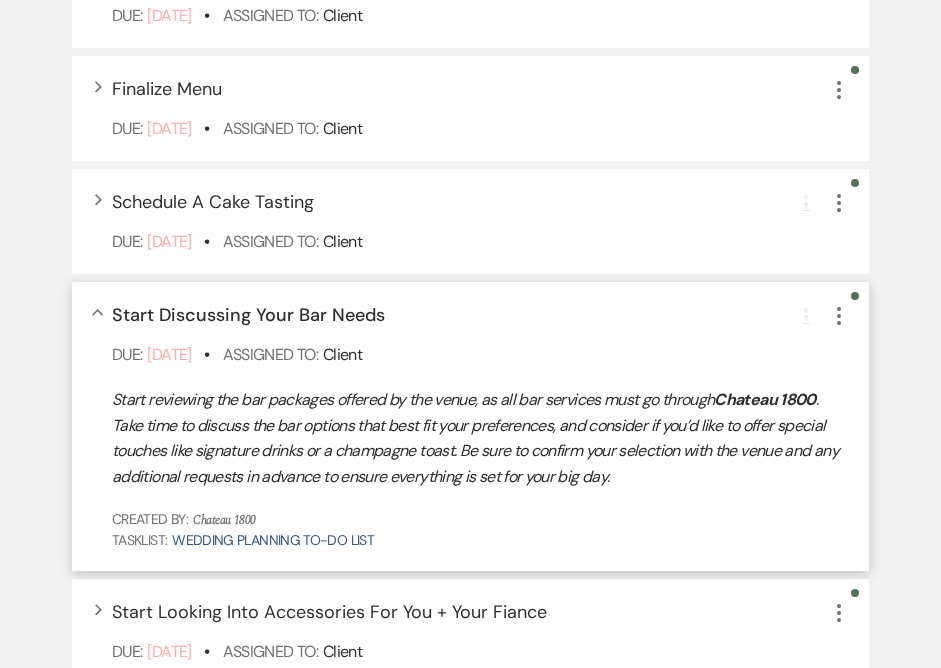 click on "Collapse Start Discussing Your Bar Needs Completion Requirement More" at bounding box center (480, 315) 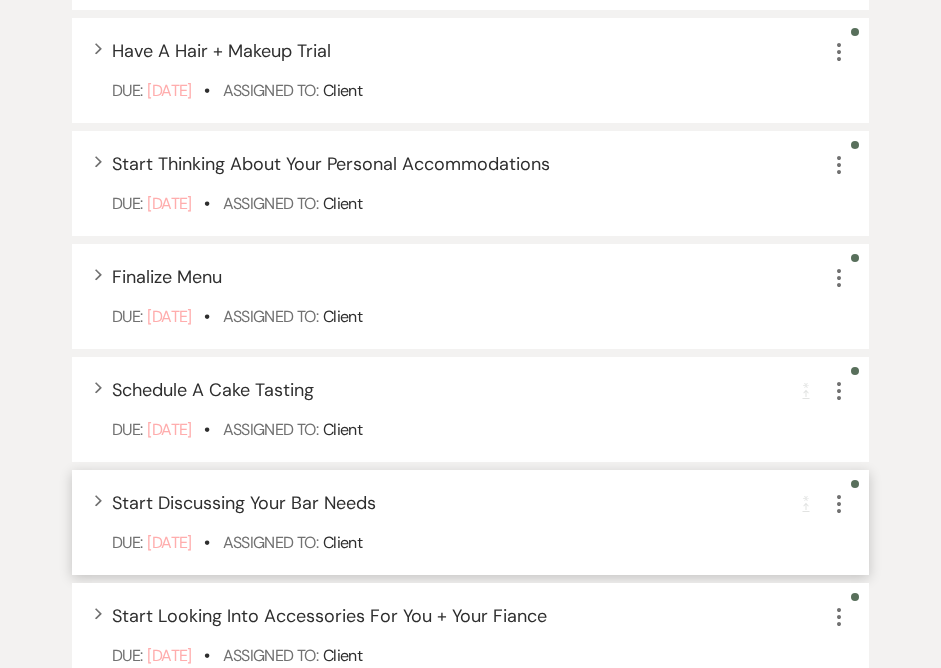scroll, scrollTop: 1376, scrollLeft: 0, axis: vertical 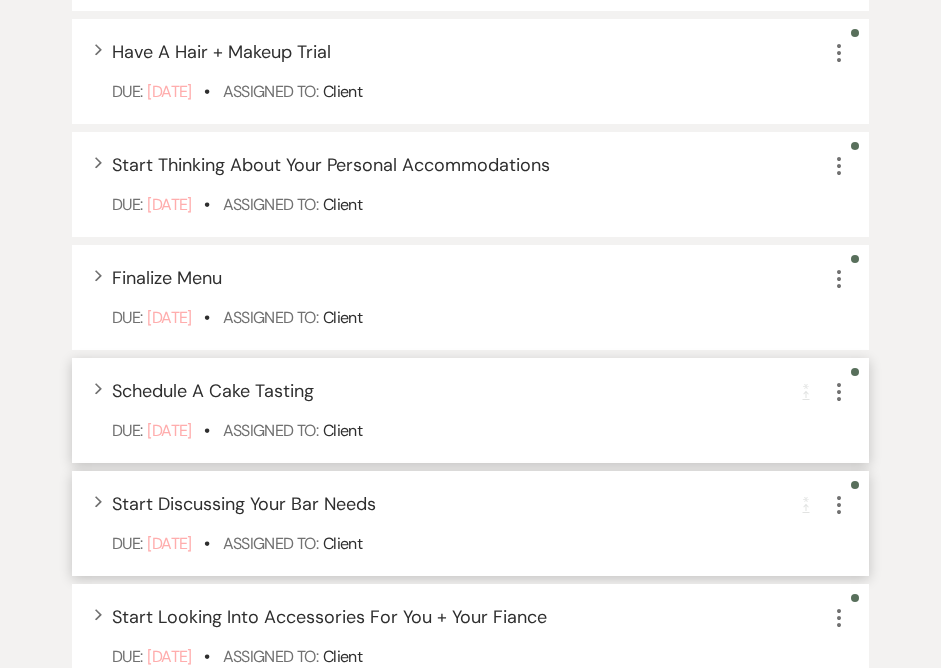 click on "More" 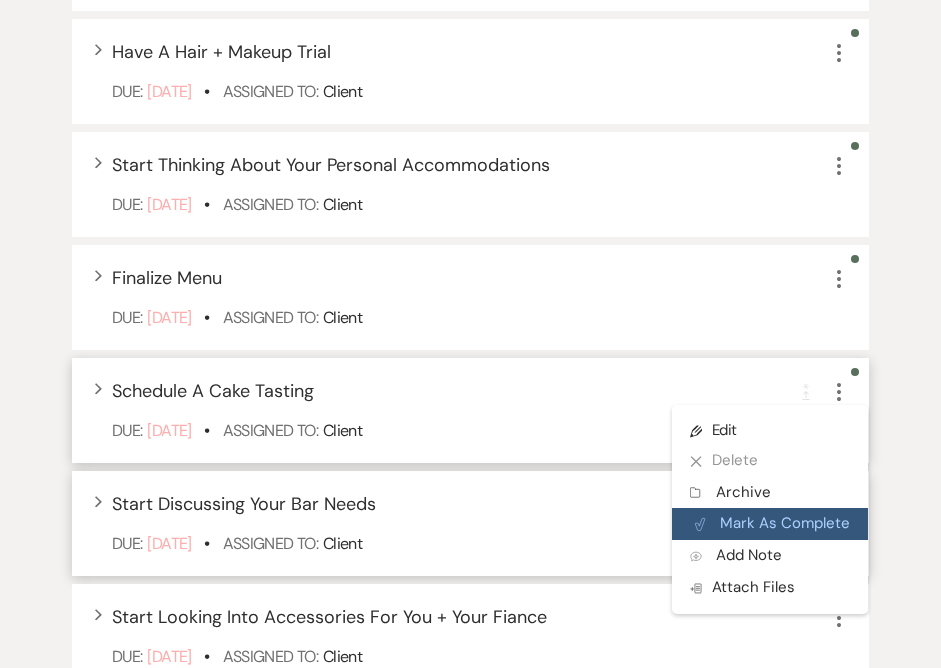 click on "Plan Portal Link   Mark As Complete" at bounding box center [770, 524] 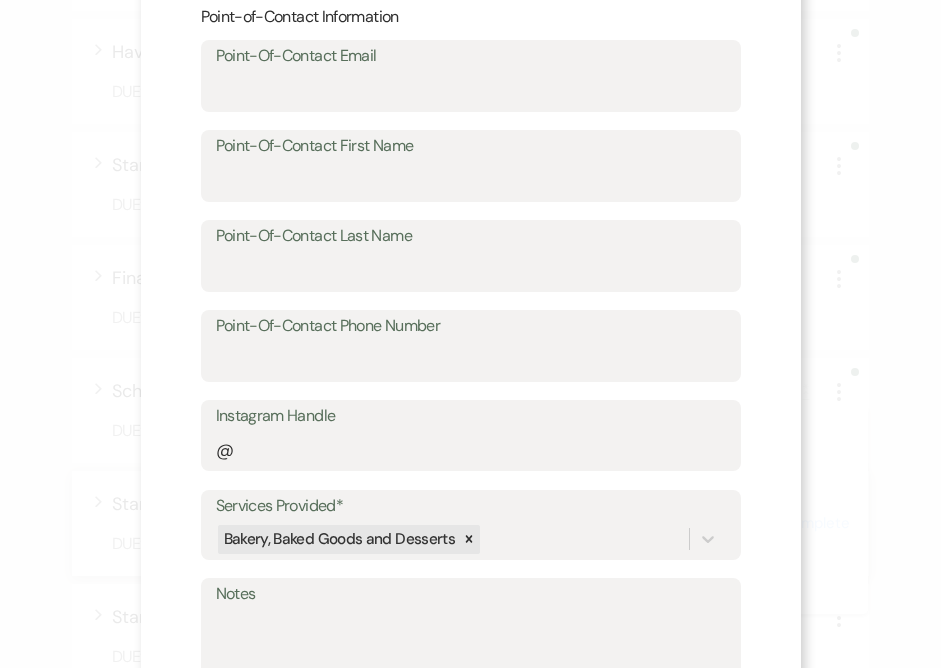 scroll, scrollTop: 820, scrollLeft: 0, axis: vertical 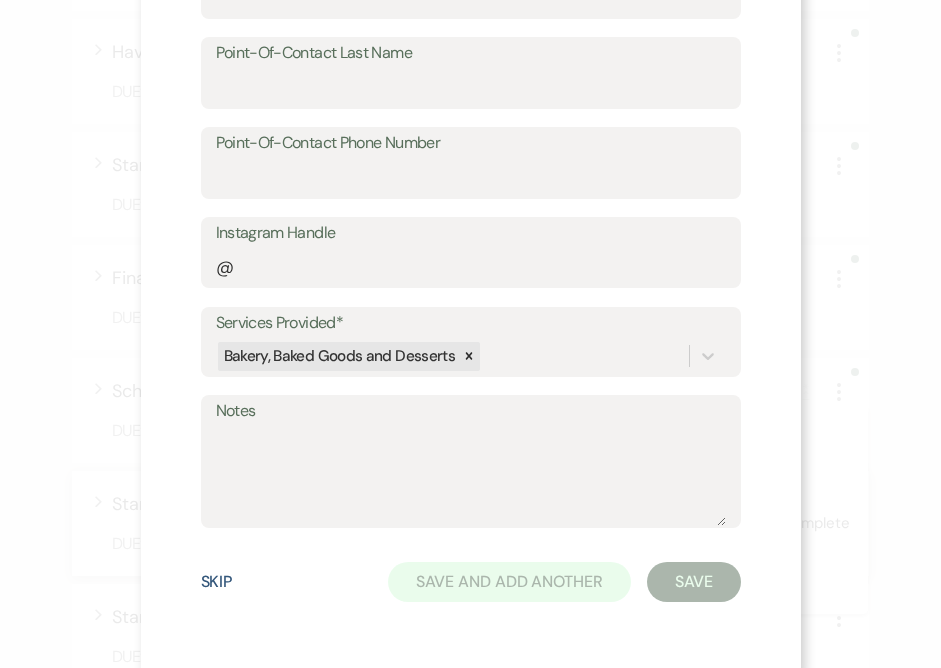 click on "Skip" at bounding box center [217, 582] 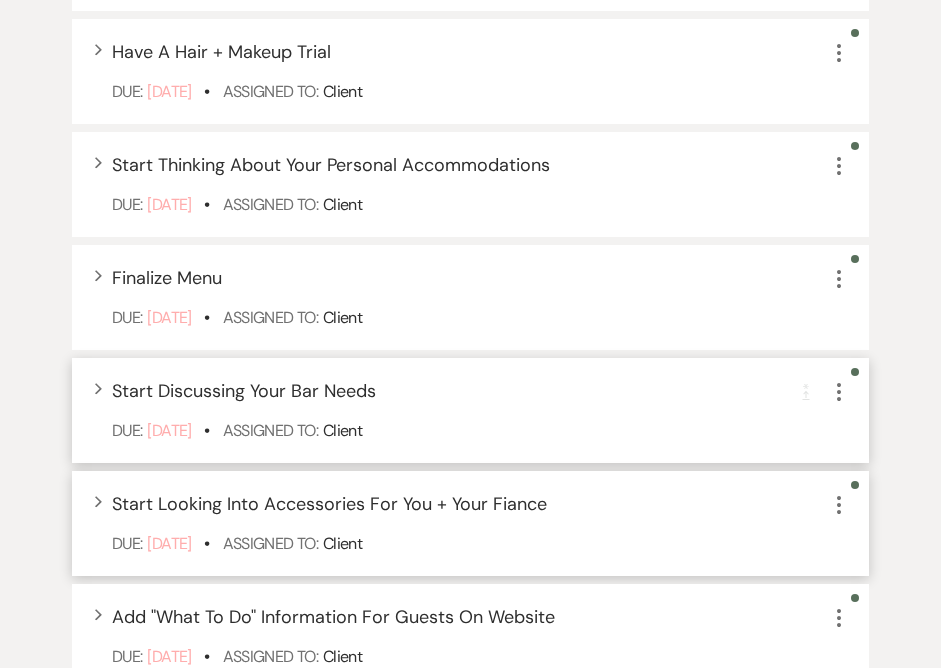 scroll, scrollTop: 1460, scrollLeft: 0, axis: vertical 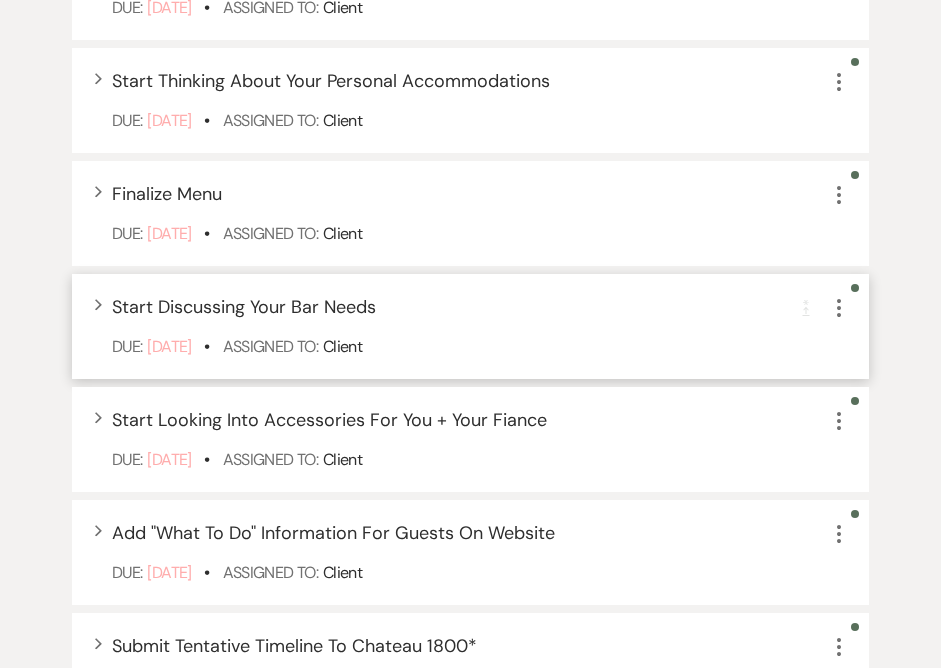 click on "More" 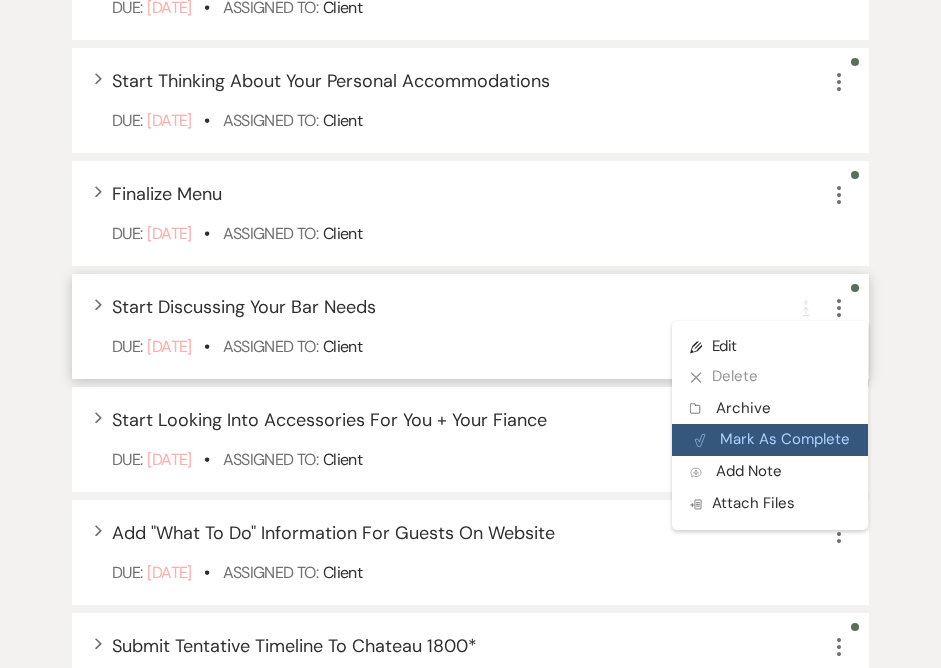 click on "Plan Portal Link   Mark As Complete" at bounding box center (770, 440) 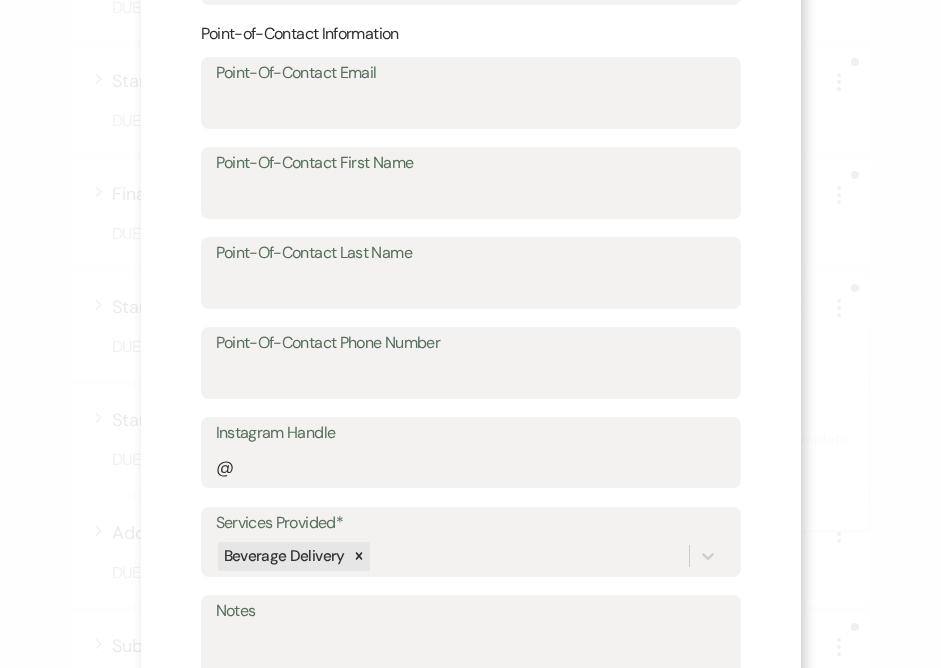 scroll, scrollTop: 830, scrollLeft: 0, axis: vertical 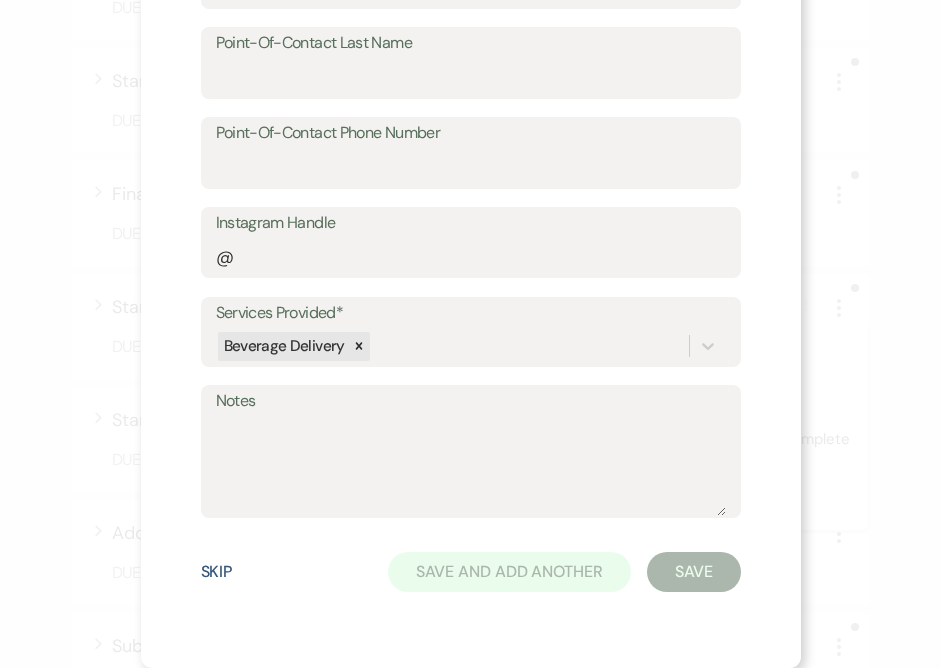 click on "X Add  Vendor Add  vendor information below: Company Information Company Name* Select or enter manually... Company Website Company Instagram Handle @ Company Email Company Phone Number Point-of-Contact Information Point-Of-Contact Email Point-Of-Contact First Name Point-Of-Contact Last Name Point-Of-Contact Phone Number Instagram Handle @ Services Provided* Beverage Delivery Notes Skip Save and Add Another Save" at bounding box center [471, -81] 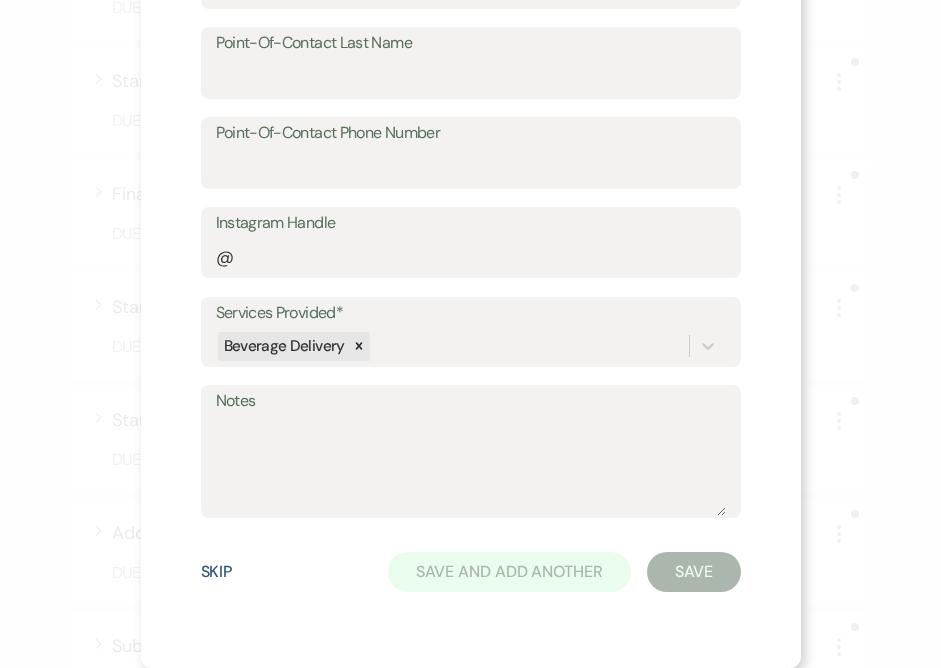 click on "Skip" at bounding box center [217, 572] 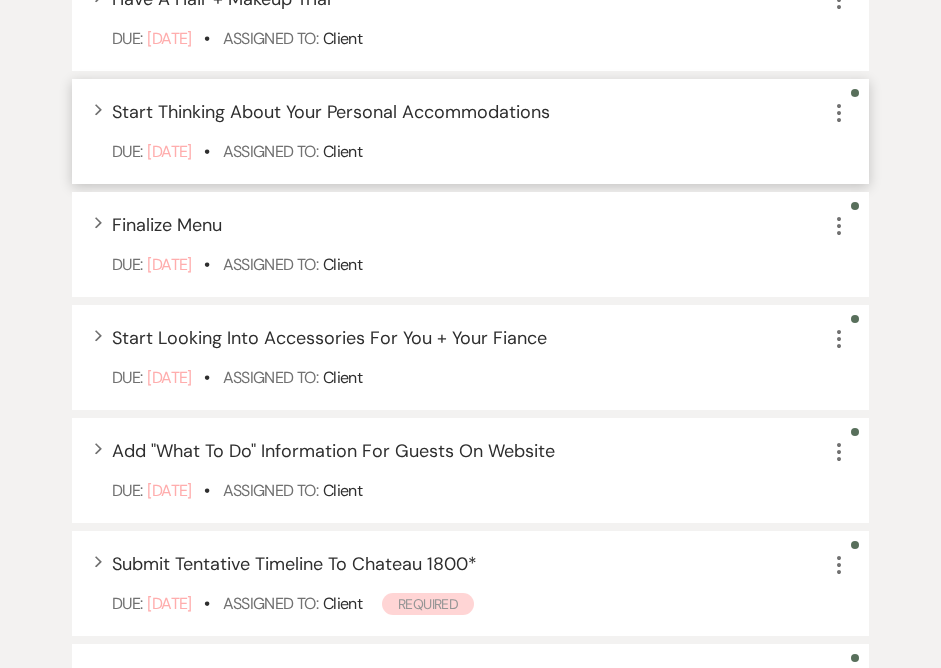 scroll, scrollTop: 1437, scrollLeft: 0, axis: vertical 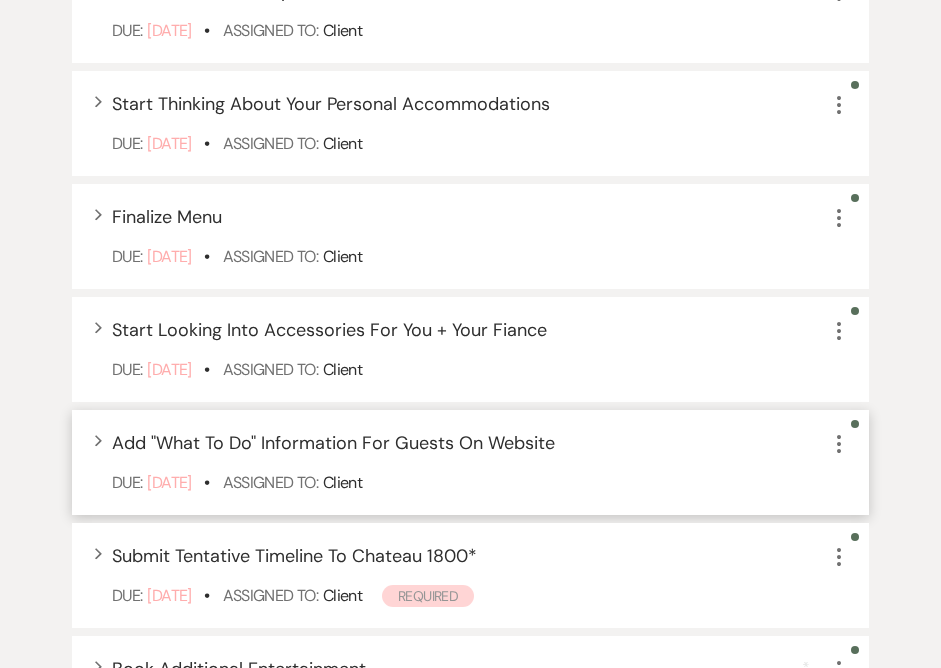 click on "More" 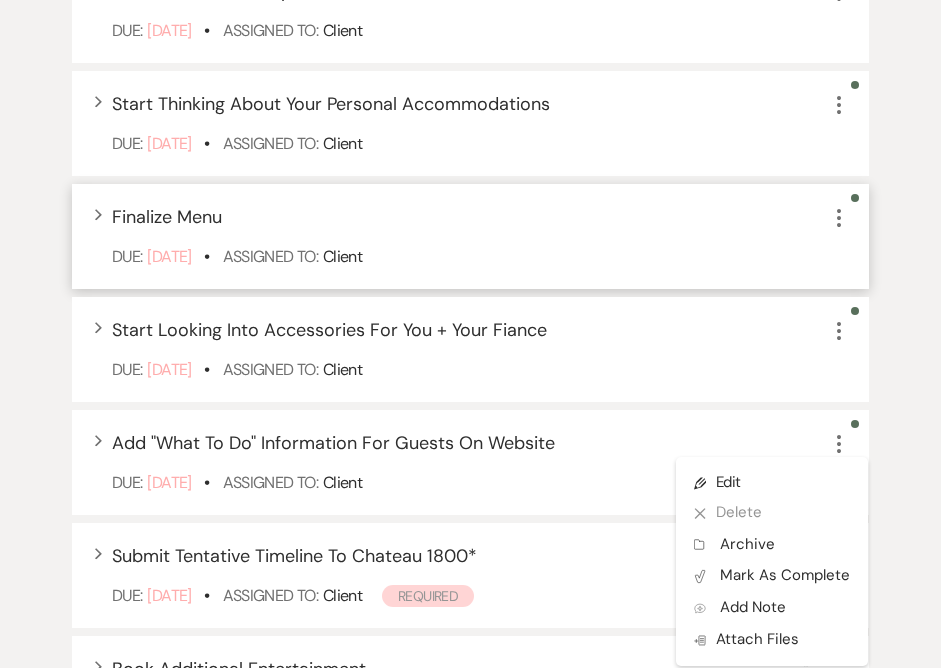 click on "More" 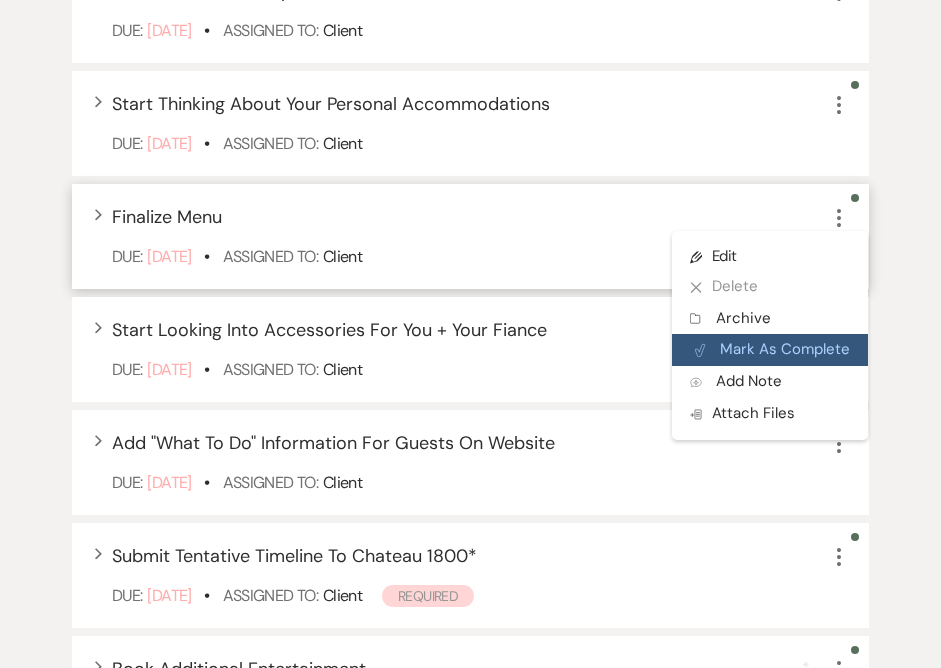 click on "Plan Portal Link   Mark As Complete" at bounding box center (770, 350) 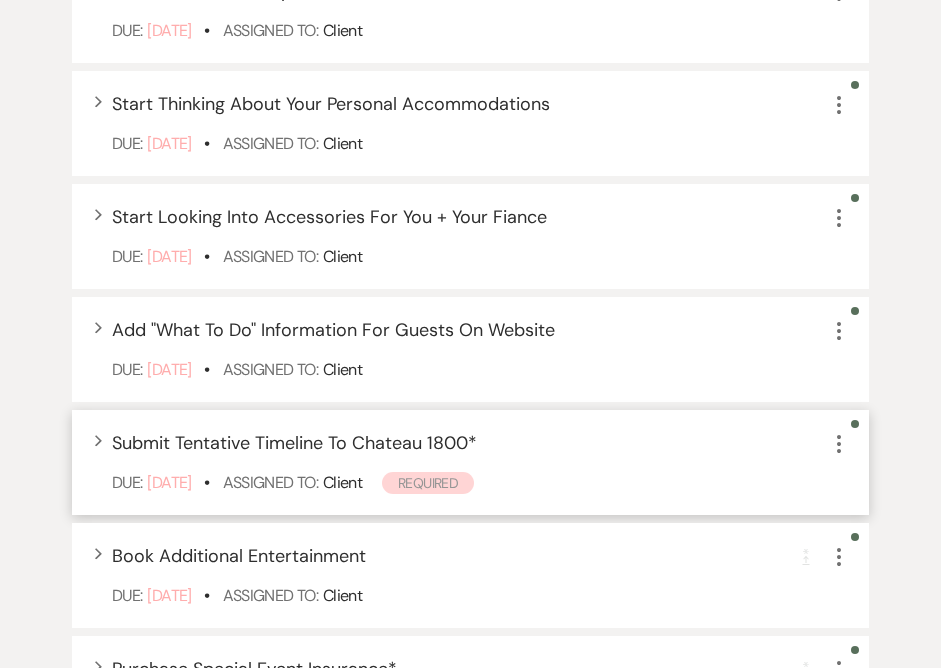 click on "More" 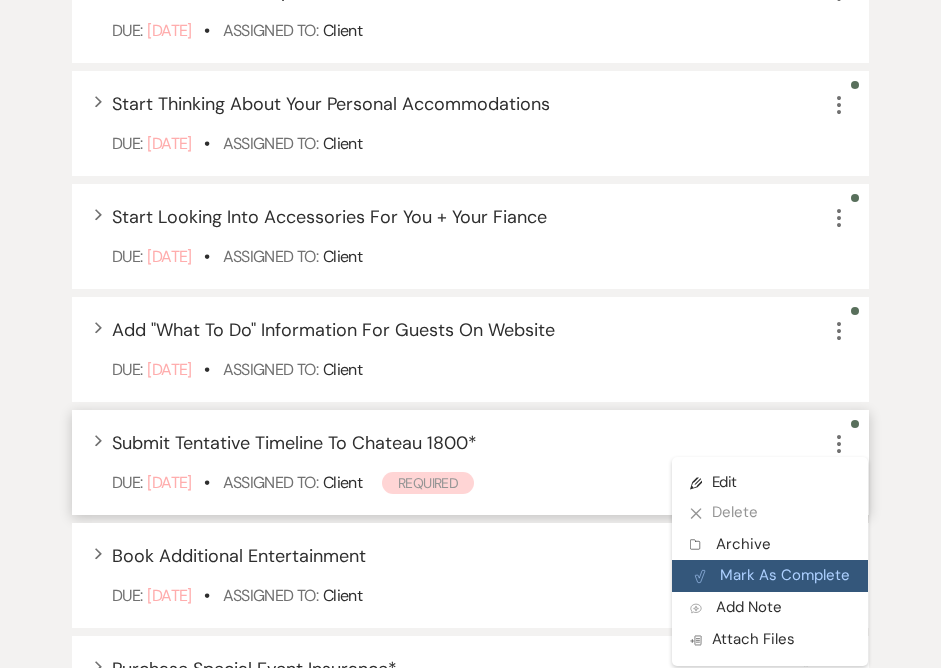 click on "Plan Portal Link   Mark As Complete" at bounding box center (770, 576) 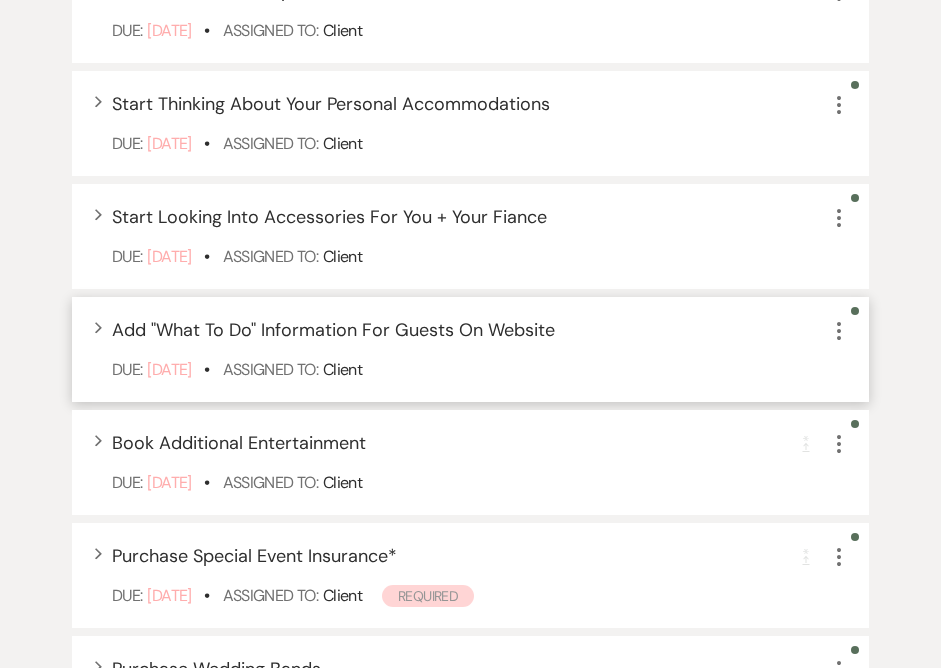 click on "More" 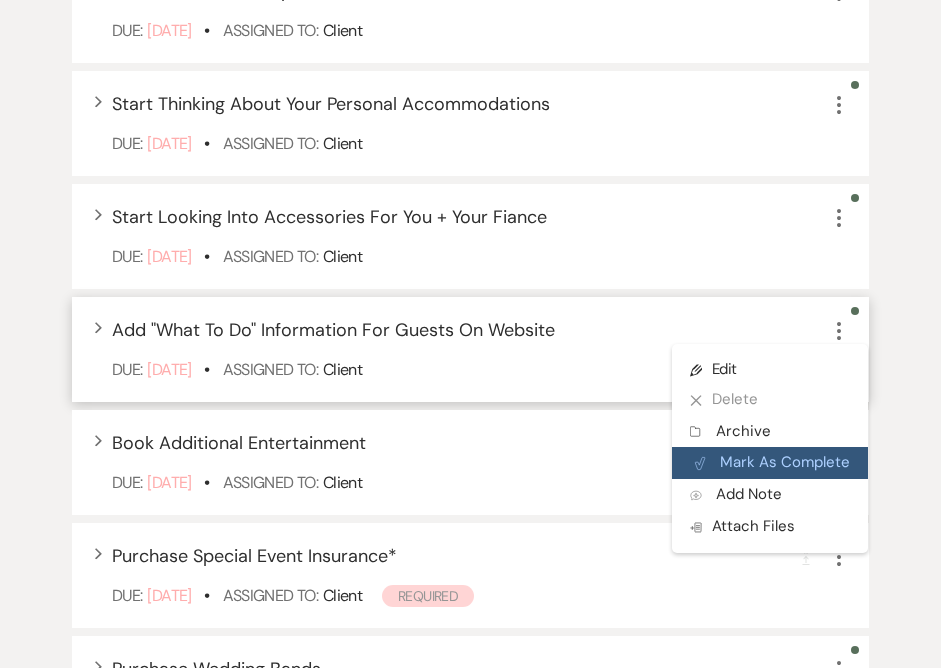 click on "Plan Portal Link   Mark As Complete" at bounding box center [770, 463] 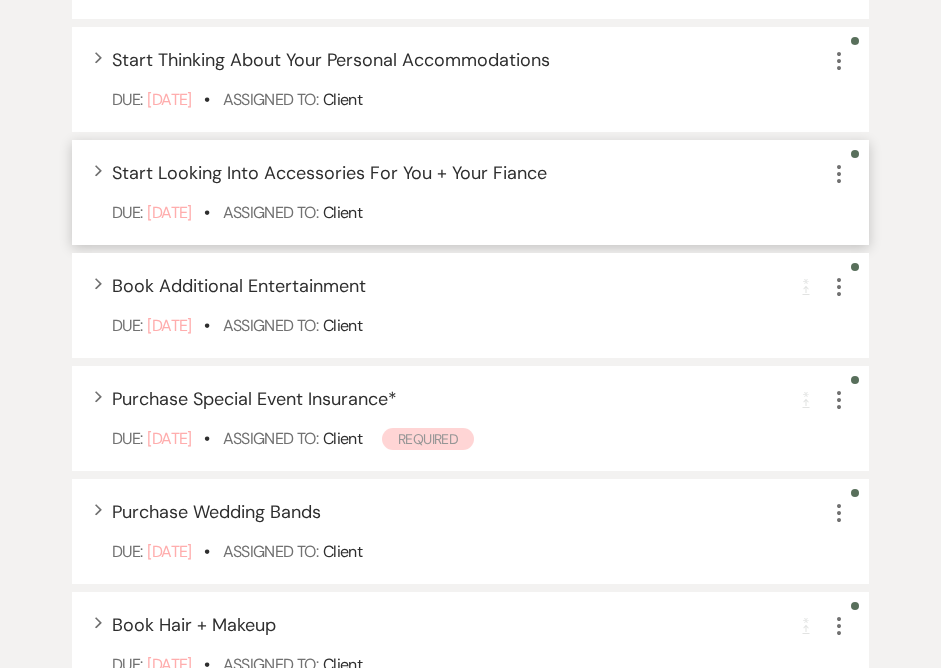 scroll, scrollTop: 1487, scrollLeft: 0, axis: vertical 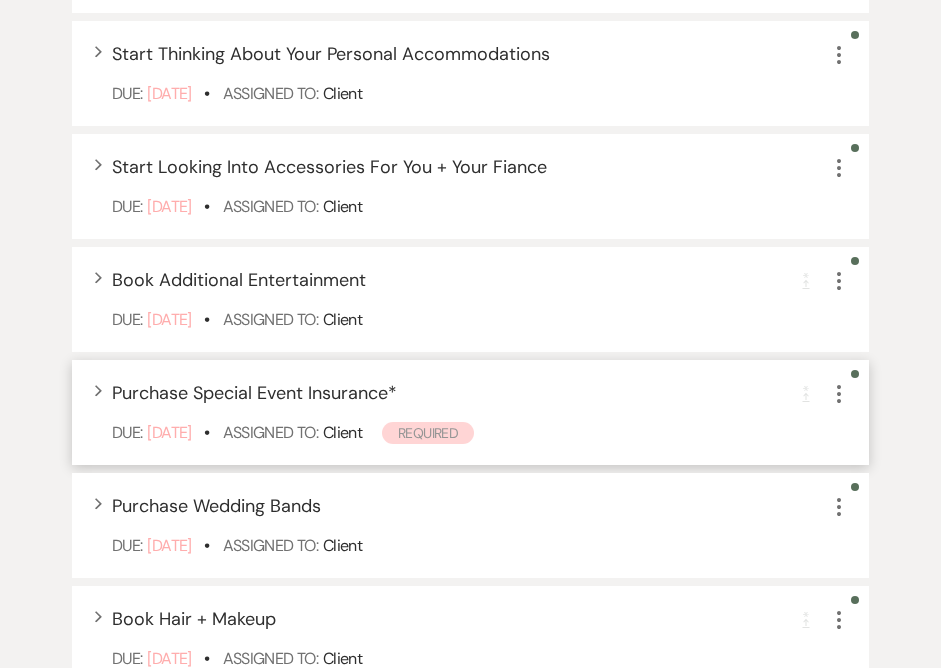click on "Expand Purchase Special Event Insurance * Completion Requirement More" at bounding box center [480, 393] 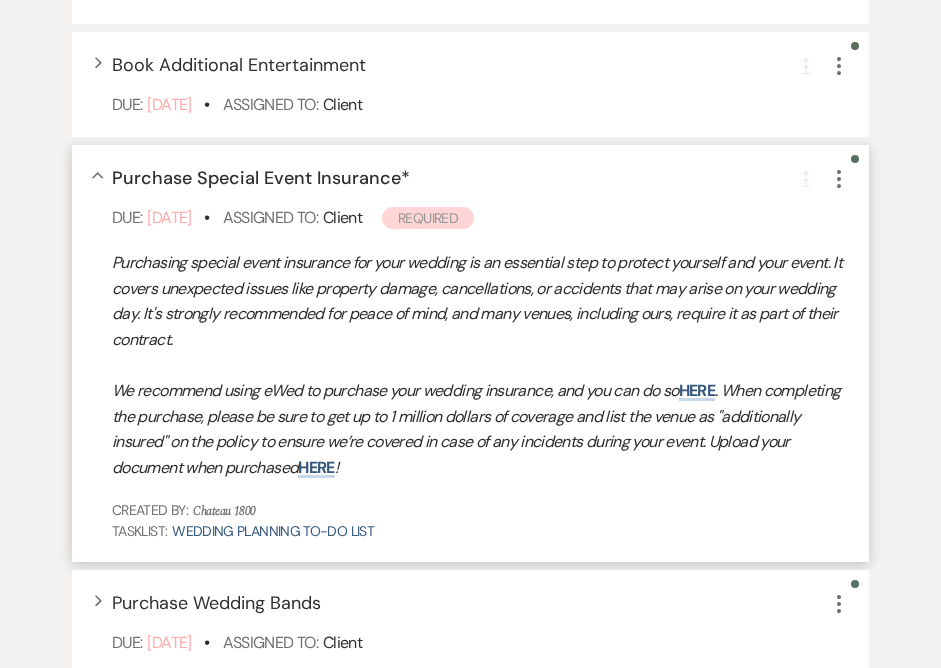 scroll, scrollTop: 1705, scrollLeft: 0, axis: vertical 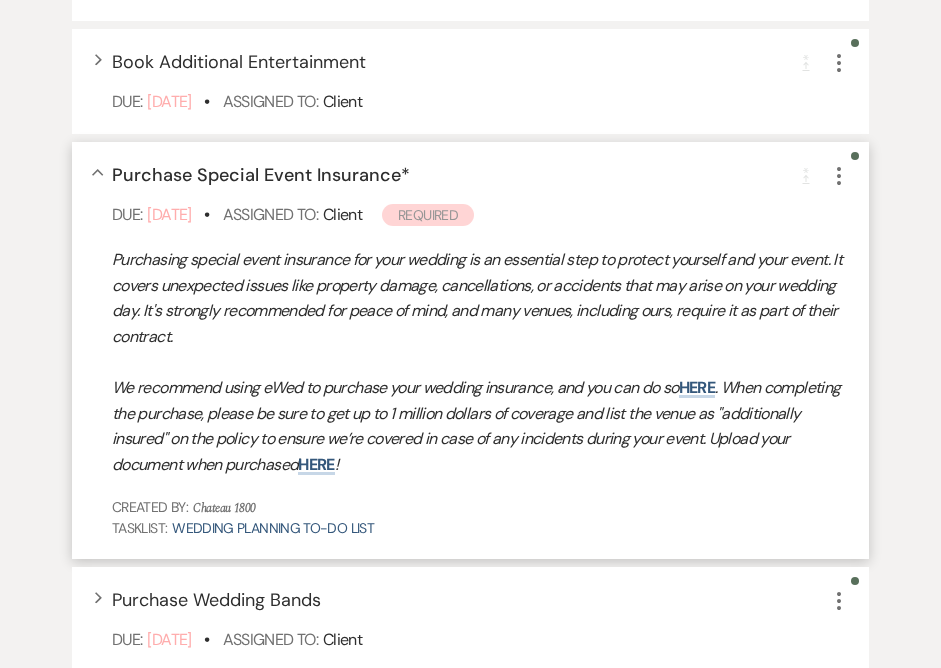 click on "Collapse Purchase Special Event Insurance * Completion Requirement More" at bounding box center [480, 175] 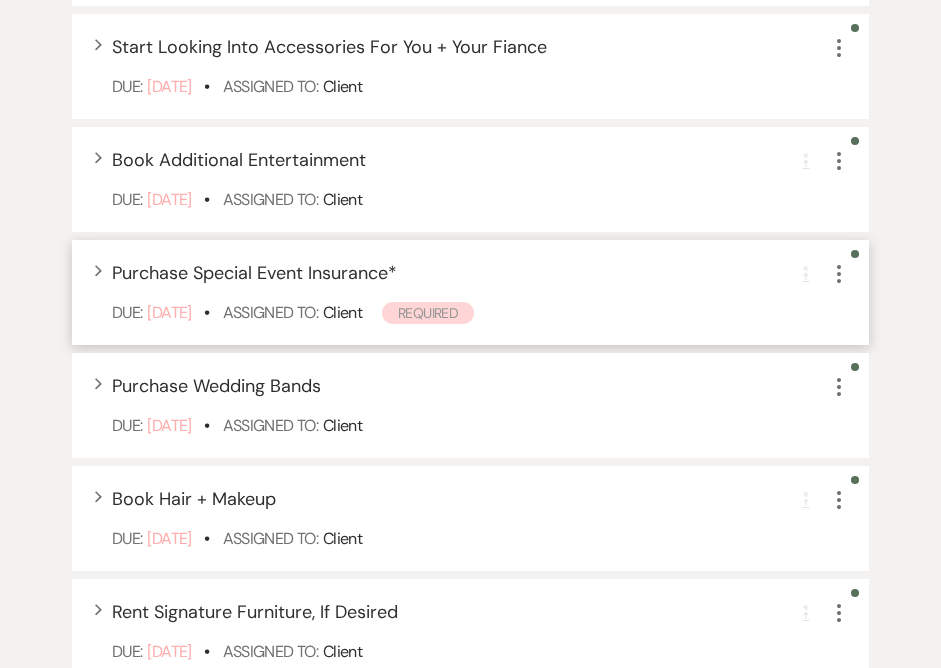 scroll, scrollTop: 1560, scrollLeft: 0, axis: vertical 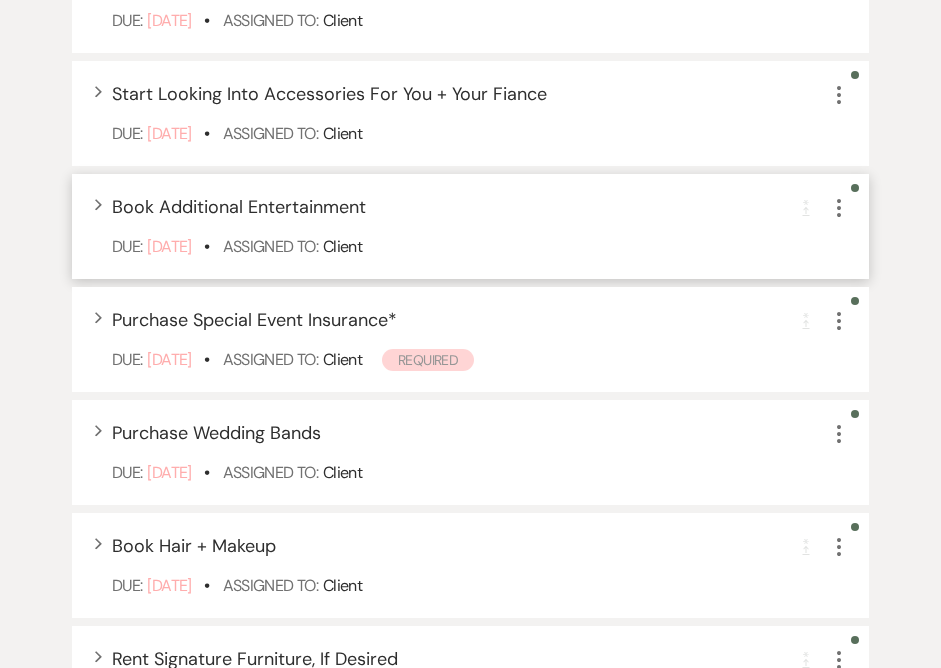 click on "Expand Book Additional Entertainment Completion Requirement More" at bounding box center (480, 207) 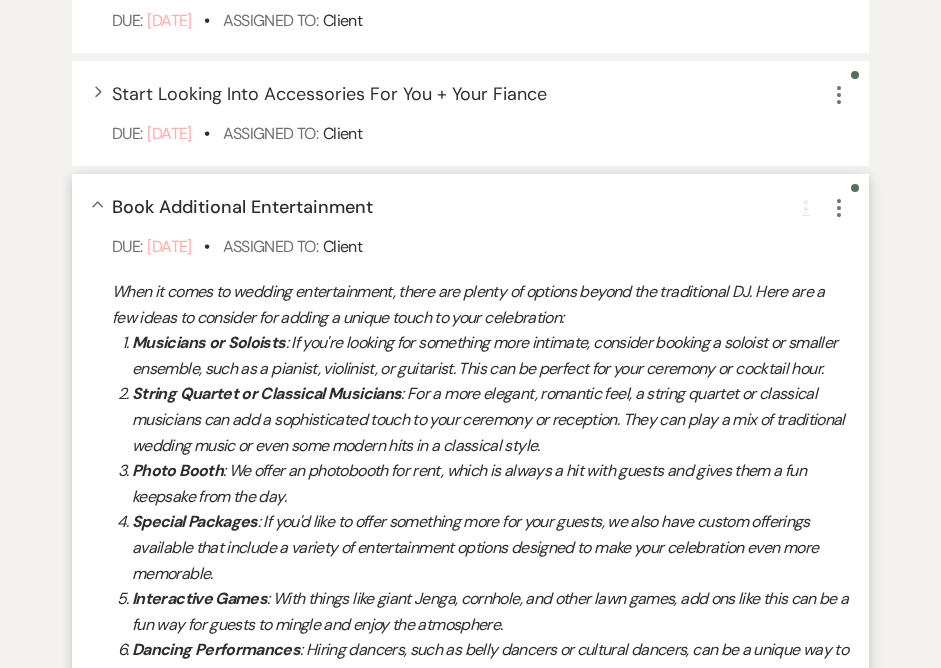 click on "More" 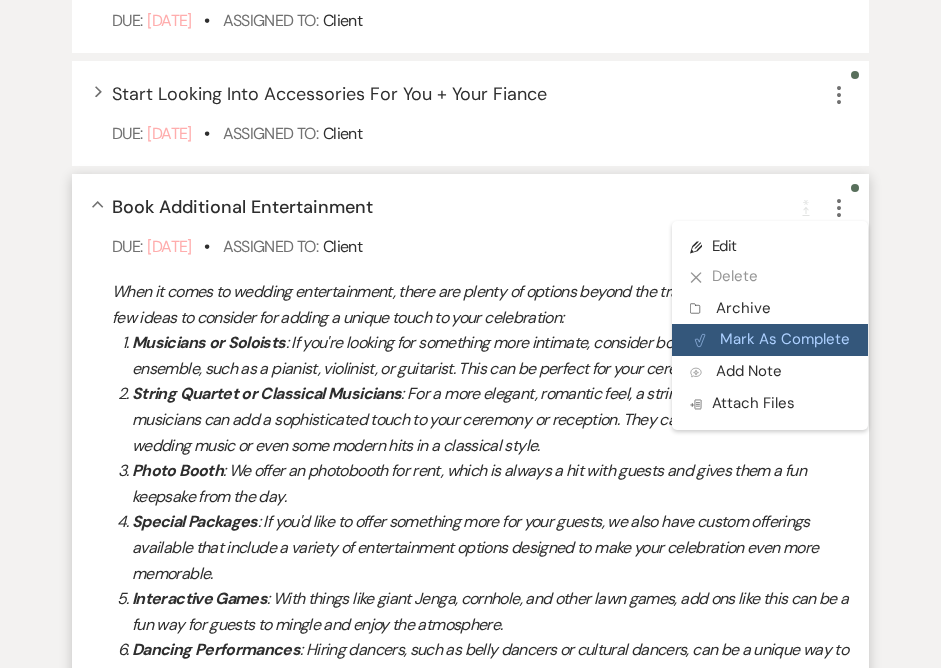 click on "Plan Portal Link   Mark As Complete" at bounding box center [770, 340] 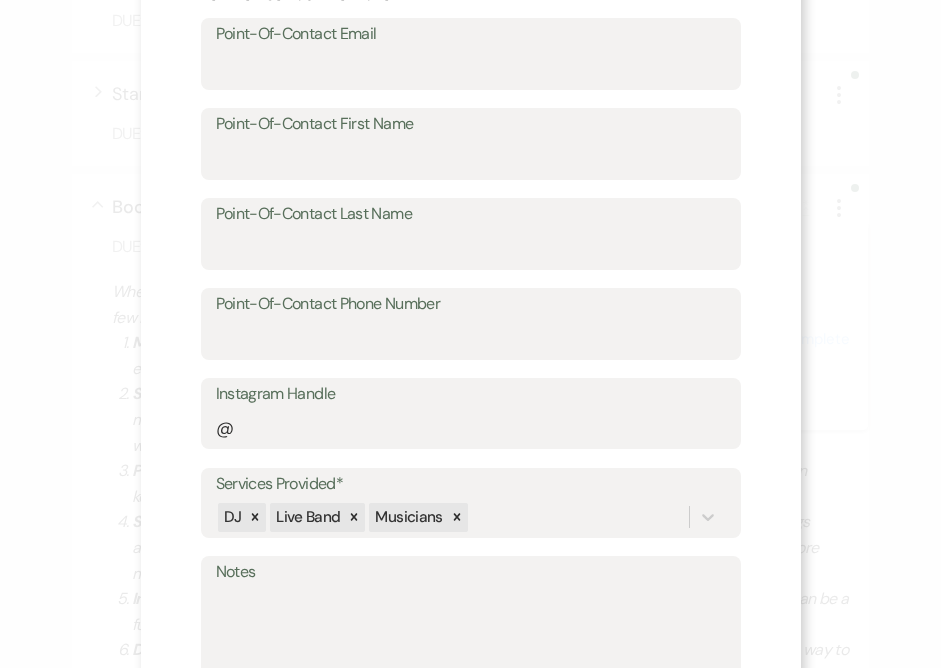 scroll, scrollTop: 830, scrollLeft: 0, axis: vertical 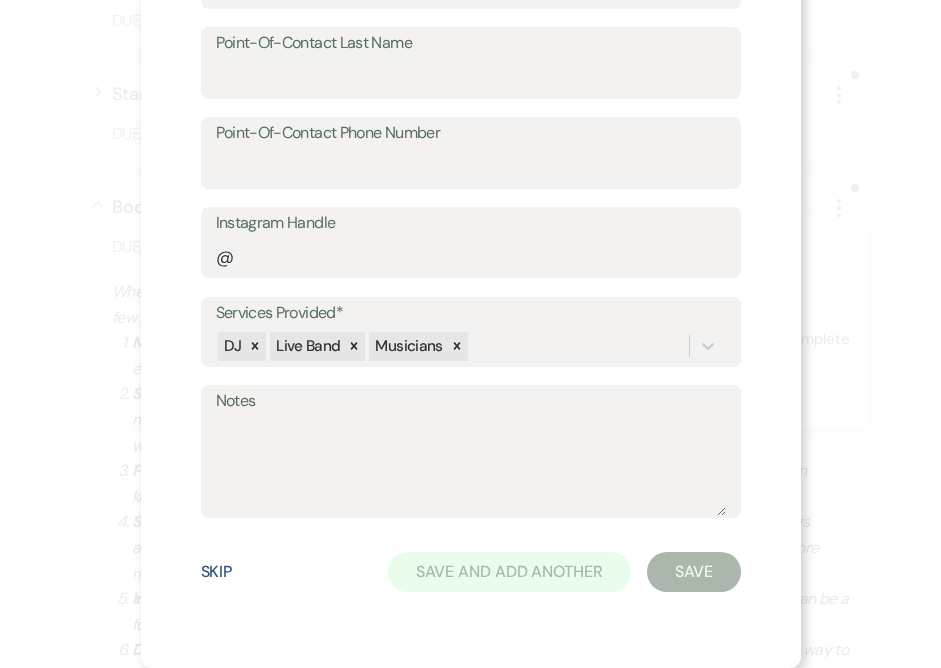click on "Skip Save and Add Another Save" at bounding box center [471, 572] 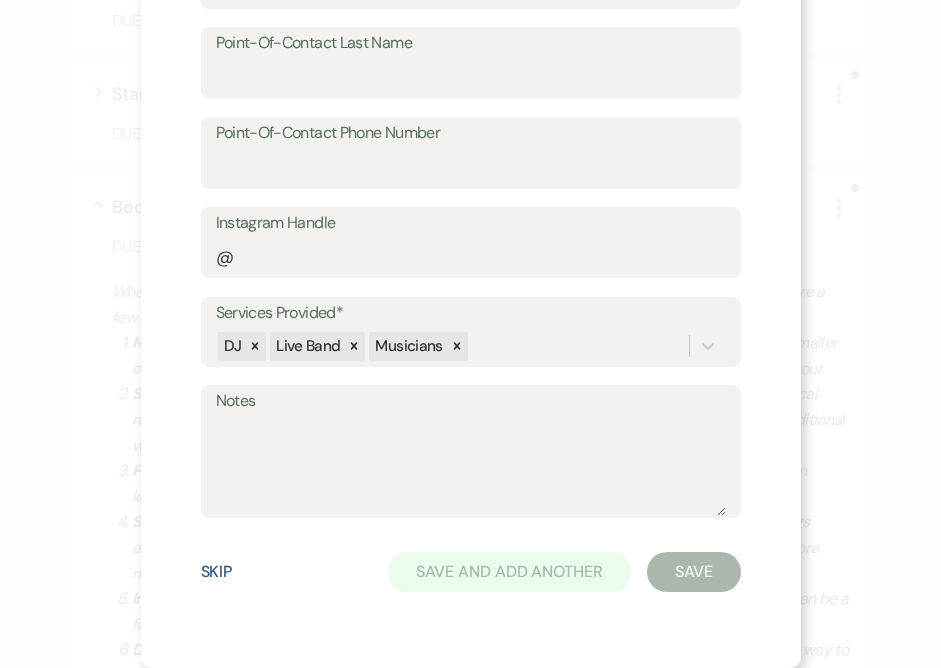 click on "Skip" at bounding box center [217, 572] 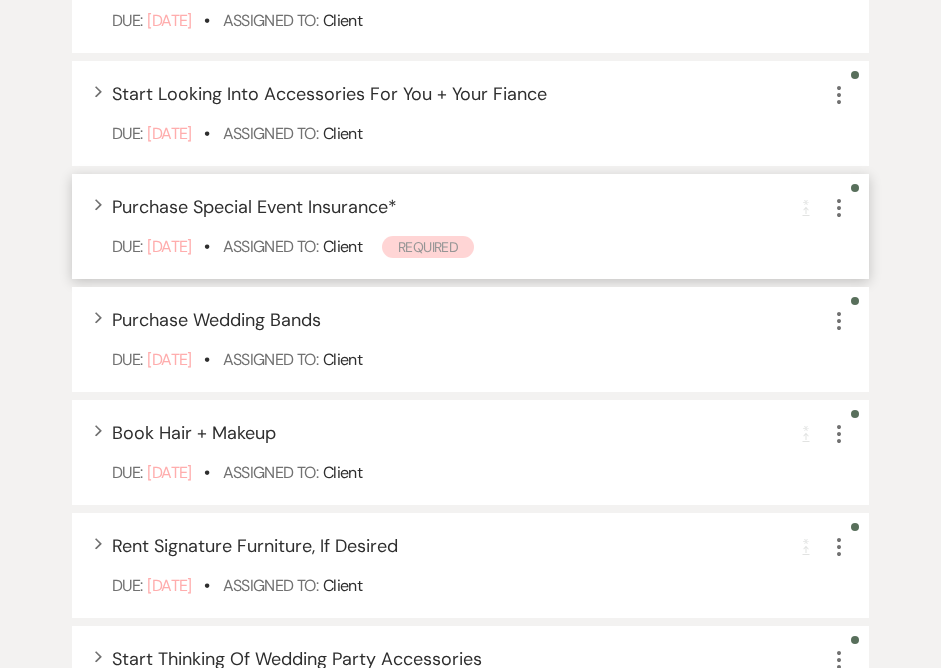 click on "Due:  [DATE] • Assigned To:  Client Required" at bounding box center [480, 247] 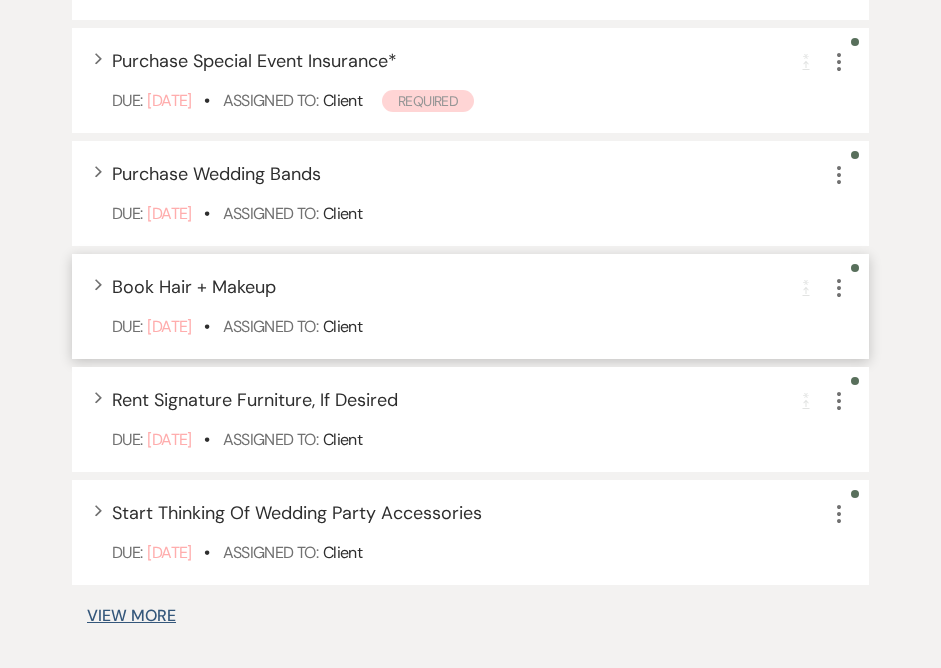 scroll, scrollTop: 1721, scrollLeft: 0, axis: vertical 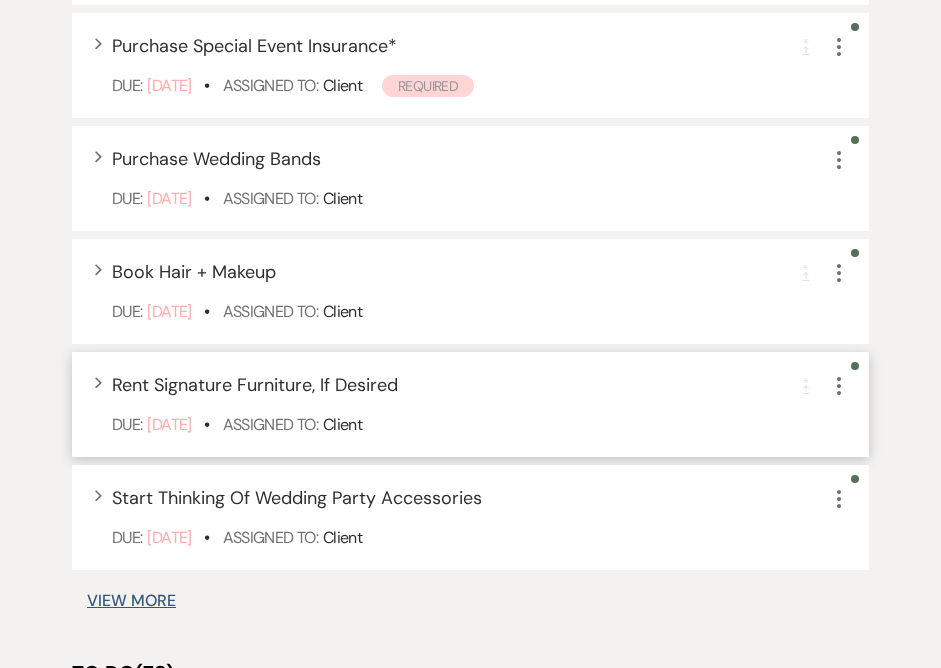 click on "More" 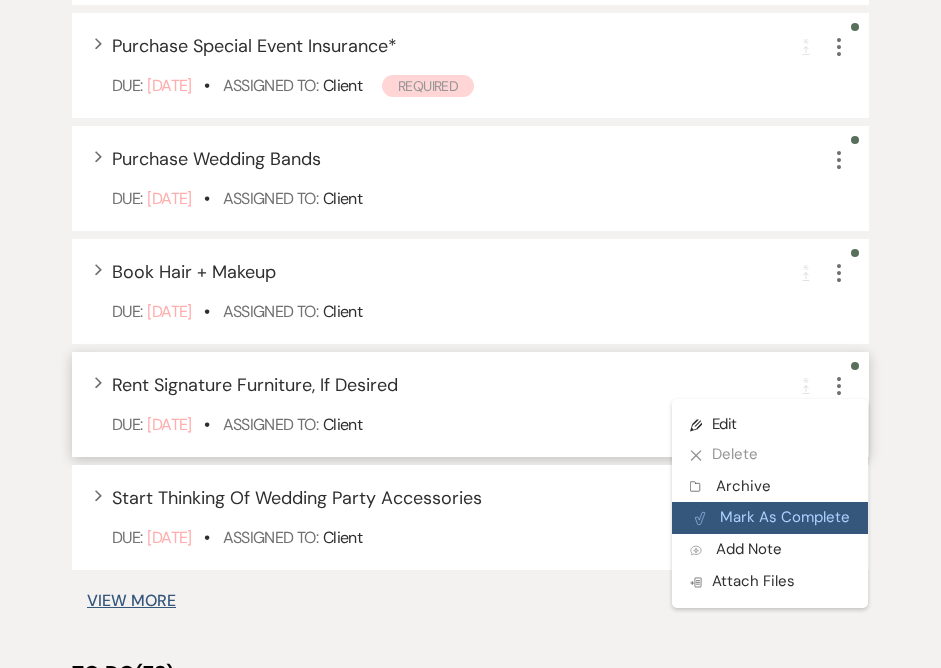 click on "Plan Portal Link   Mark As Complete" at bounding box center (770, 518) 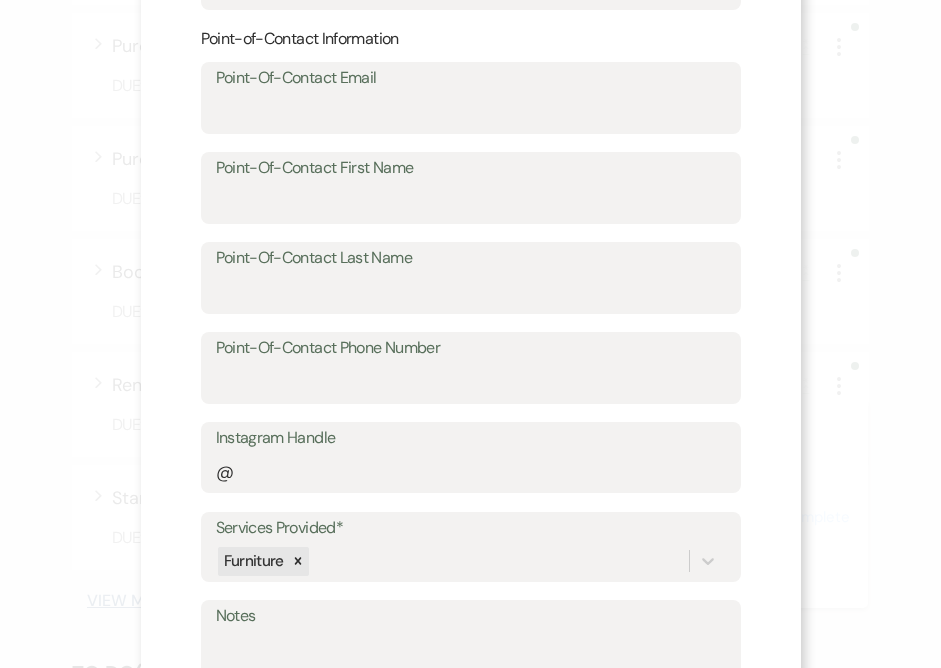 scroll, scrollTop: 830, scrollLeft: 0, axis: vertical 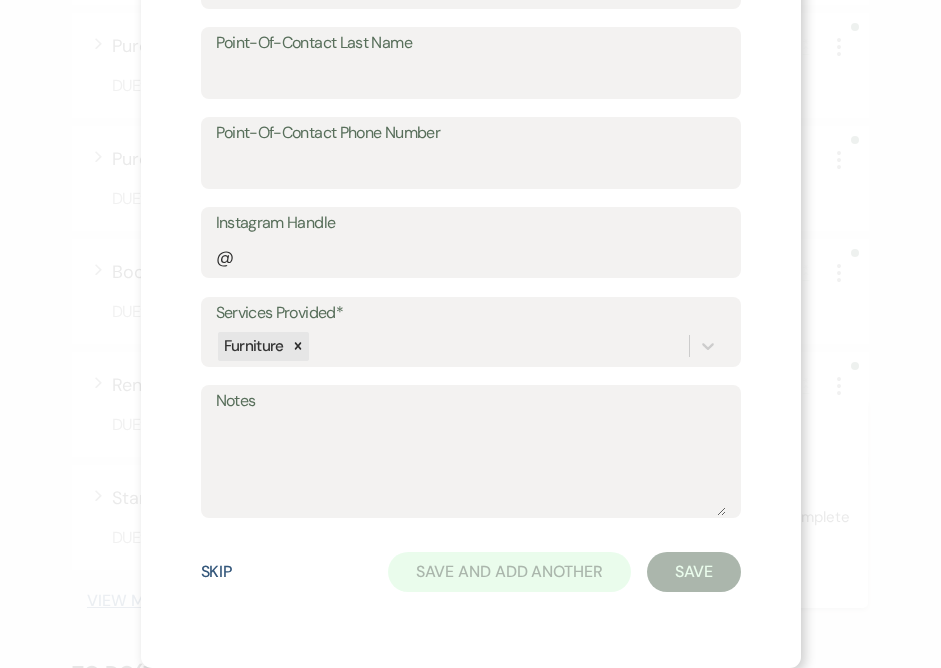 click on "Skip" at bounding box center [217, 572] 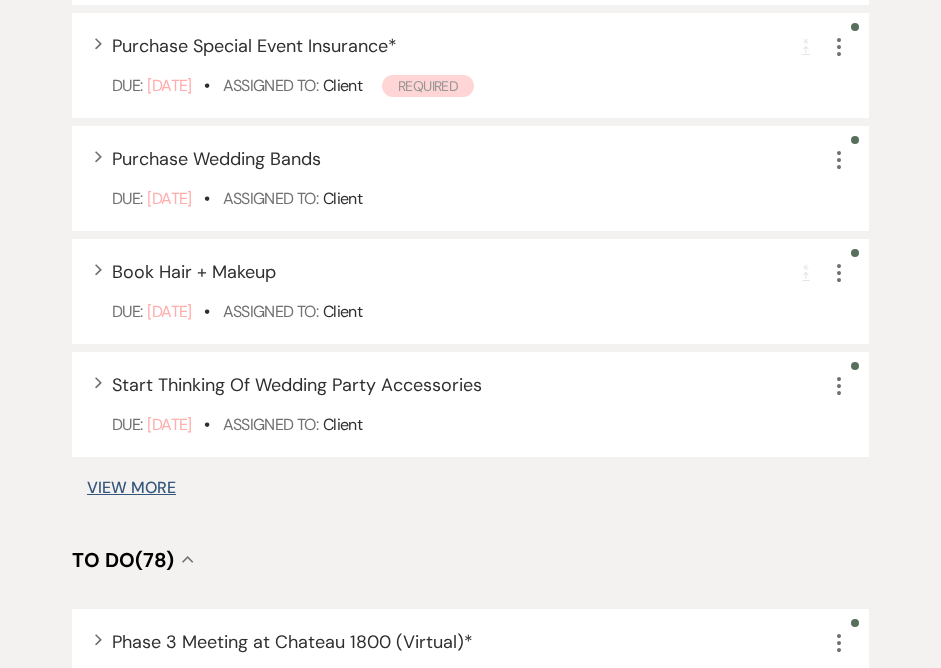 click on "View More" at bounding box center (131, 488) 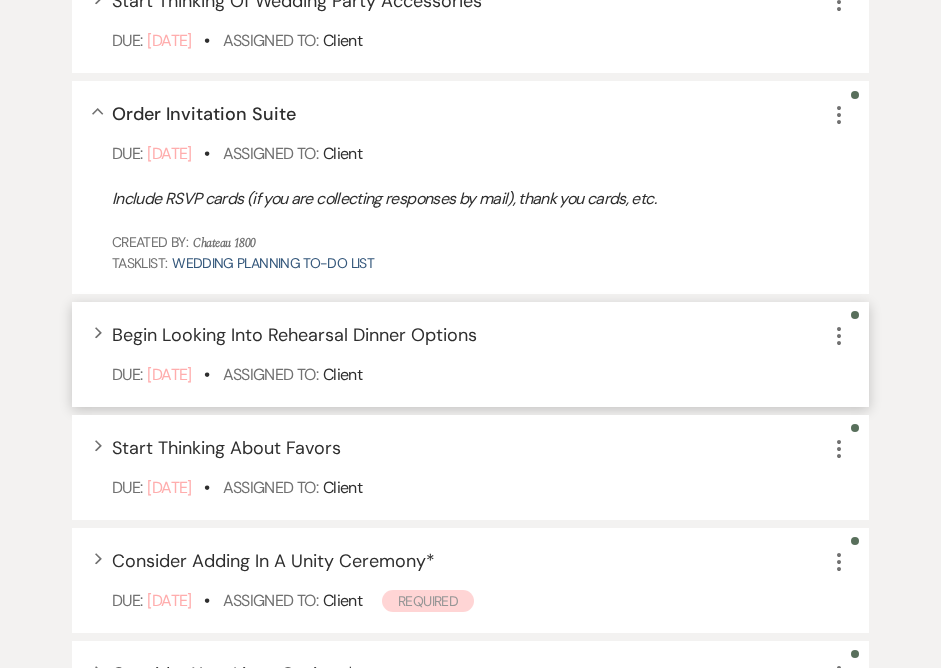 scroll, scrollTop: 2084, scrollLeft: 0, axis: vertical 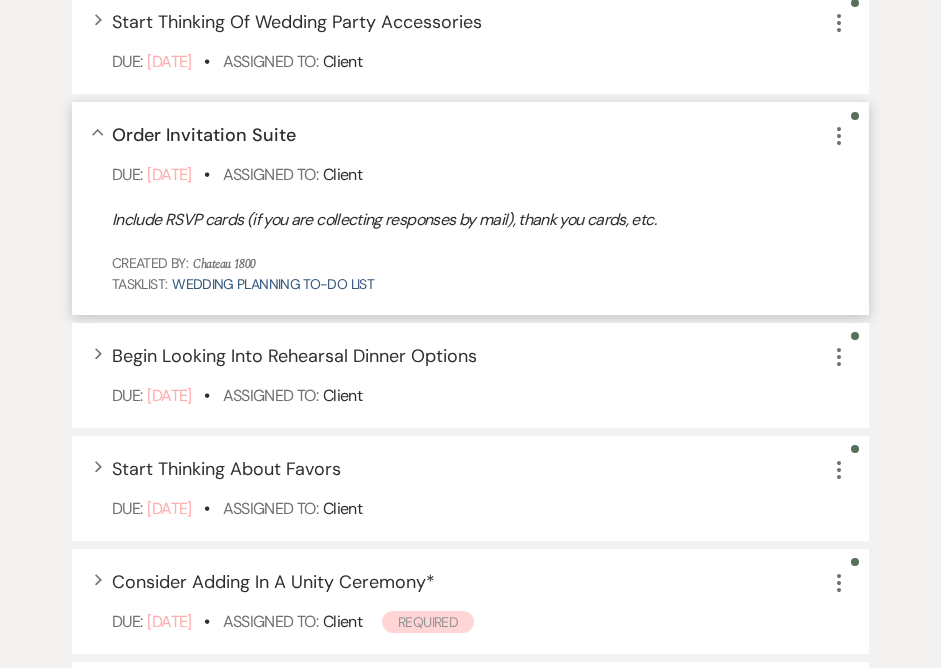 click on "Collapse Order Invitation Suite More Due:  [DATE] • Assigned To:  Client Include RSVP cards (if you are collecting responses by mail), thank you cards, etc. Created By:  Chateau 1800 TaskList:  Wedding Planning To-Do List" at bounding box center (470, 208) 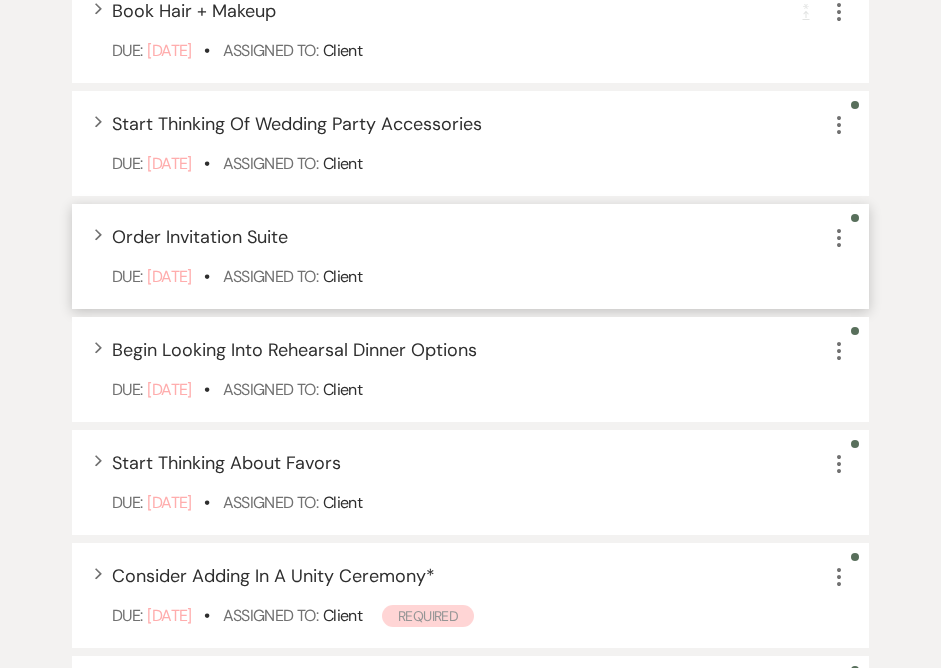 scroll, scrollTop: 1983, scrollLeft: 0, axis: vertical 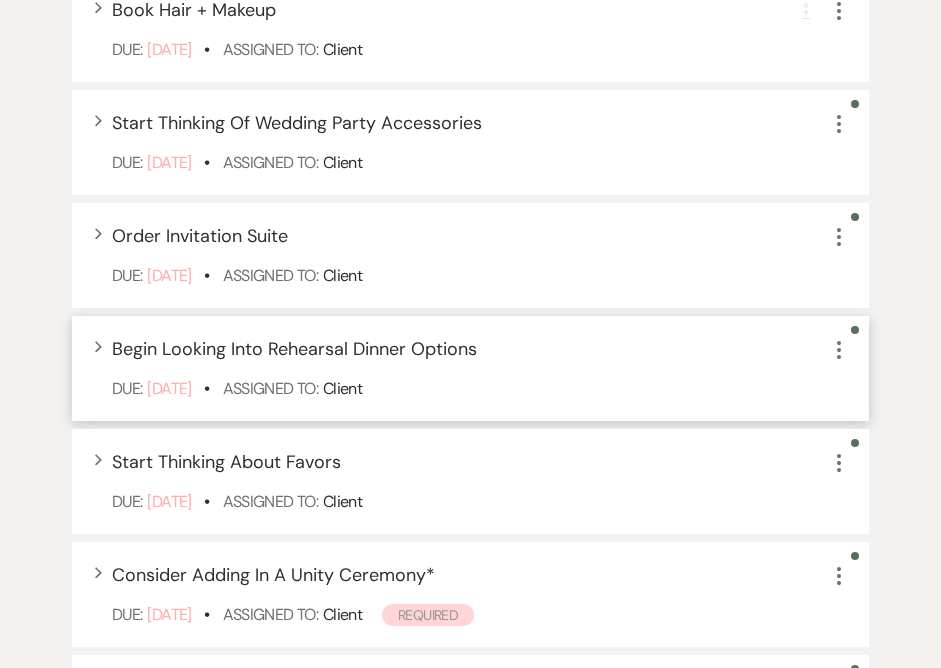 click 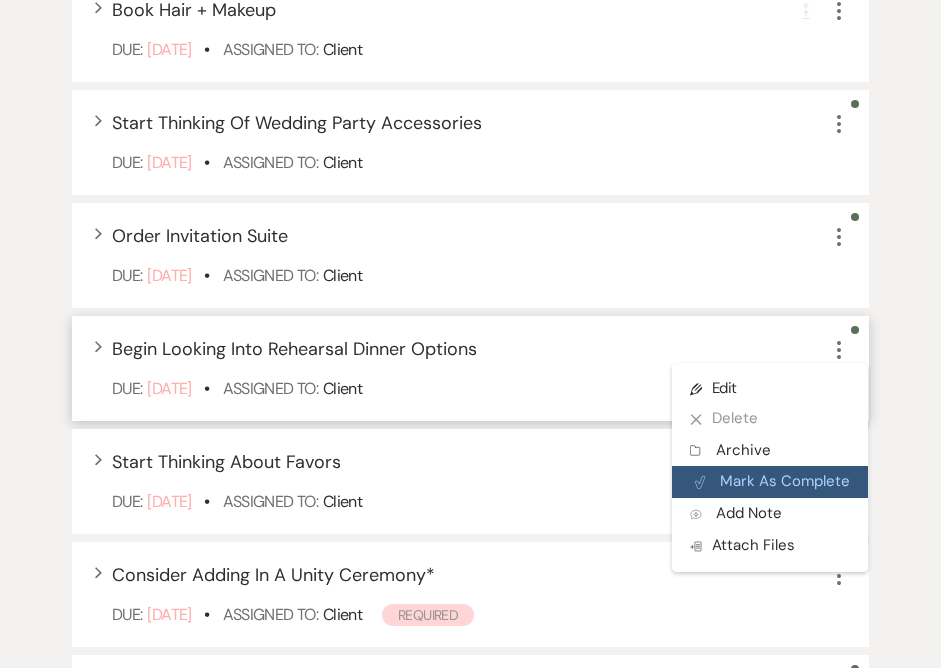 click on "Plan Portal Link   Mark As Complete" at bounding box center [770, 482] 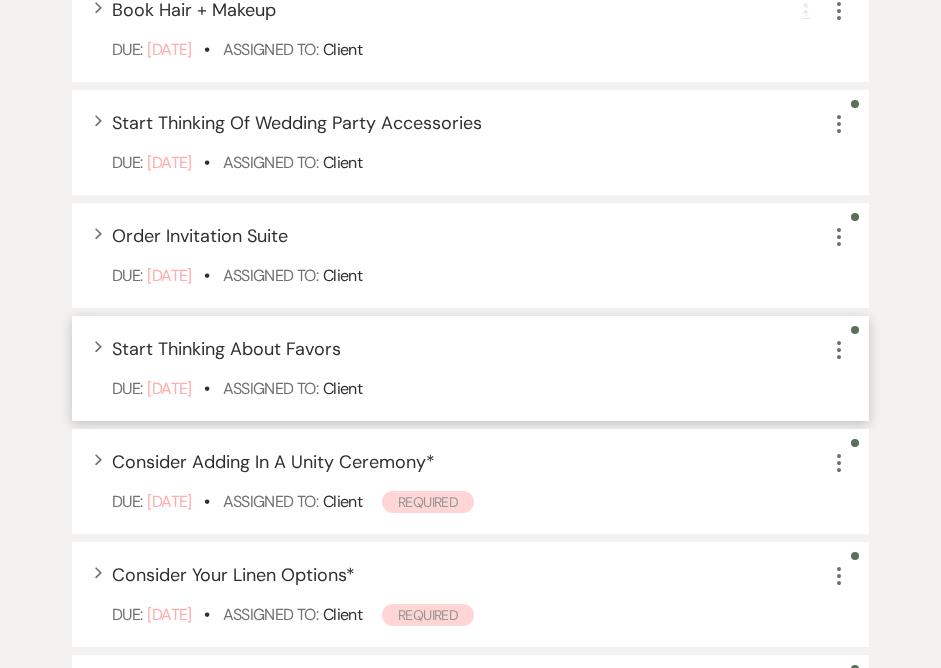 click on "More" 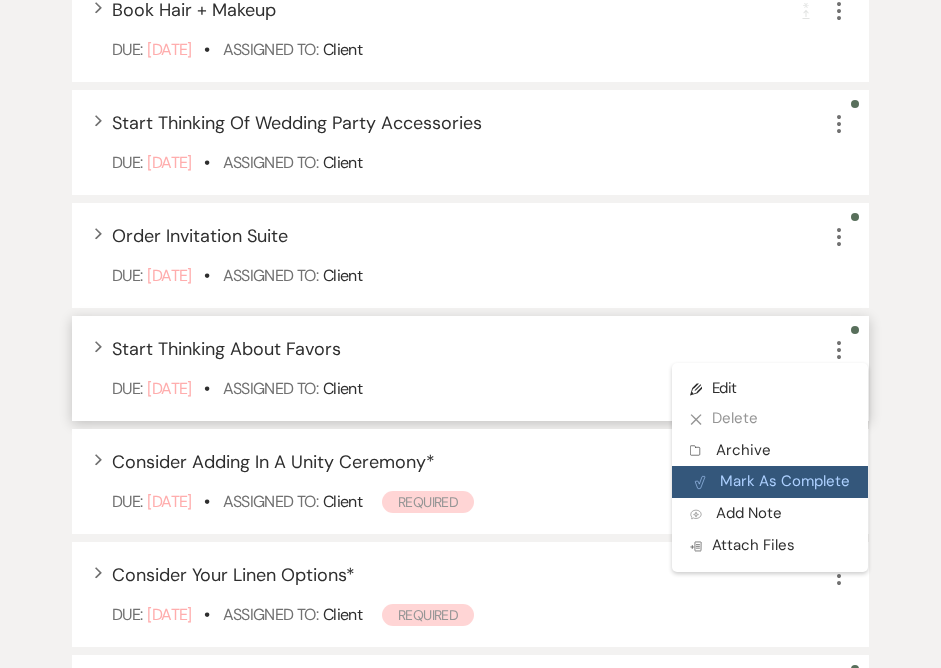 click on "Plan Portal Link   Mark As Complete" at bounding box center [770, 482] 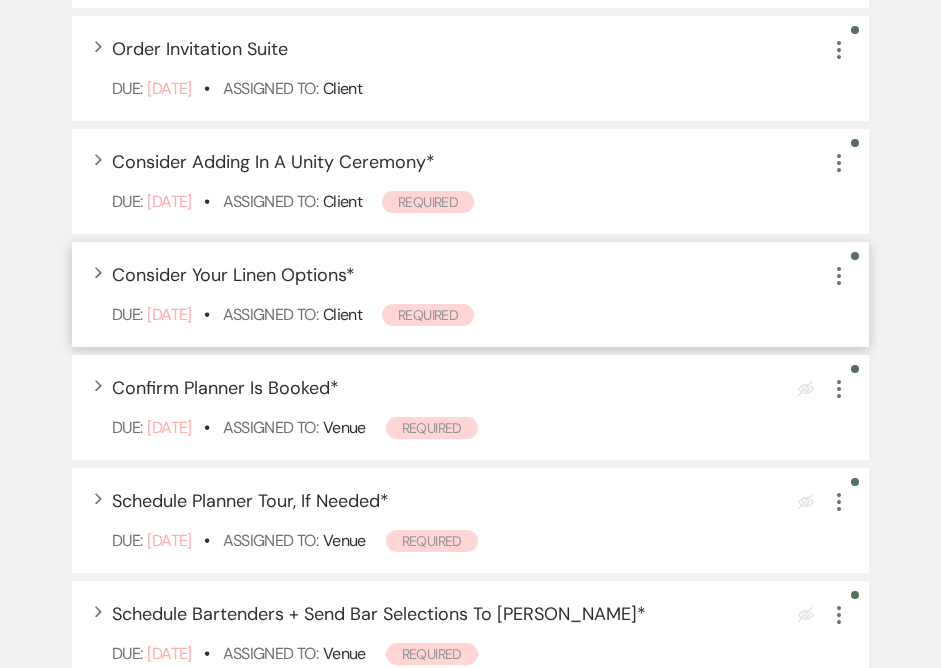 scroll, scrollTop: 2192, scrollLeft: 0, axis: vertical 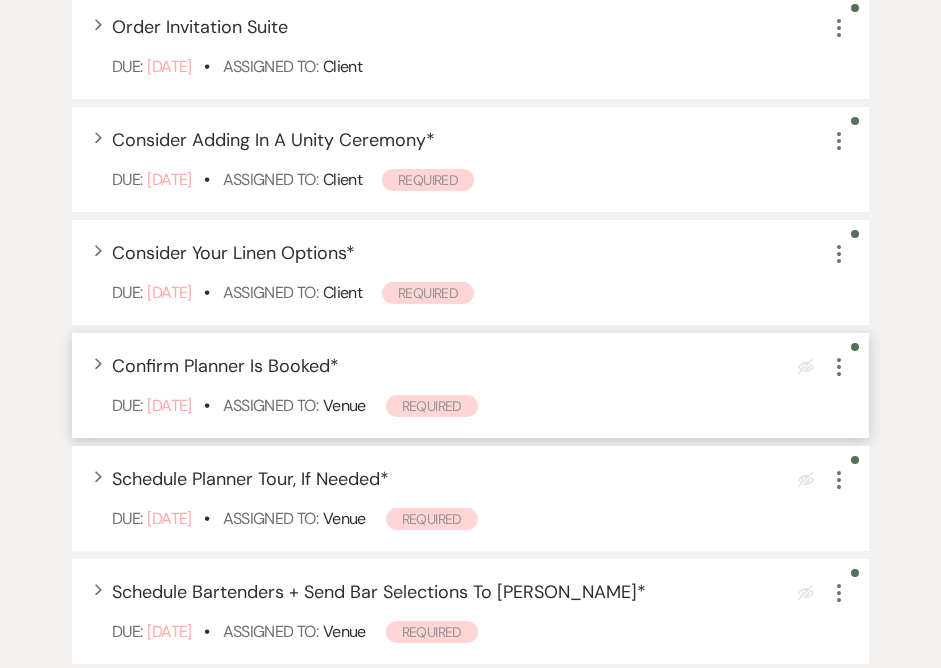 click on "More" 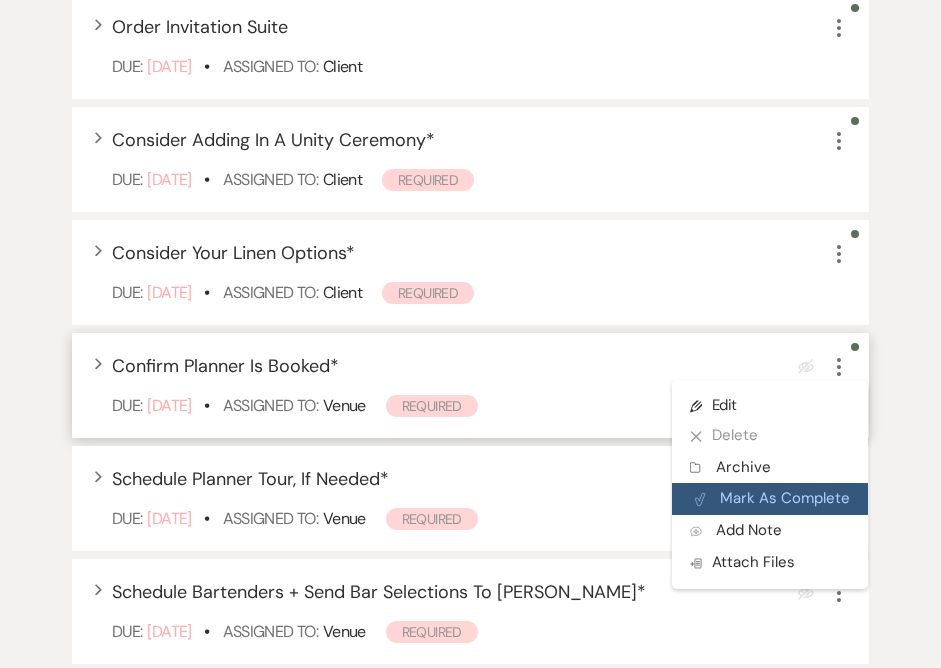 click on "Plan Portal Link   Mark As Complete" at bounding box center [770, 499] 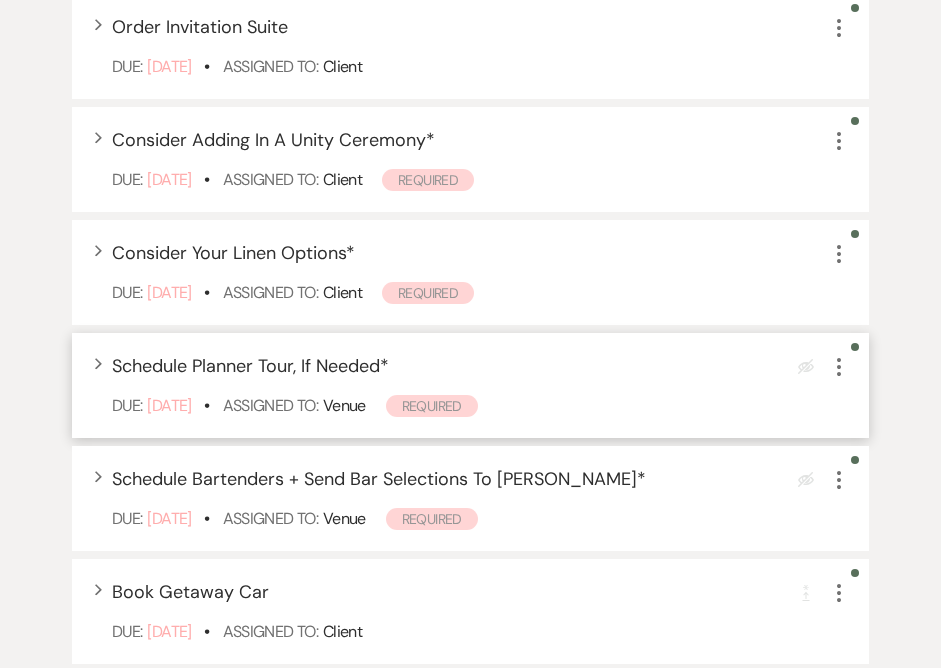 click on "More" 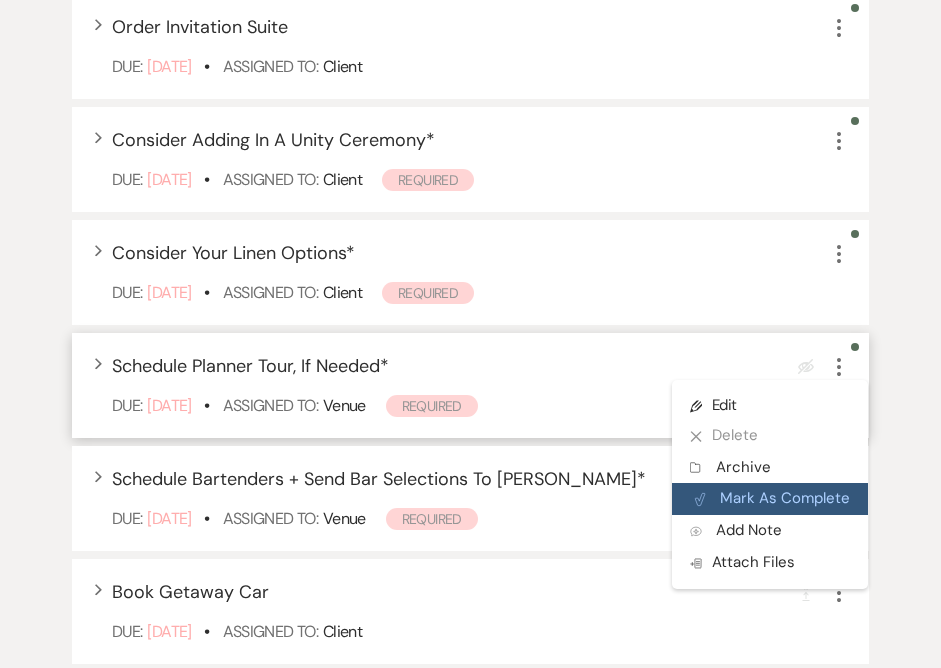 click on "Plan Portal Link   Mark As Complete" at bounding box center (770, 499) 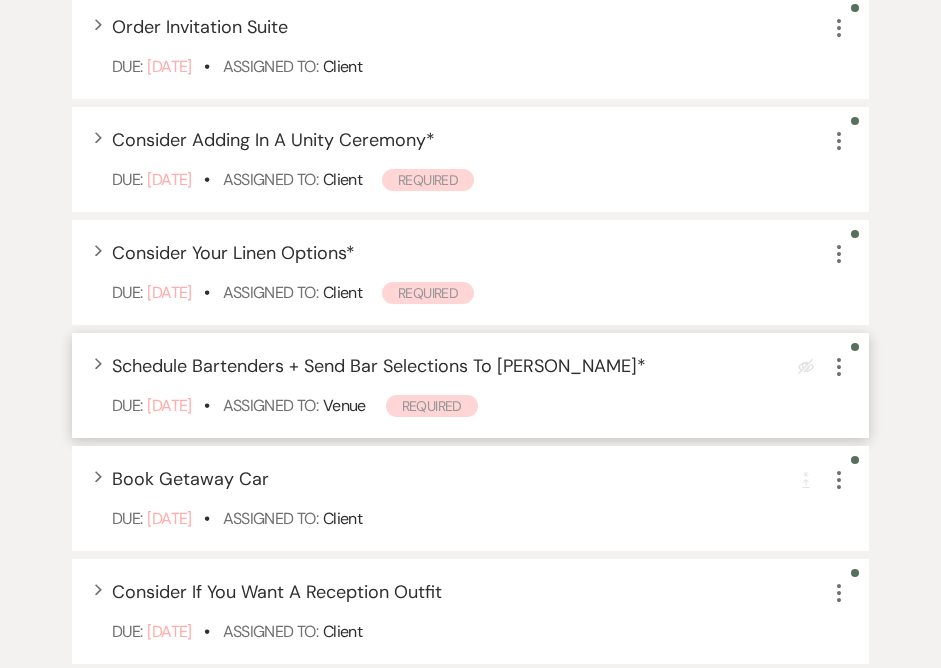 click on "More" 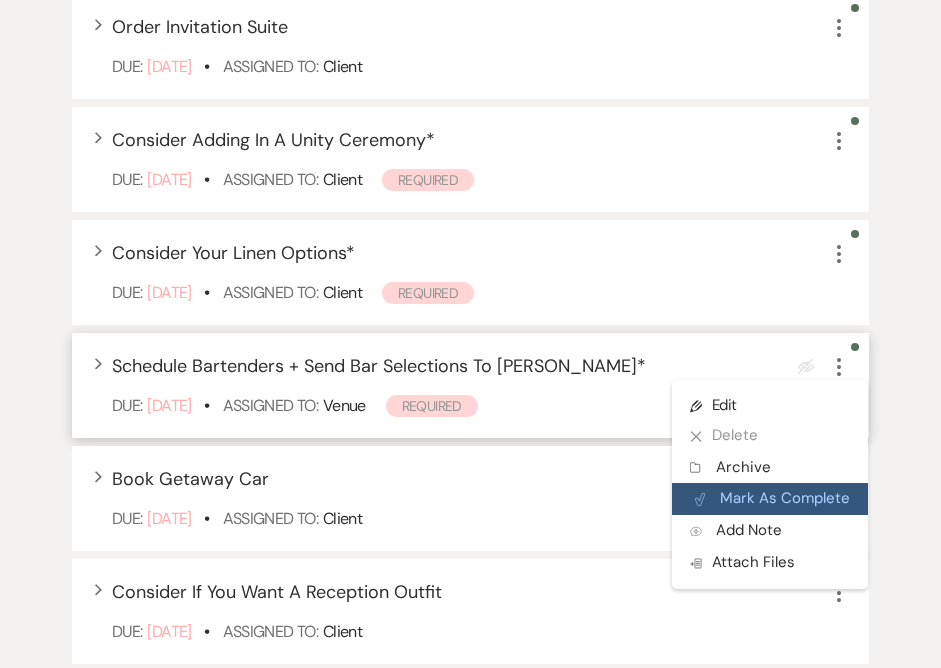 click on "Plan Portal Link   Mark As Complete" at bounding box center [770, 499] 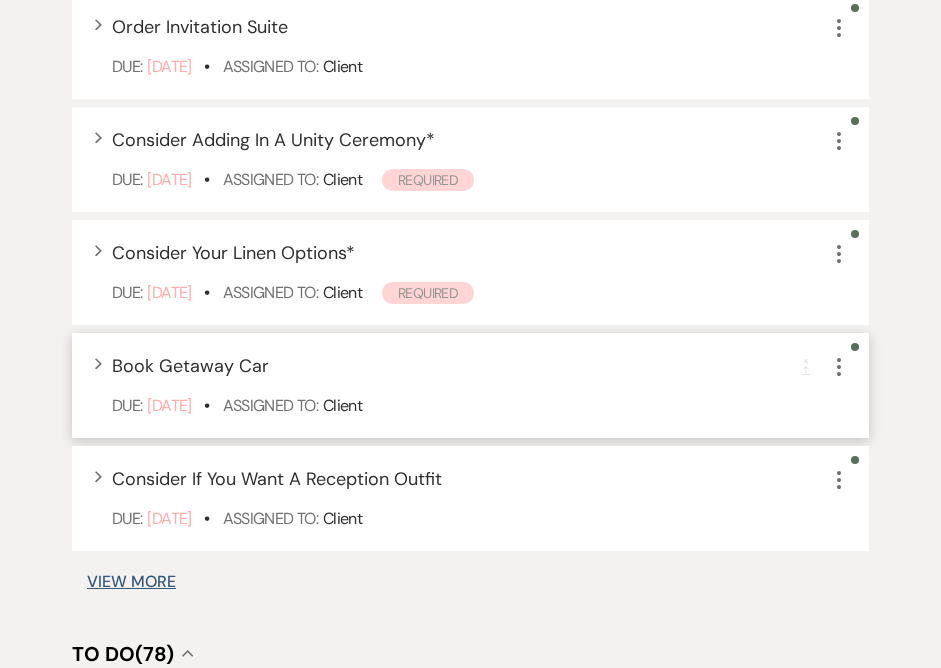 click 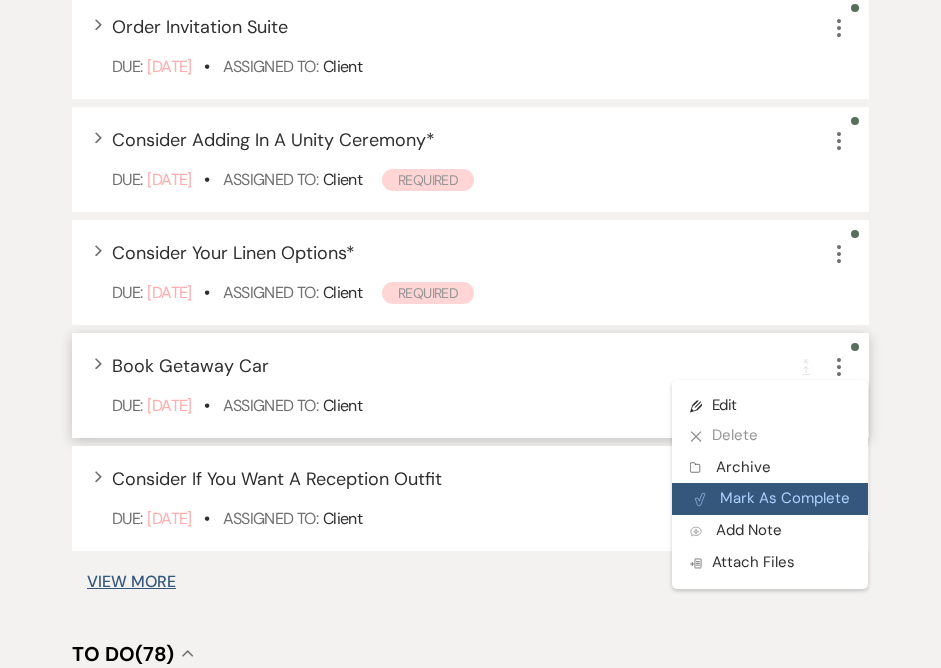 click on "Plan Portal Link   Mark As Complete" at bounding box center [770, 499] 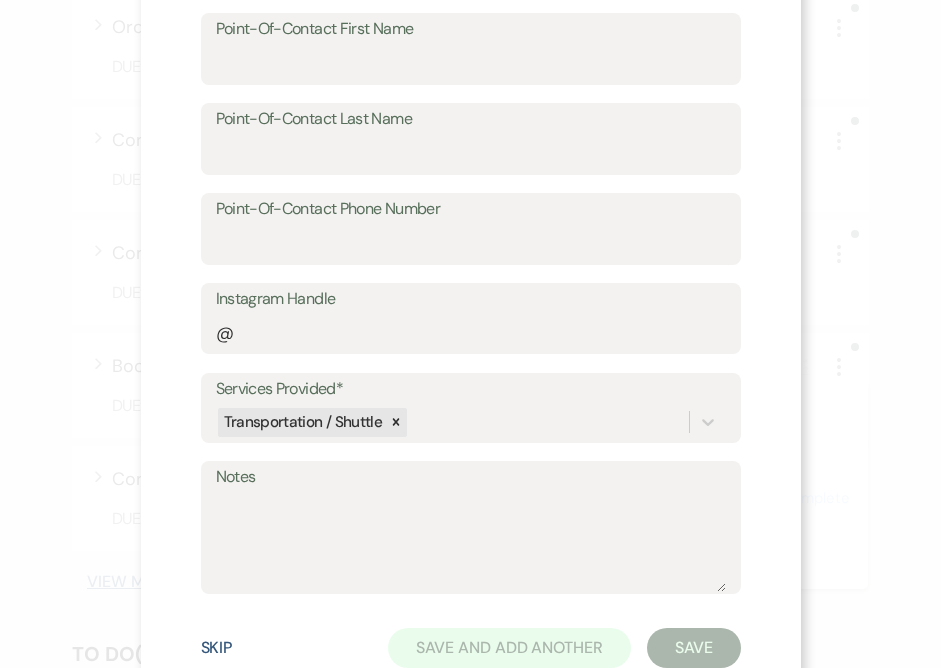 scroll, scrollTop: 830, scrollLeft: 0, axis: vertical 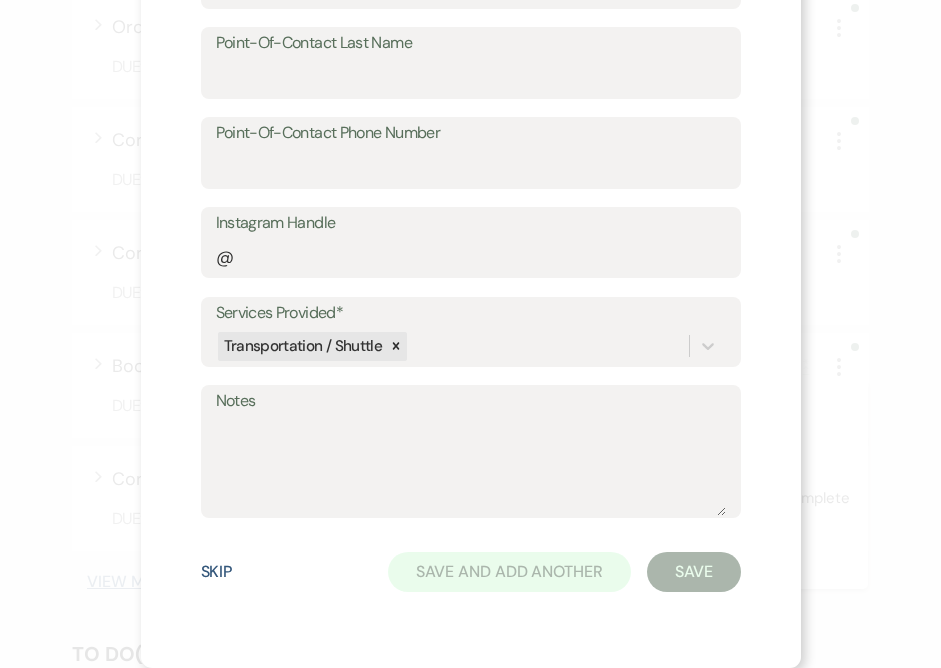 click on "Skip" at bounding box center (217, 572) 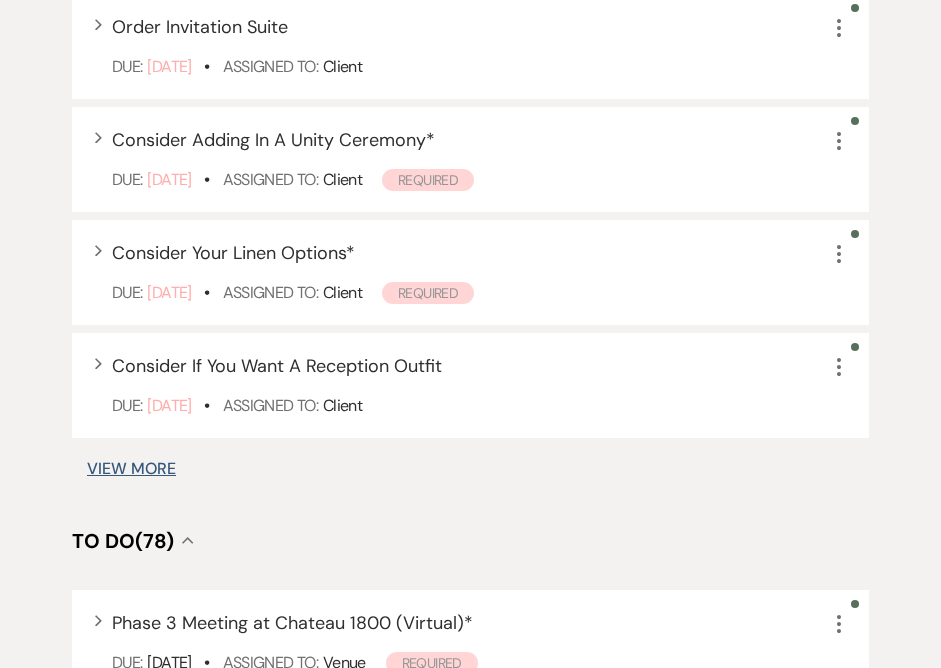 click on "View More" at bounding box center [131, 469] 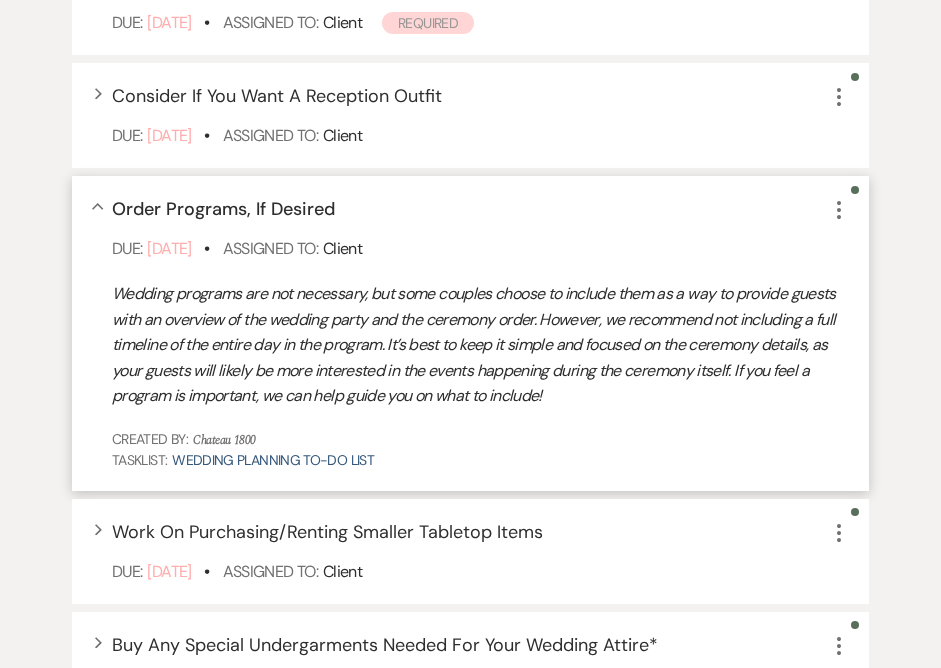 scroll, scrollTop: 2461, scrollLeft: 0, axis: vertical 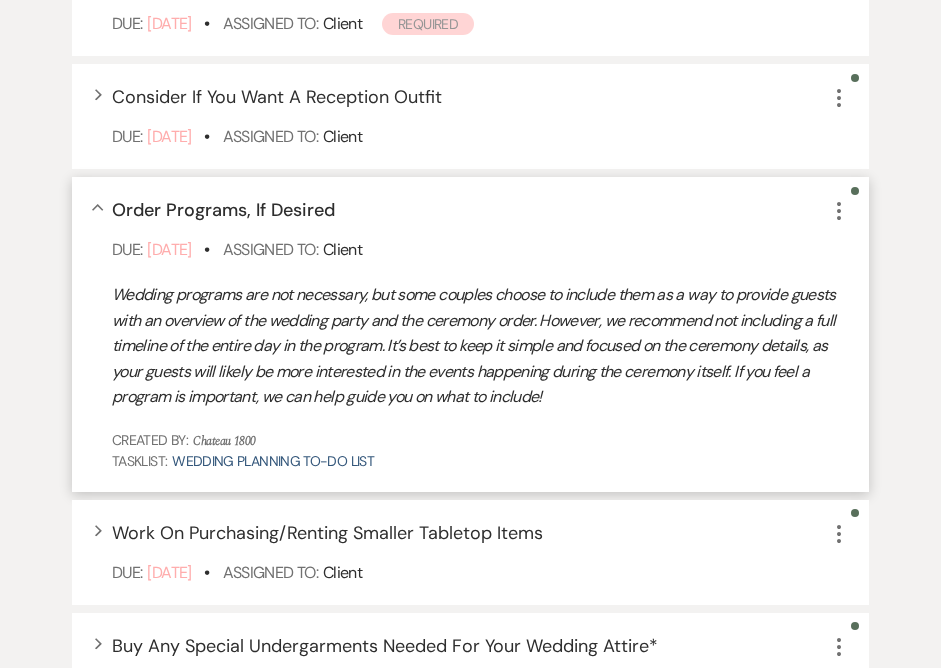 click on "Collapse Order Programs, If Desired More" at bounding box center [480, 210] 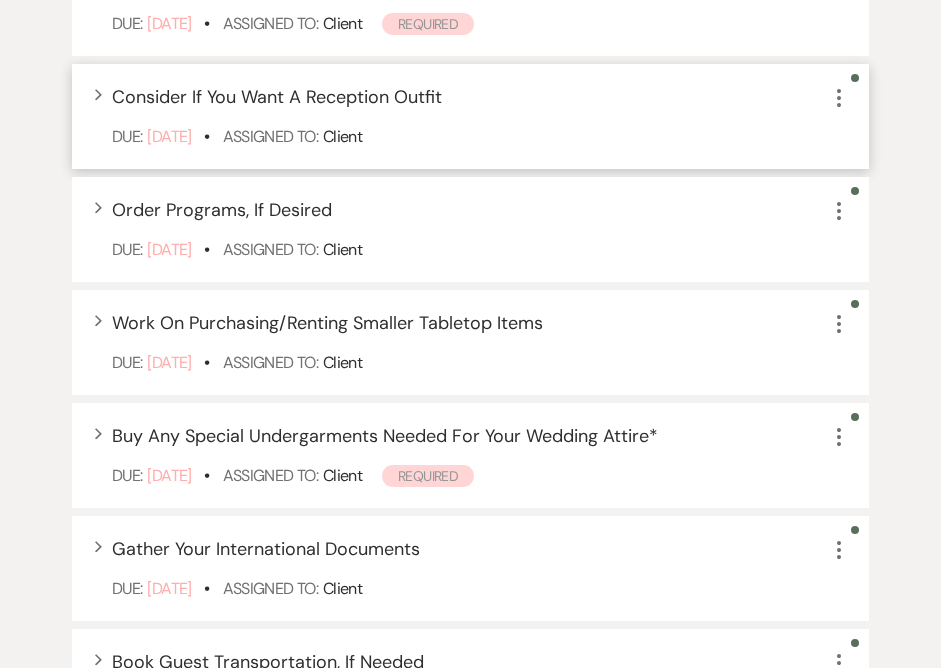 click on "Expand Consider If You Want A Reception Outfit More Due:  [DATE] • Assigned To:  Client" at bounding box center [470, 116] 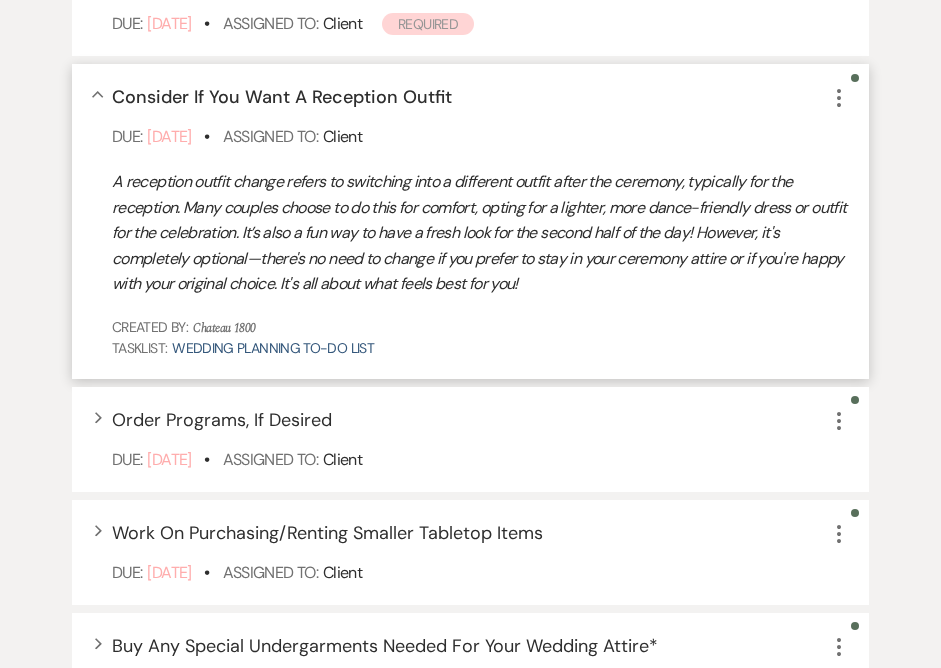click on "More" 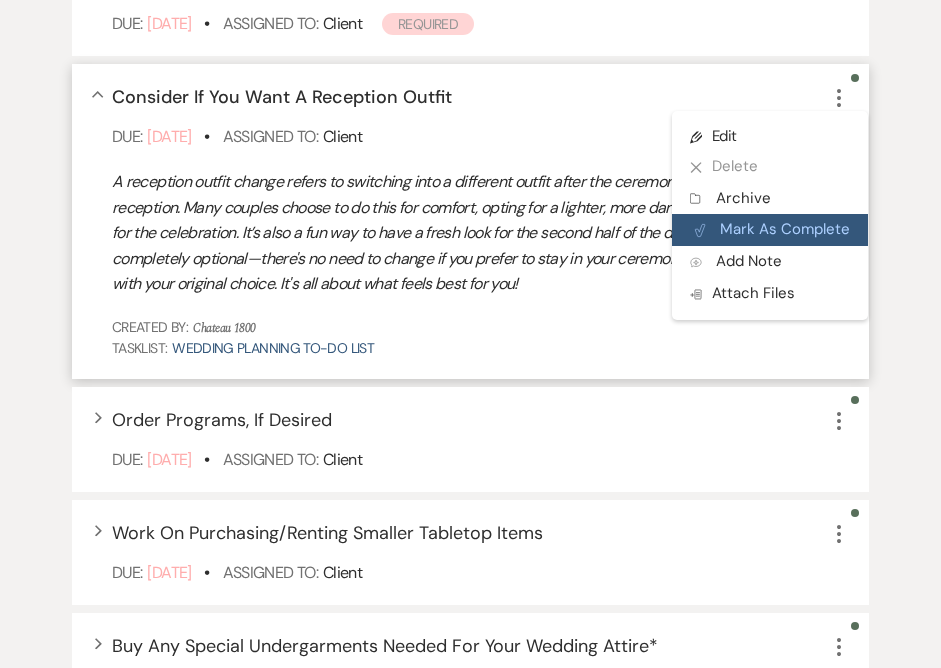 click on "Plan Portal Link   Mark As Complete" at bounding box center (770, 230) 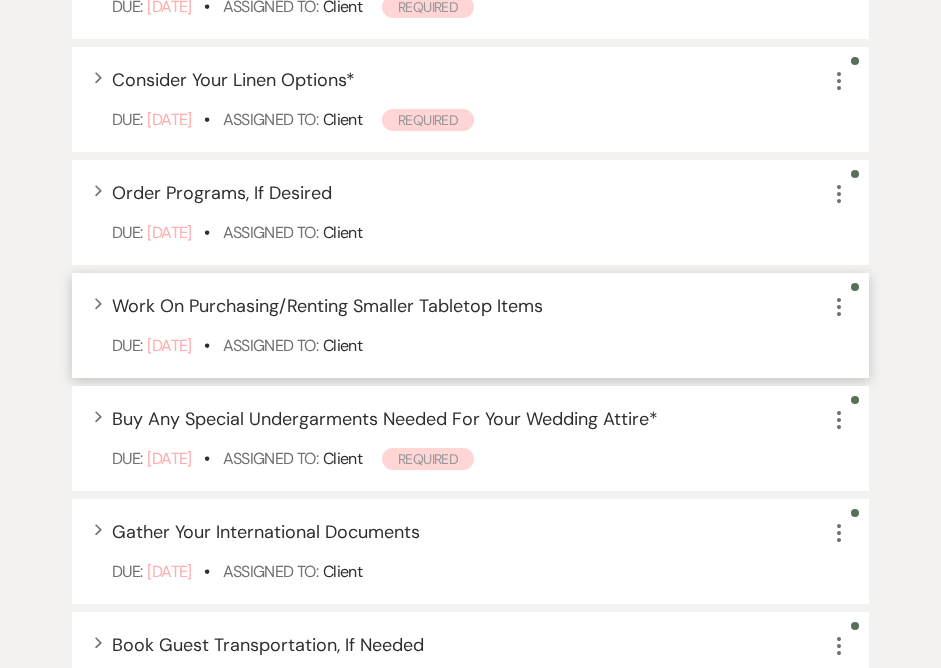 scroll, scrollTop: 2363, scrollLeft: 0, axis: vertical 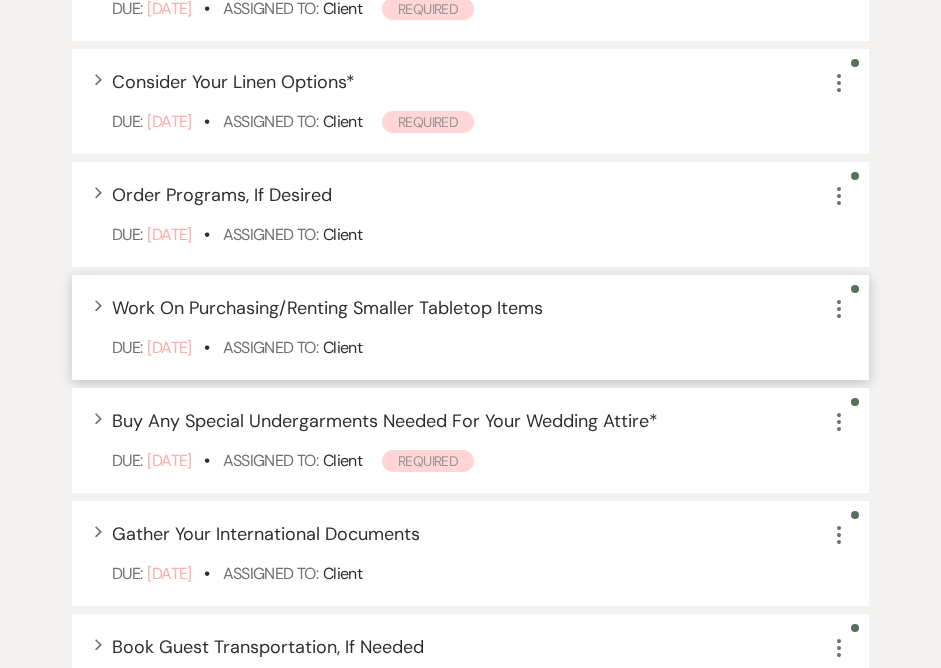click on "Expand Work On Purchasing/Renting Smaller Tabletop Items  More" at bounding box center [480, 308] 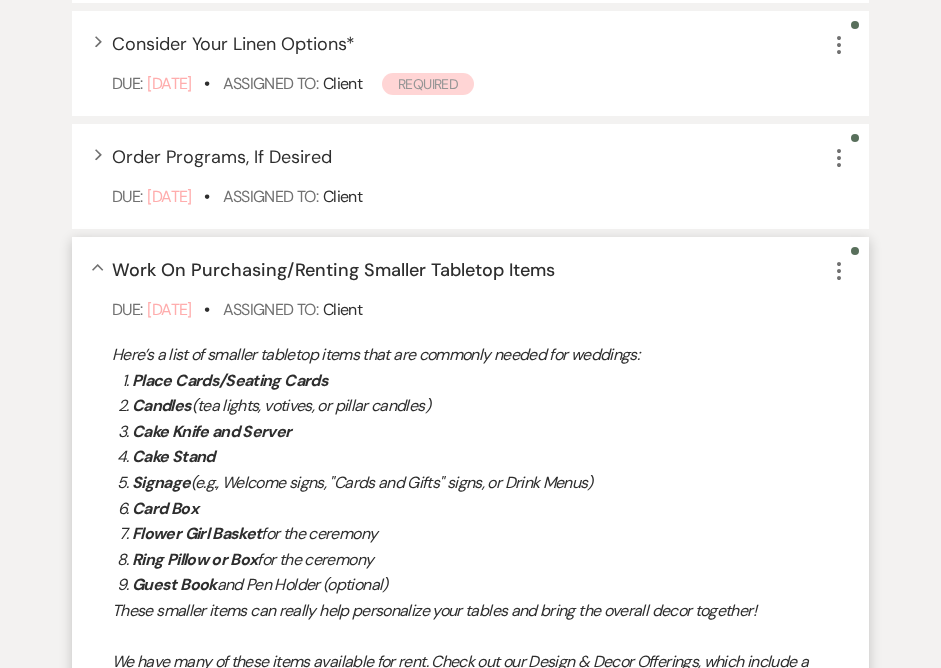 scroll, scrollTop: 2403, scrollLeft: 0, axis: vertical 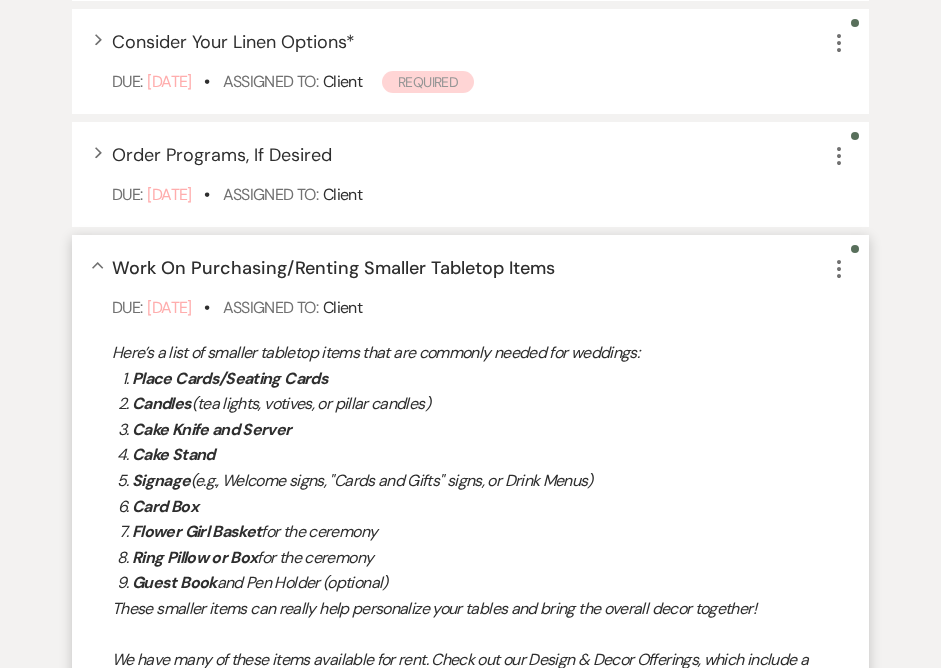 click on "Collapse Work On Purchasing/Renting Smaller Tabletop Items  More" at bounding box center [480, 268] 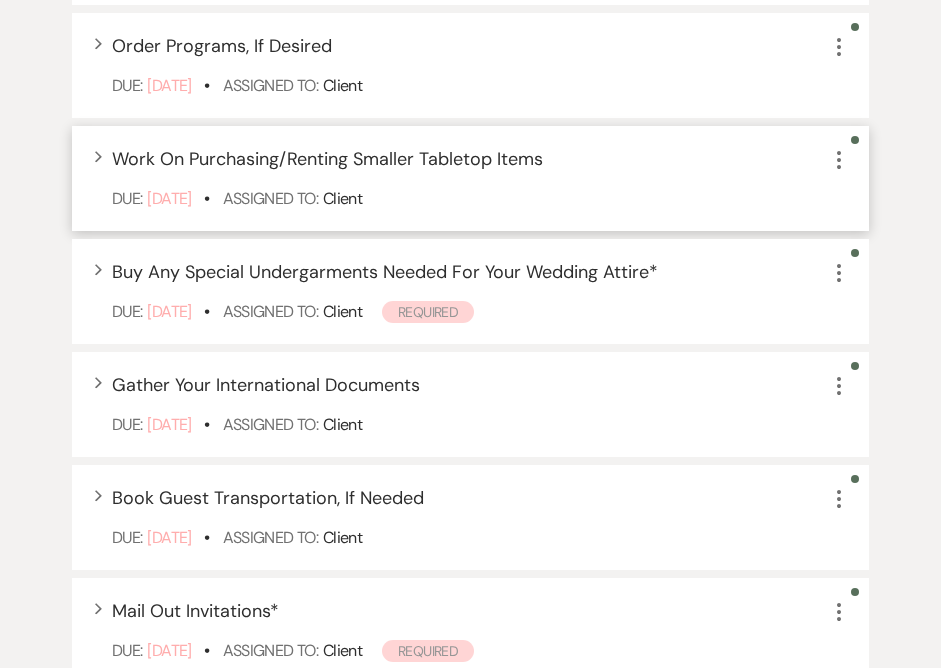 scroll, scrollTop: 2519, scrollLeft: 0, axis: vertical 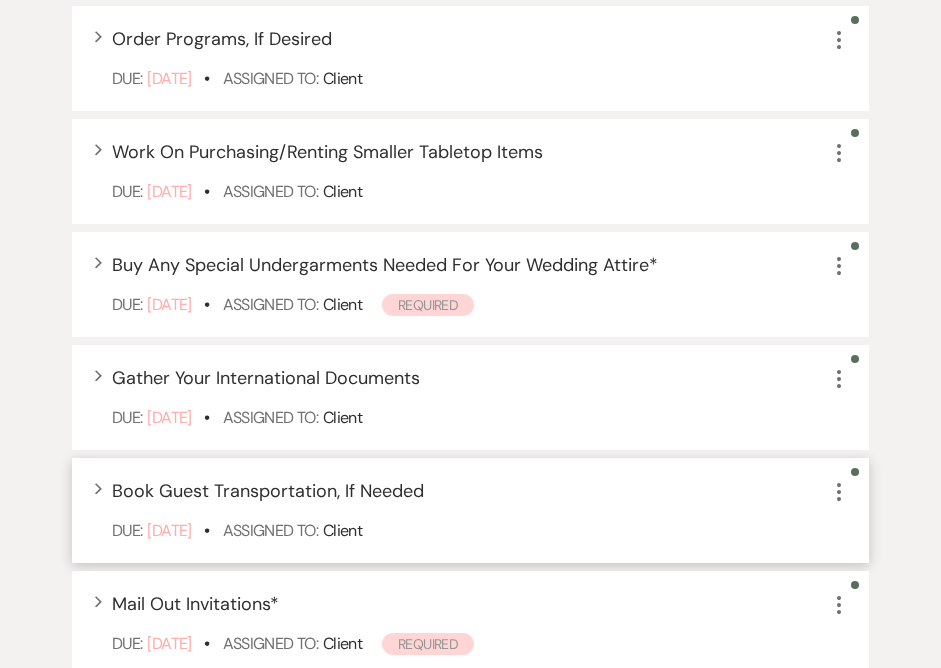 click on "More" 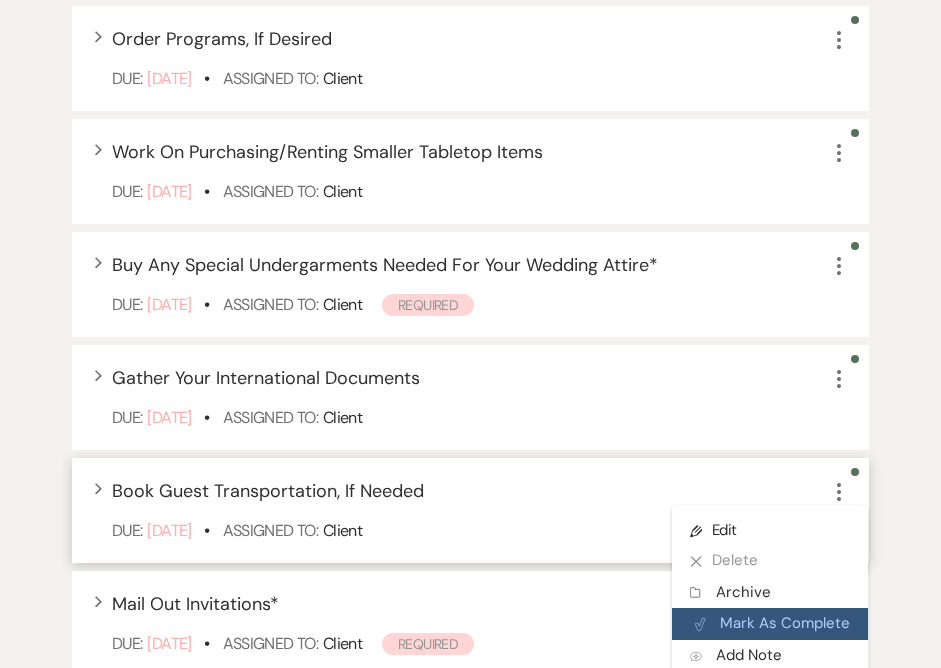 click on "Plan Portal Link   Mark As Complete" at bounding box center [770, 624] 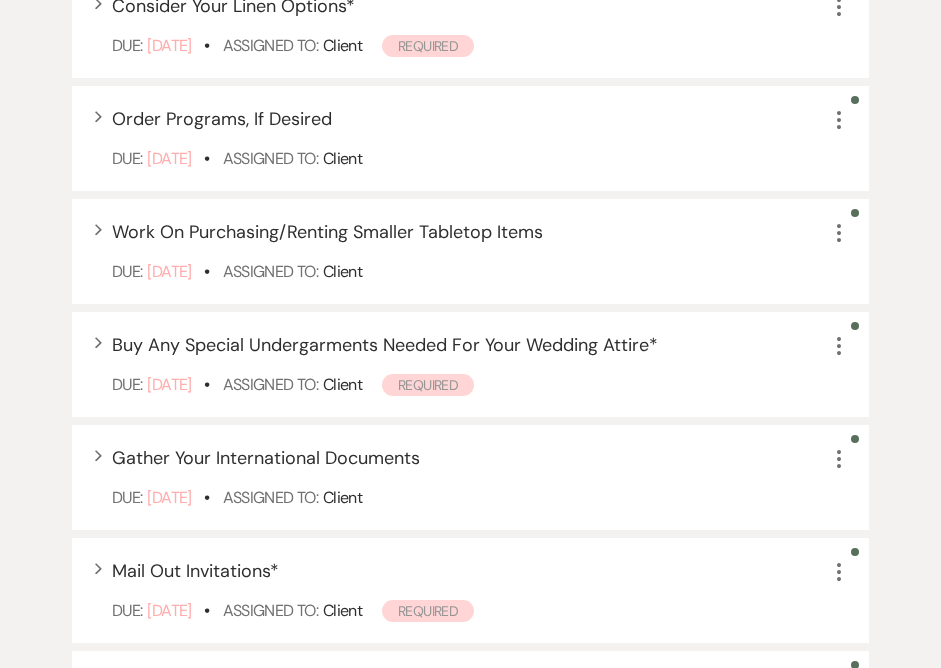 scroll, scrollTop: 2456, scrollLeft: 0, axis: vertical 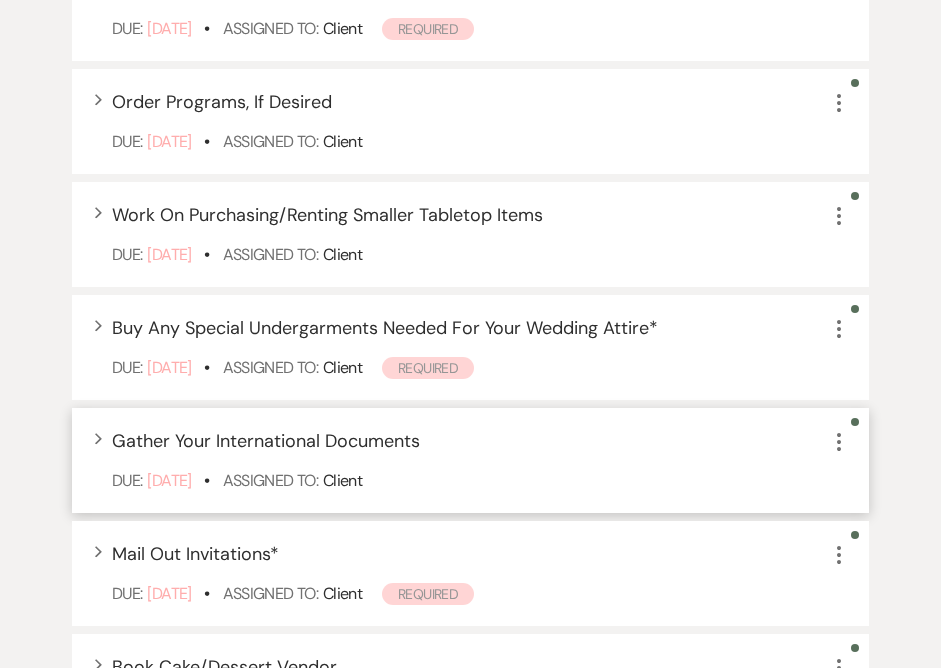 click on "More" 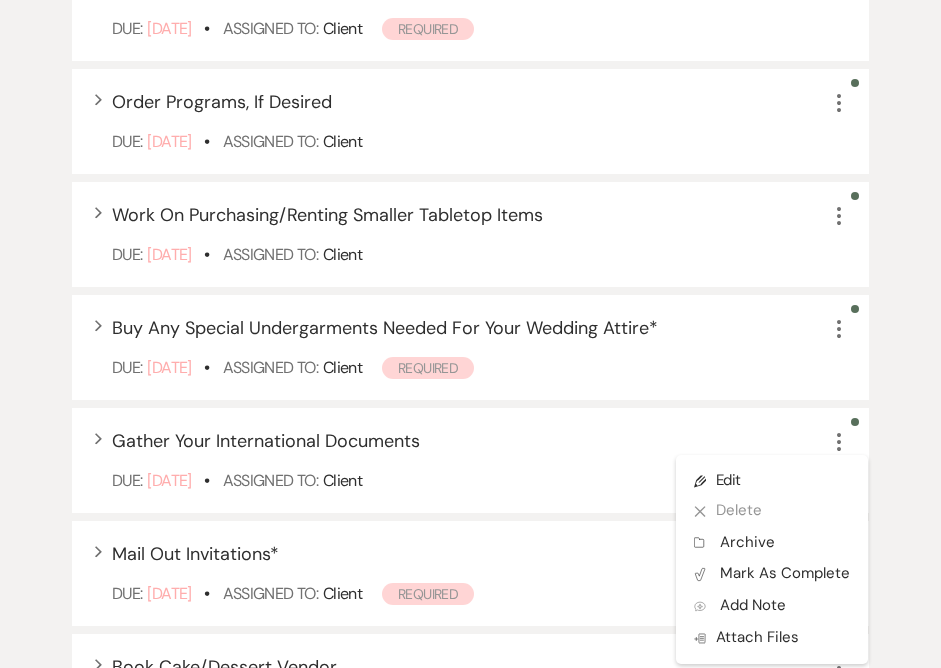 click on "+  Add Task Tasks Create and manage all tasks for this event. Filter: Assignee   ▲ Categories   ▲ Type   ▲ Completion Requirement Completion Requirement Set Reminder Bell Upcoming Reminders Synced to task list Hidden Eye Hidden from Client * Required Overdue  (21) Collapse Expand Order Your Wedding Attire More Due:  [DATE] • Assigned To:  Client Expand Start Researching Rental Companies More Due:  [DATE] • Assigned To:  Client Expand Research Hair + Makeup Companies More Due:  [DATE] • Assigned To:  Client Expand Confirm Beauty Services With Wedding Party + Family More Due:  [DATE] • Assigned To:  Client Expand Determine Place Setting Needs Completion Requirement More Due:  [DATE] • Assigned To:  Client Expand Have A Hair + Makeup Trial More Due:  [DATE] • Assigned To:  Client Expand Start Thinking About Your Personal Accommodations More Due:  [DATE] • Assigned To:  Client Expand Start Looking Into Accessories For You + Your Fiance More Due:  [DATE] • Client * •" at bounding box center [470, 125] 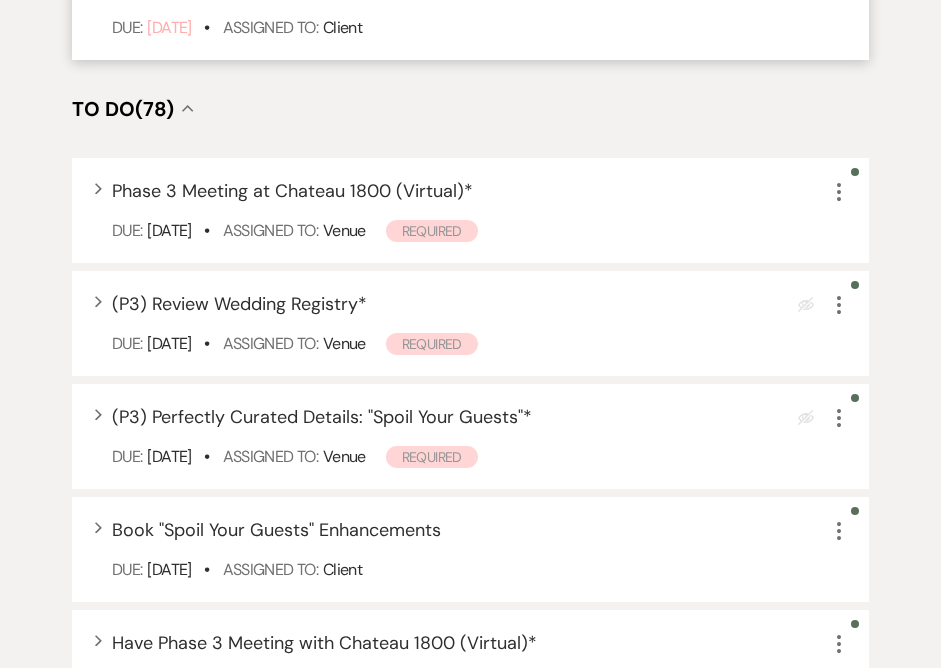 scroll, scrollTop: 3142, scrollLeft: 0, axis: vertical 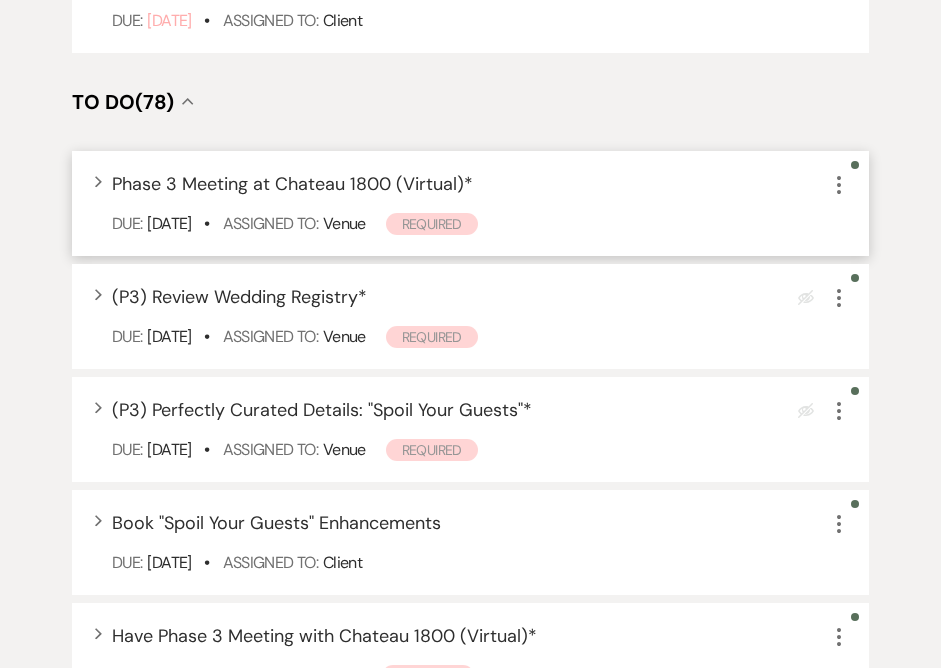 click on "More" 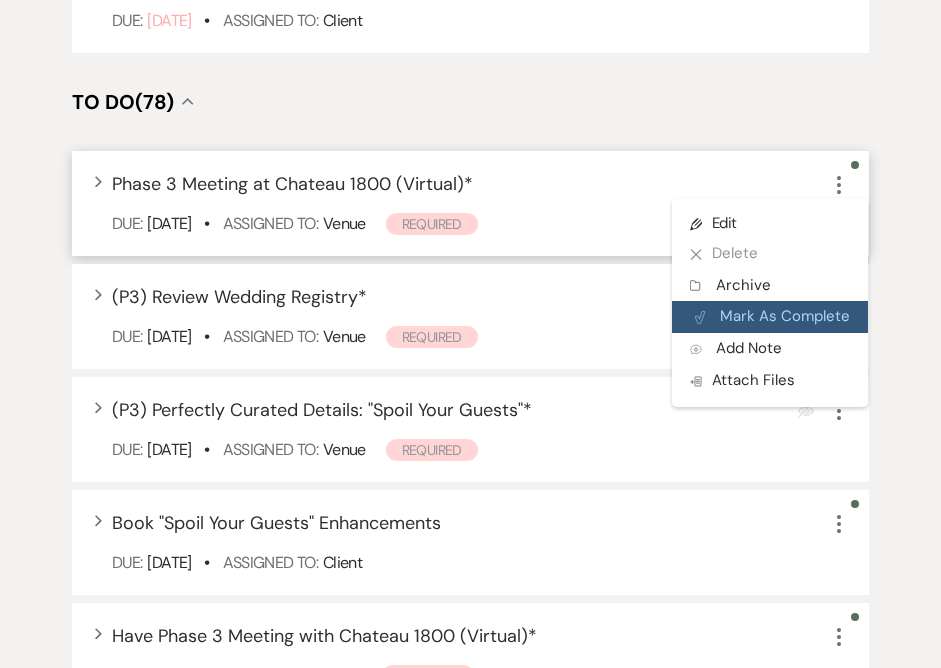 click on "Plan Portal Link   Mark As Complete" at bounding box center (770, 317) 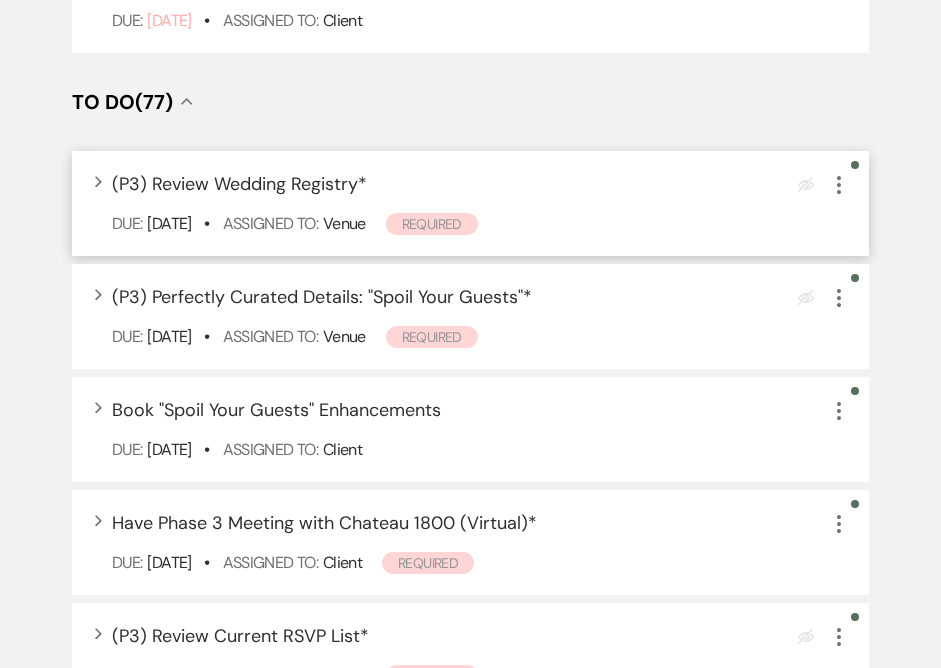click 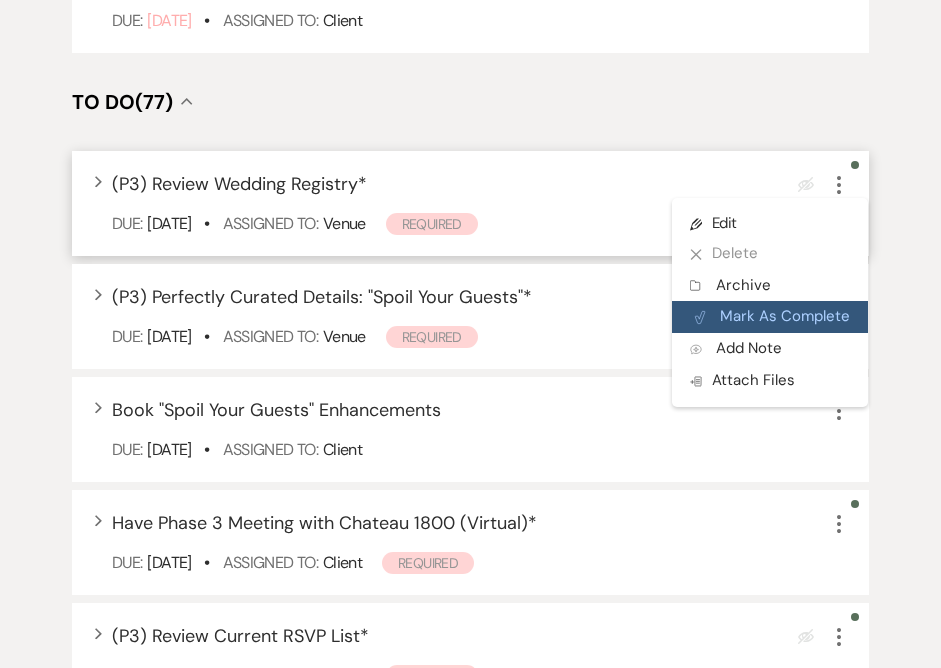 click on "Plan Portal Link   Mark As Complete" at bounding box center (770, 317) 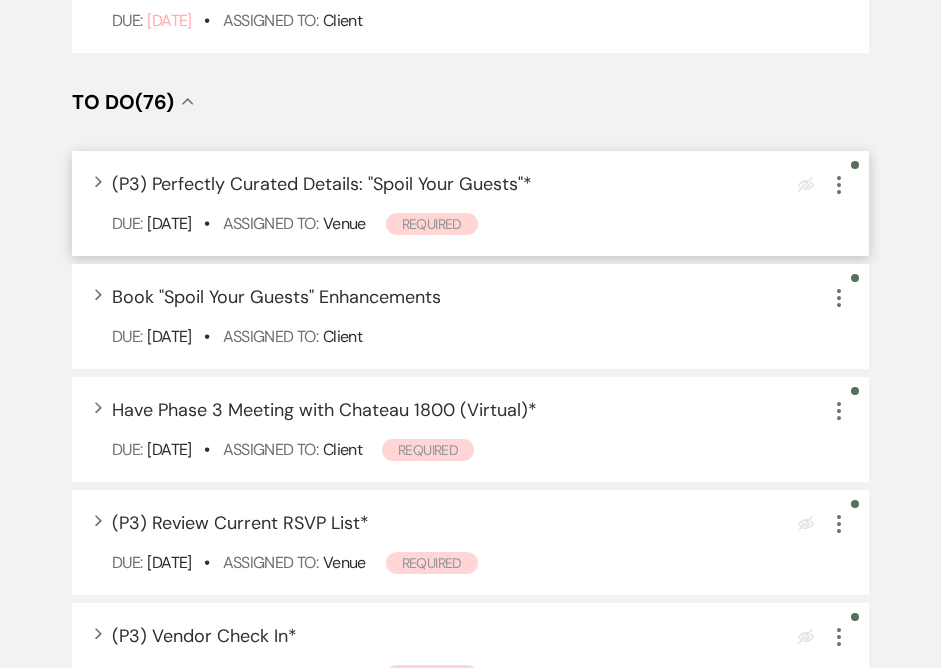 click on "More" 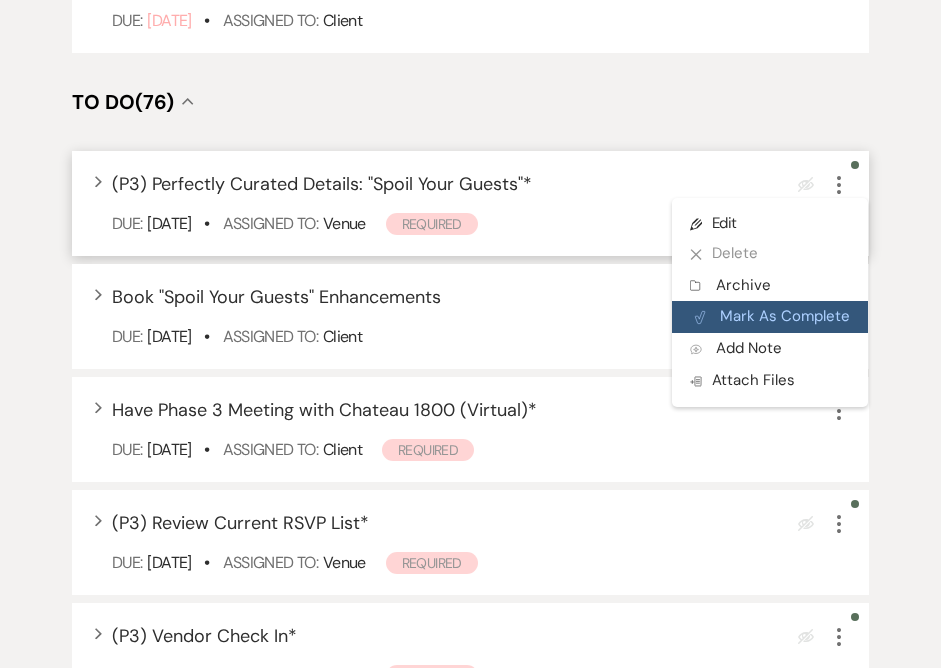 click on "Plan Portal Link   Mark As Complete" at bounding box center (770, 317) 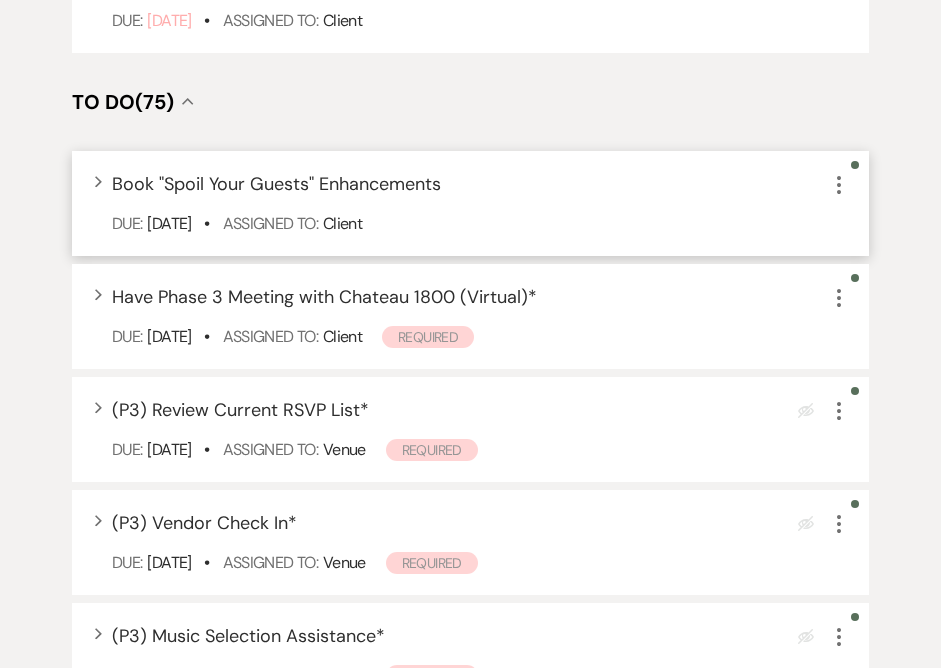 click on "More" 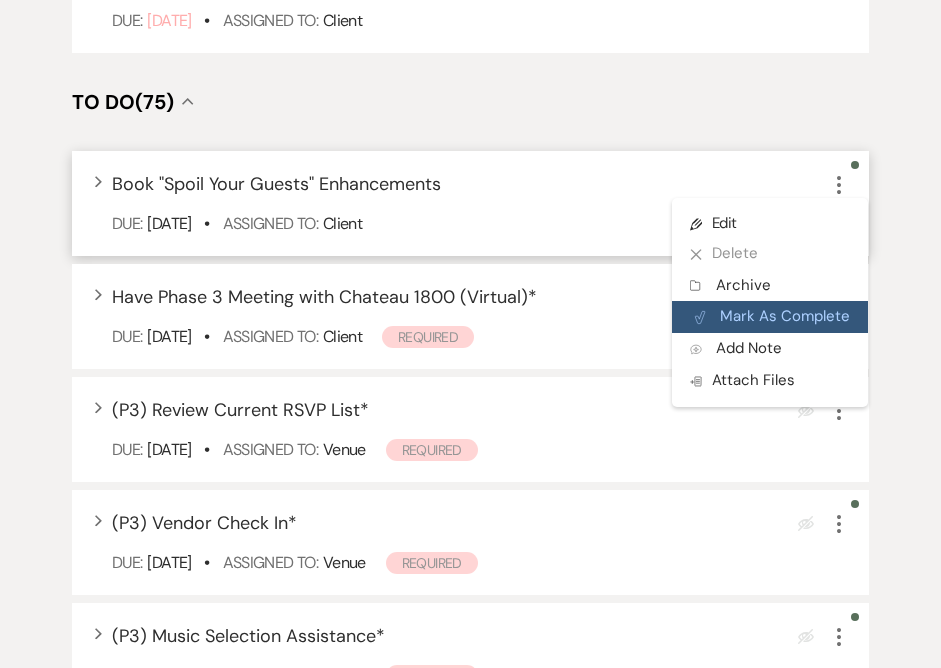click on "Plan Portal Link   Mark As Complete" at bounding box center (770, 317) 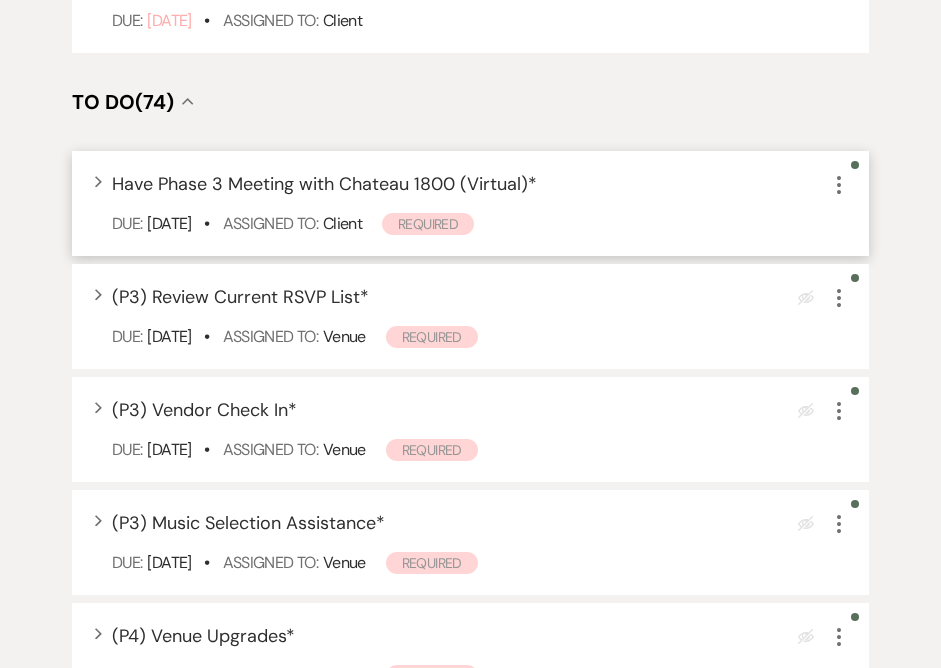 click on "More" 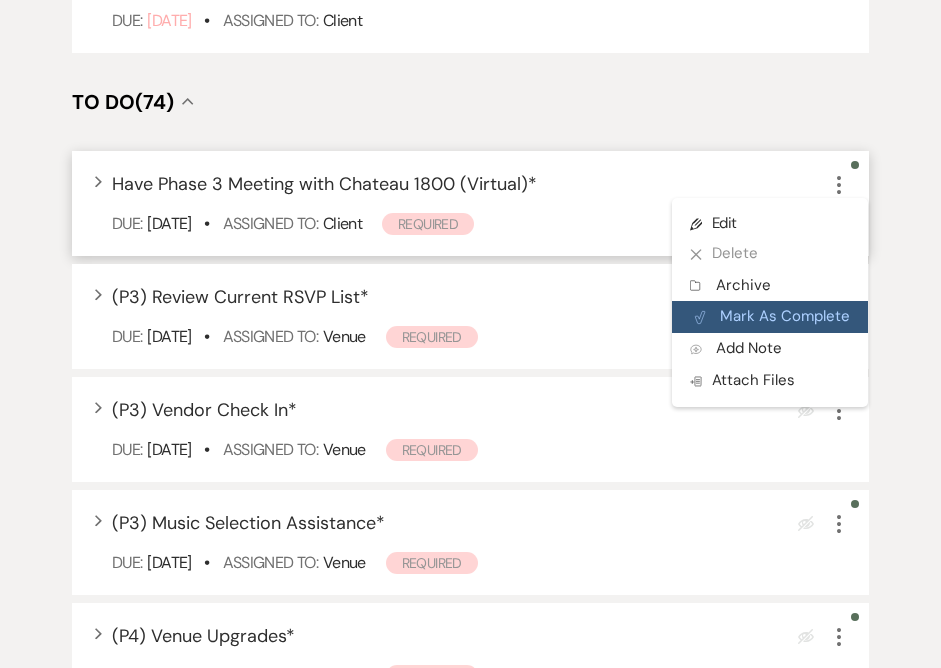 click on "Plan Portal Link   Mark As Complete" at bounding box center (770, 317) 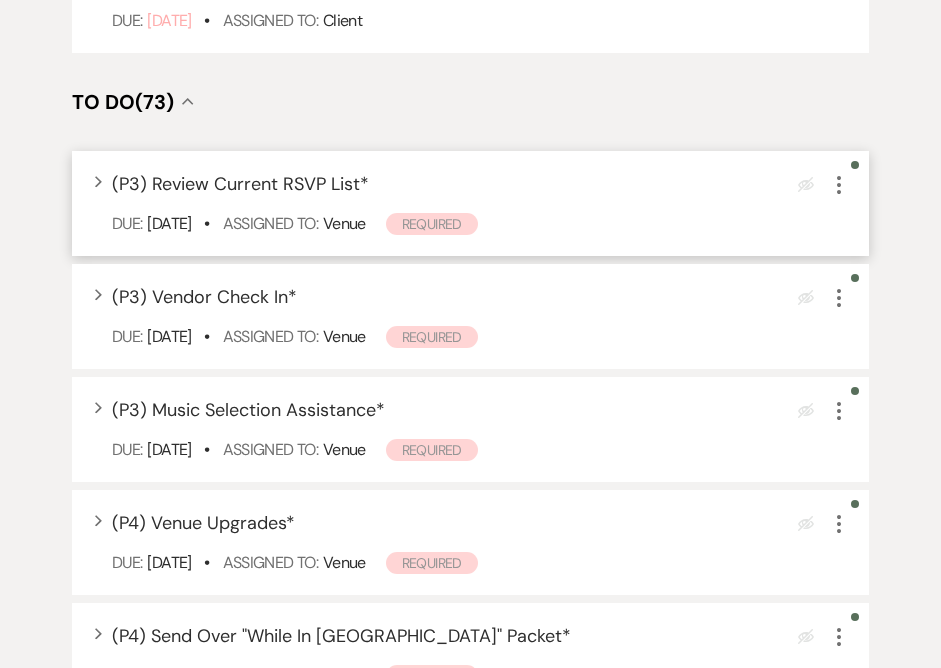 click on "More" 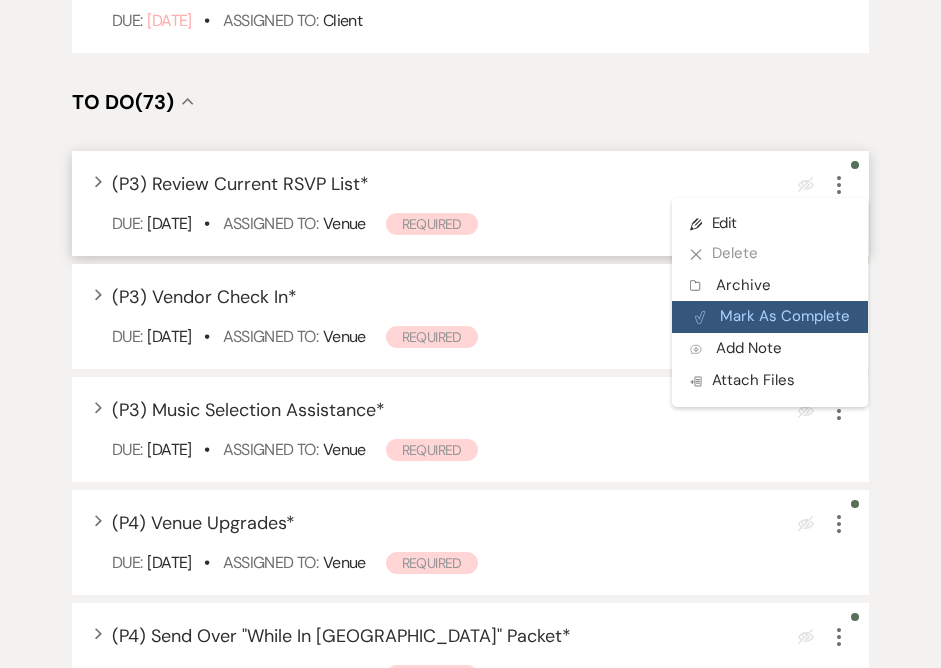 click on "Plan Portal Link   Mark As Complete" at bounding box center (770, 317) 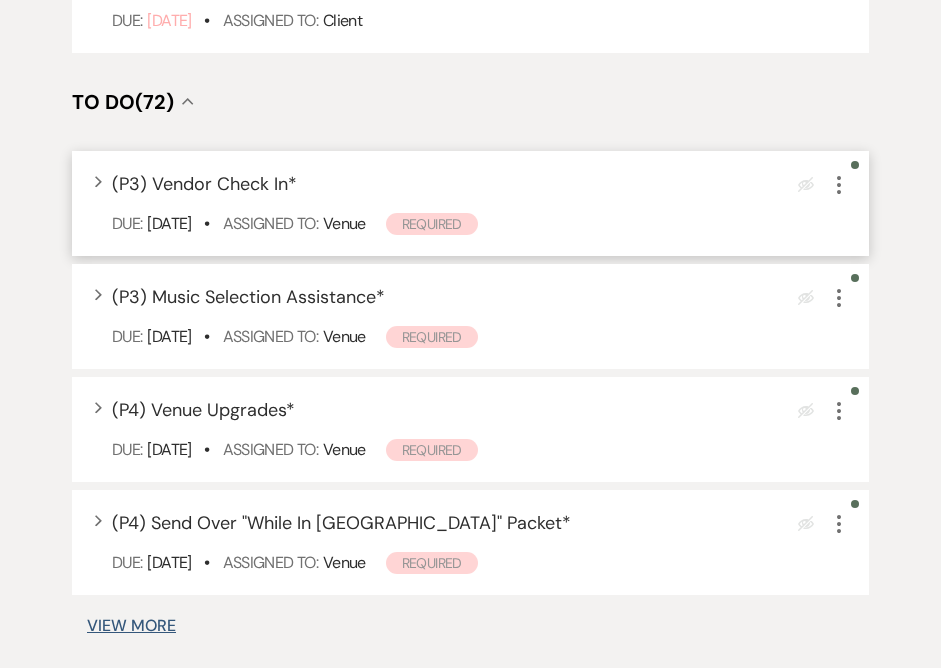 click on "More" 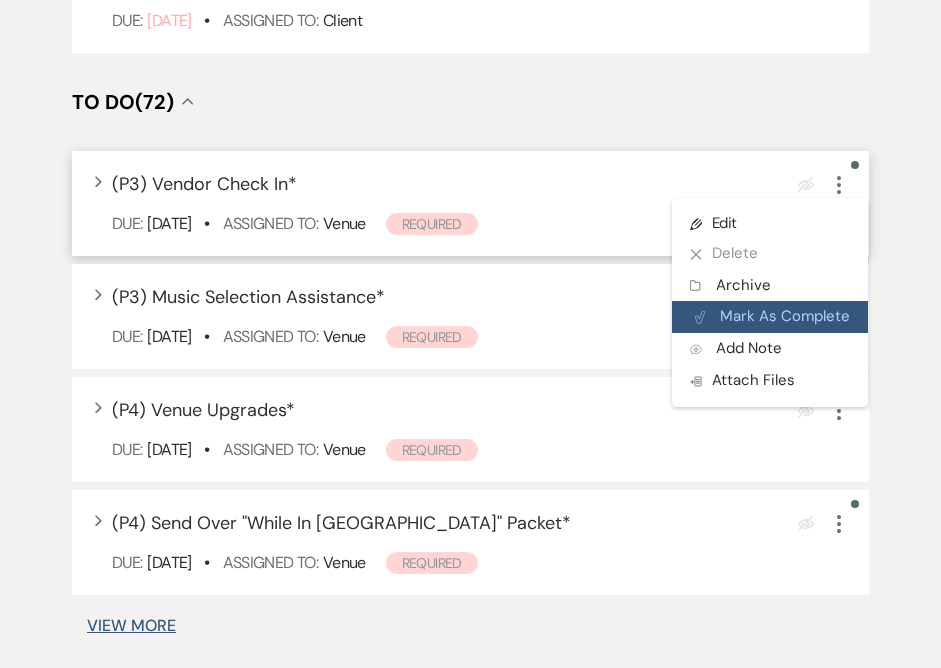click on "Plan Portal Link   Mark As Complete" at bounding box center (770, 317) 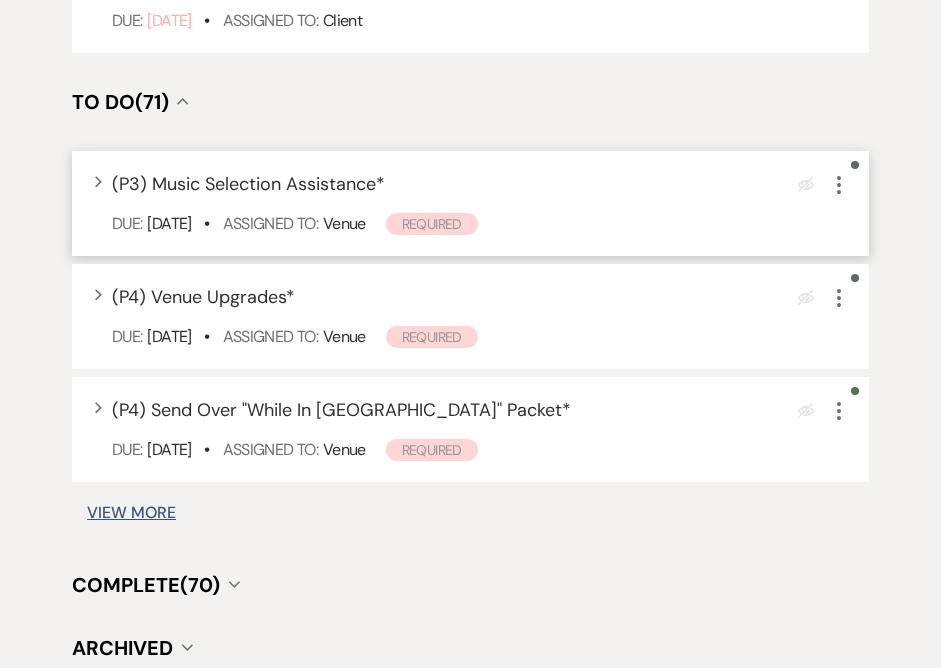 click on "More" 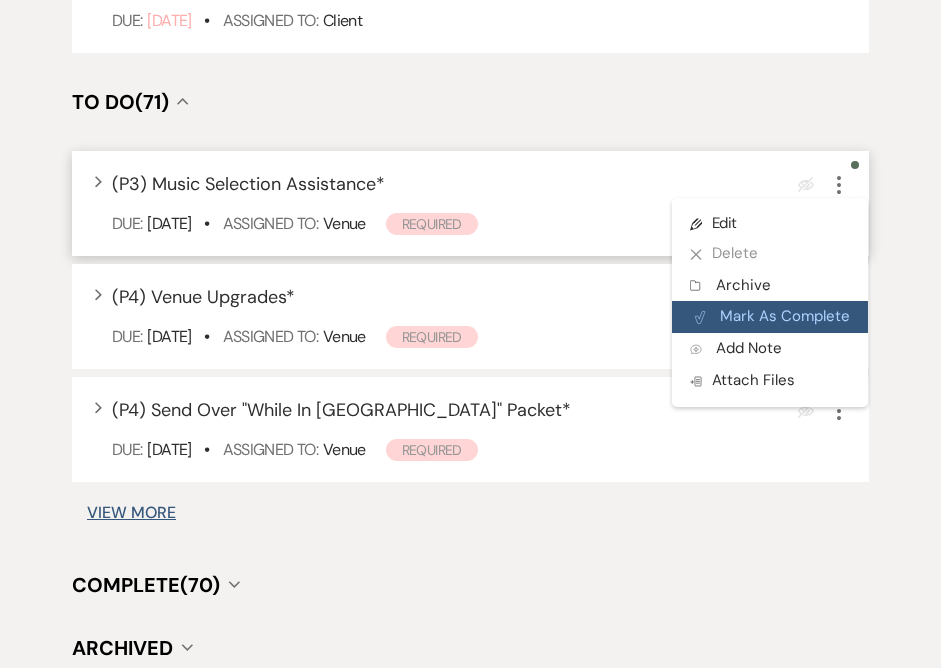 click on "Plan Portal Link   Mark As Complete" at bounding box center [770, 317] 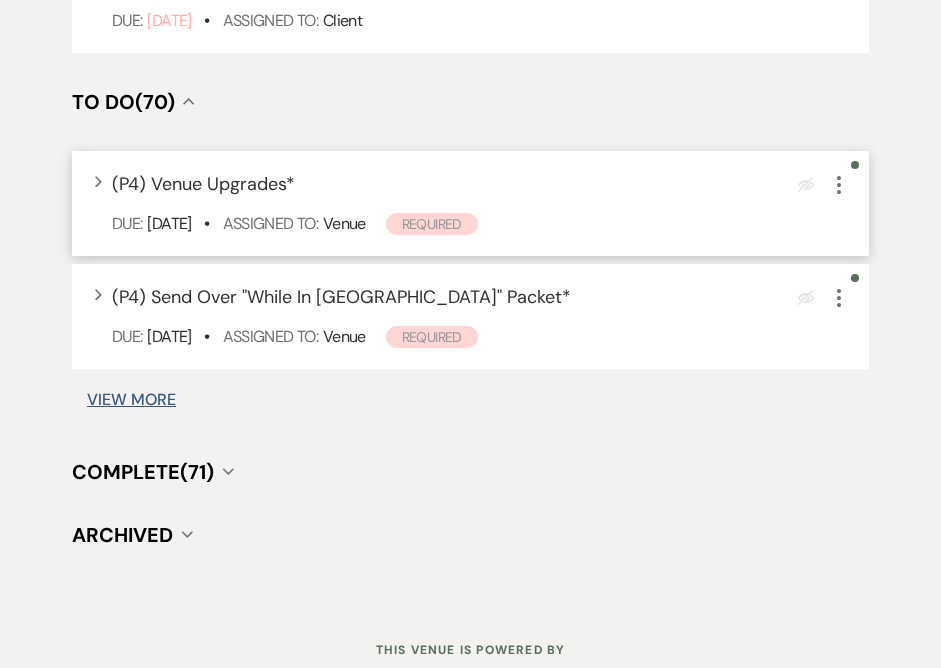 click 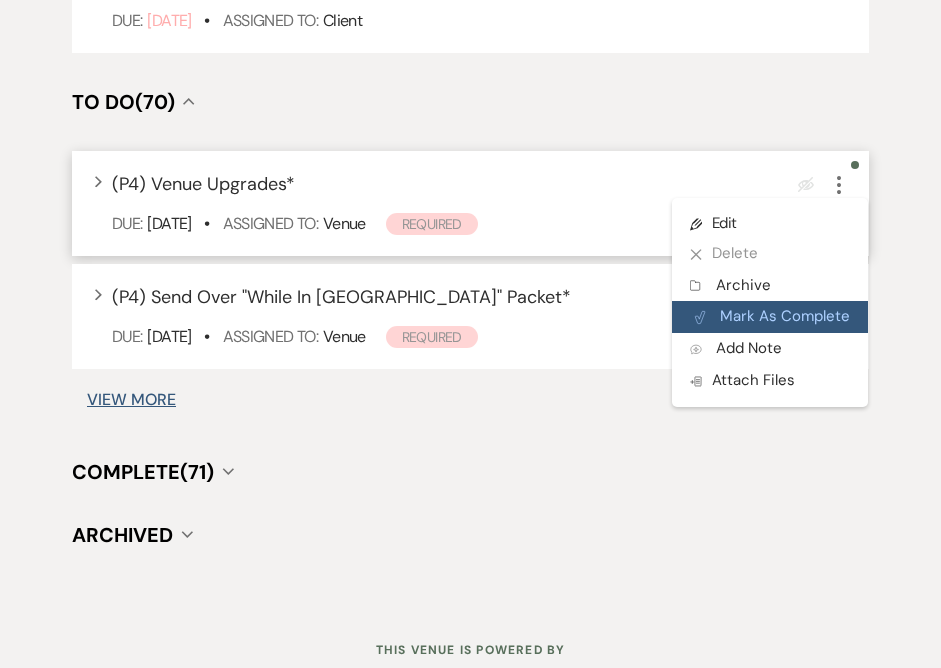 click on "Plan Portal Link   Mark As Complete" at bounding box center [770, 317] 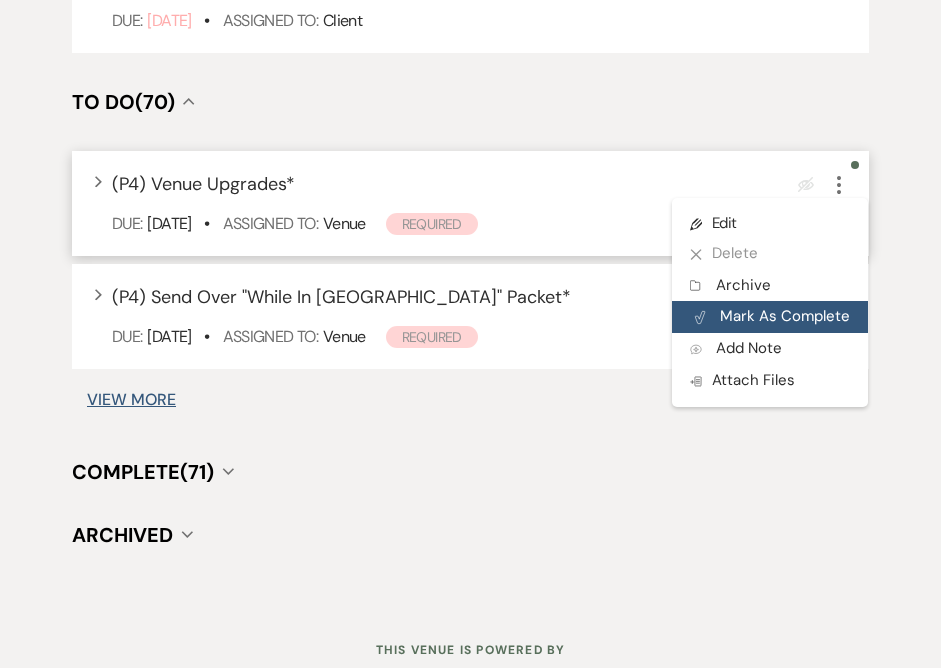 scroll, scrollTop: 3112, scrollLeft: 0, axis: vertical 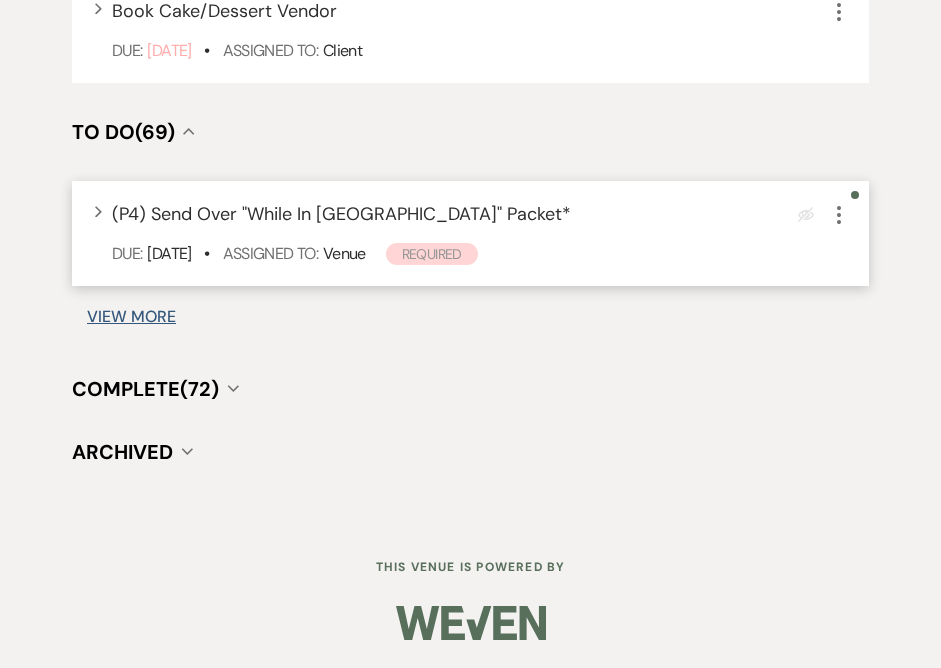 click on "More" 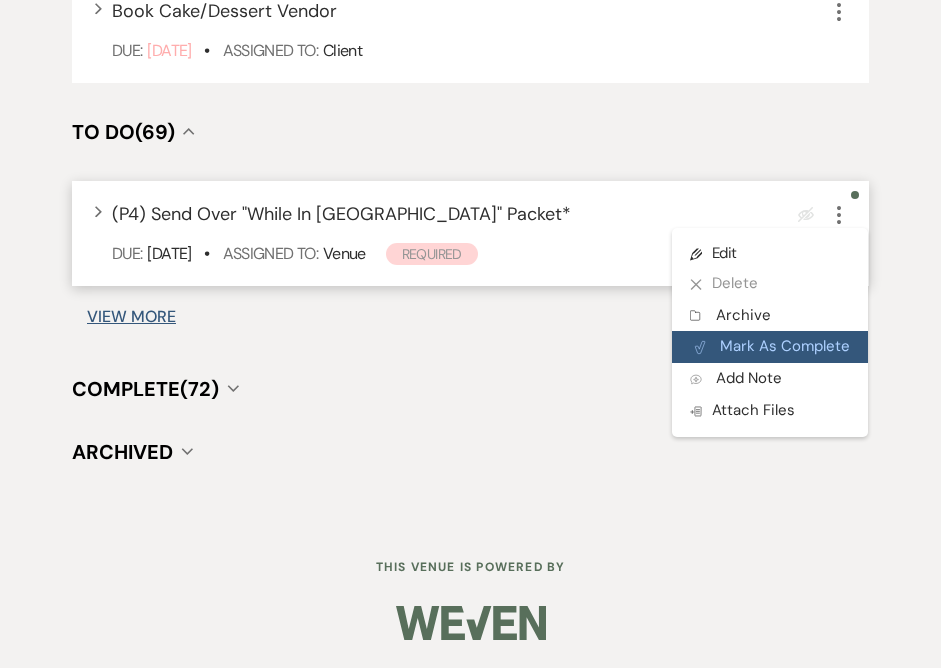 click on "Plan Portal Link   Mark As Complete" at bounding box center [770, 347] 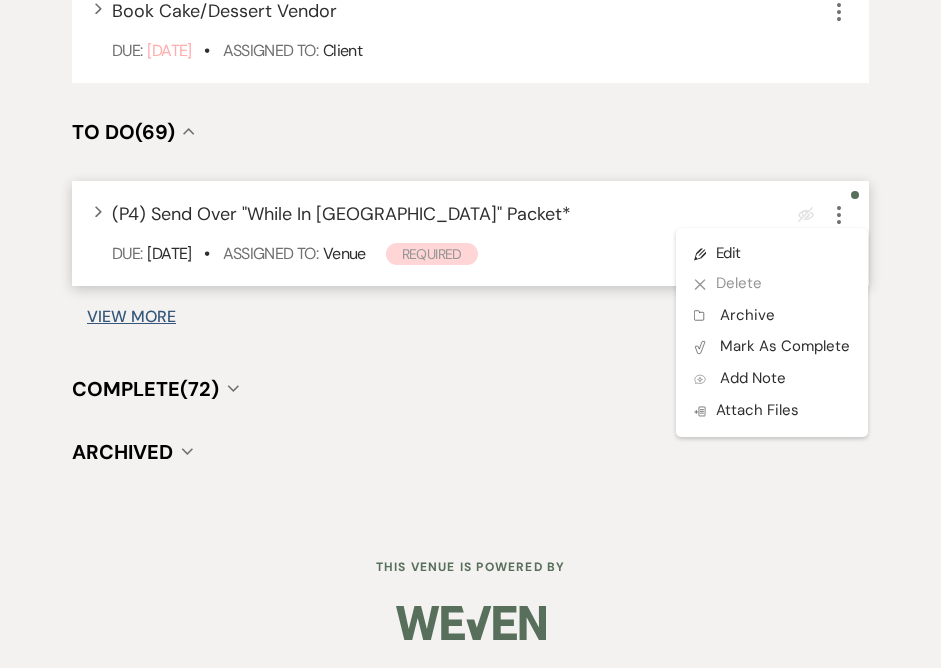 scroll, scrollTop: 3024, scrollLeft: 0, axis: vertical 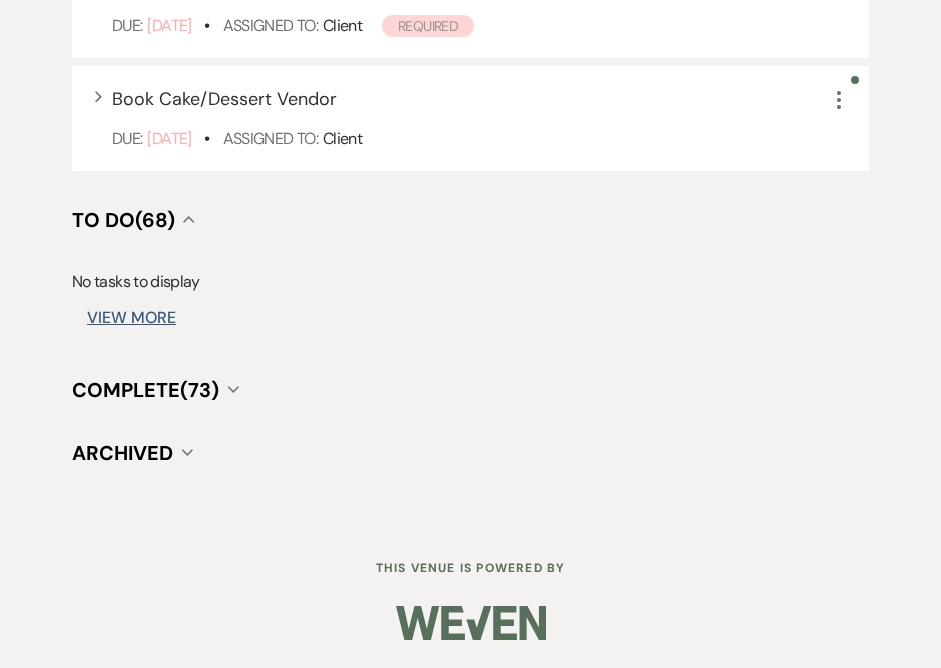 click on "View More" at bounding box center (131, 318) 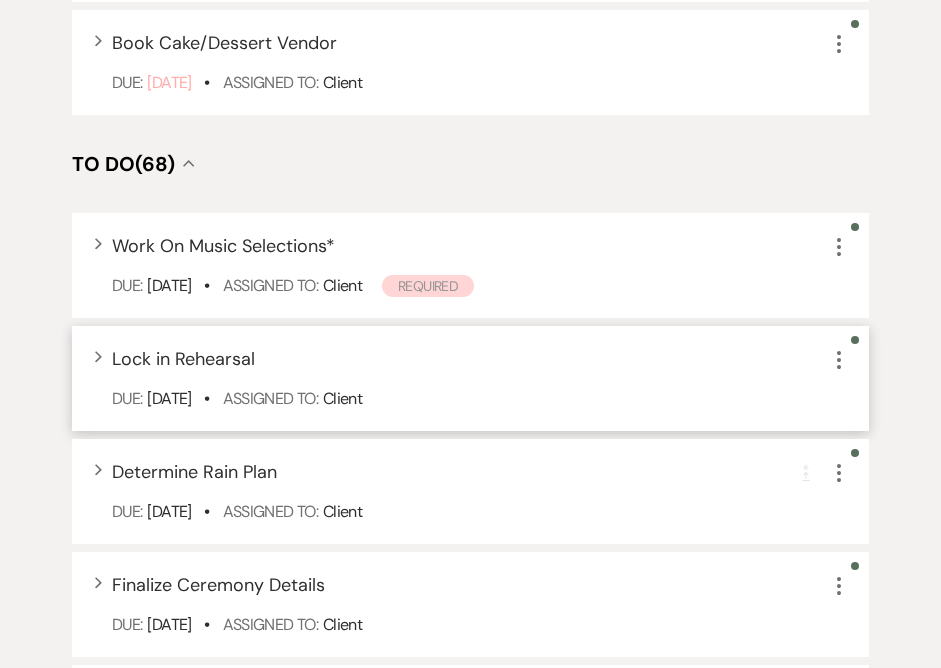 scroll, scrollTop: 3090, scrollLeft: 0, axis: vertical 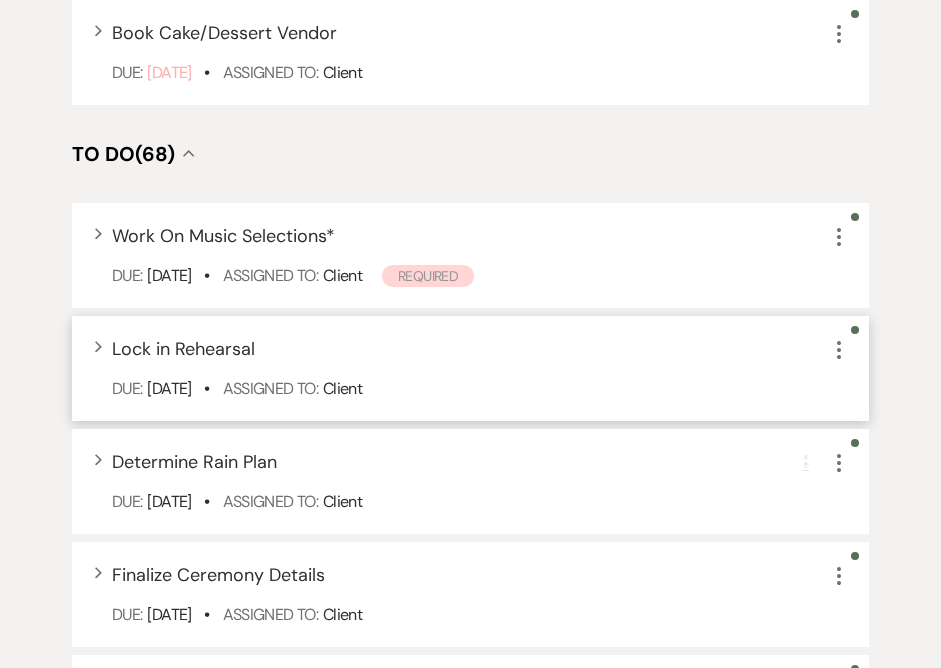 click 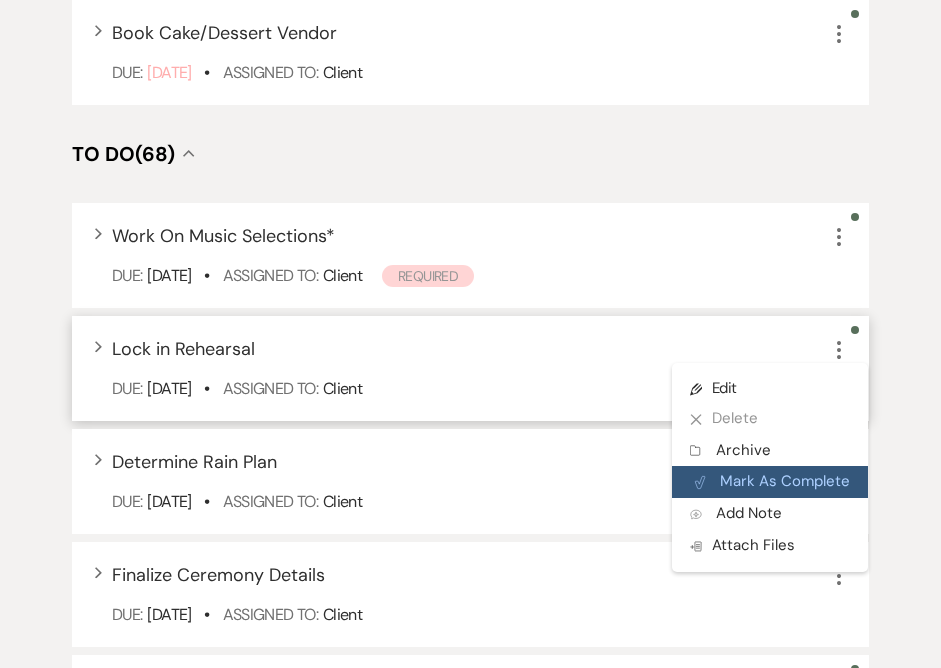click on "Plan Portal Link   Mark As Complete" at bounding box center [770, 482] 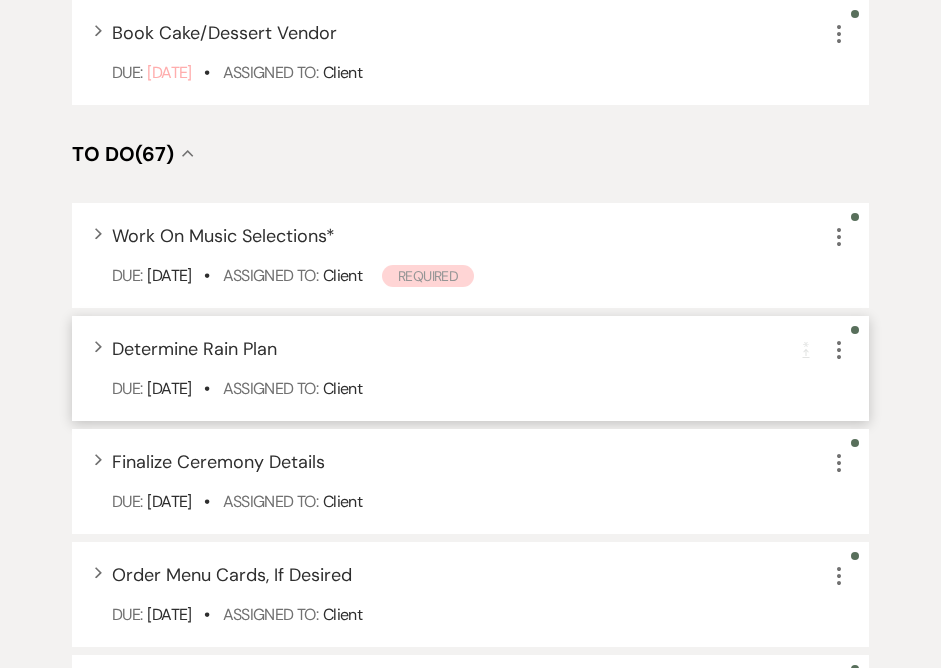 click 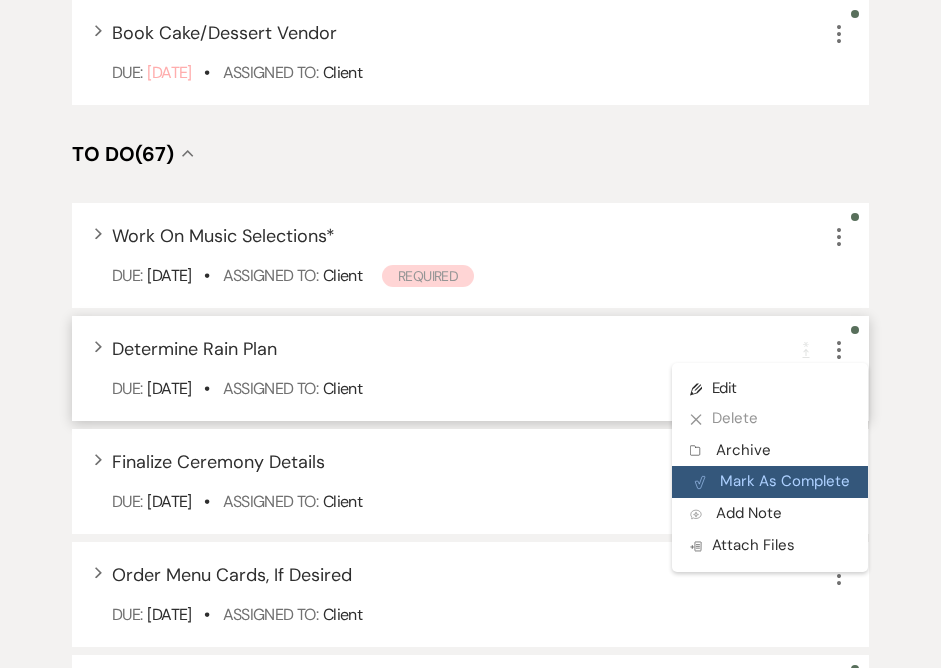 click on "Plan Portal Link   Mark As Complete" at bounding box center (770, 482) 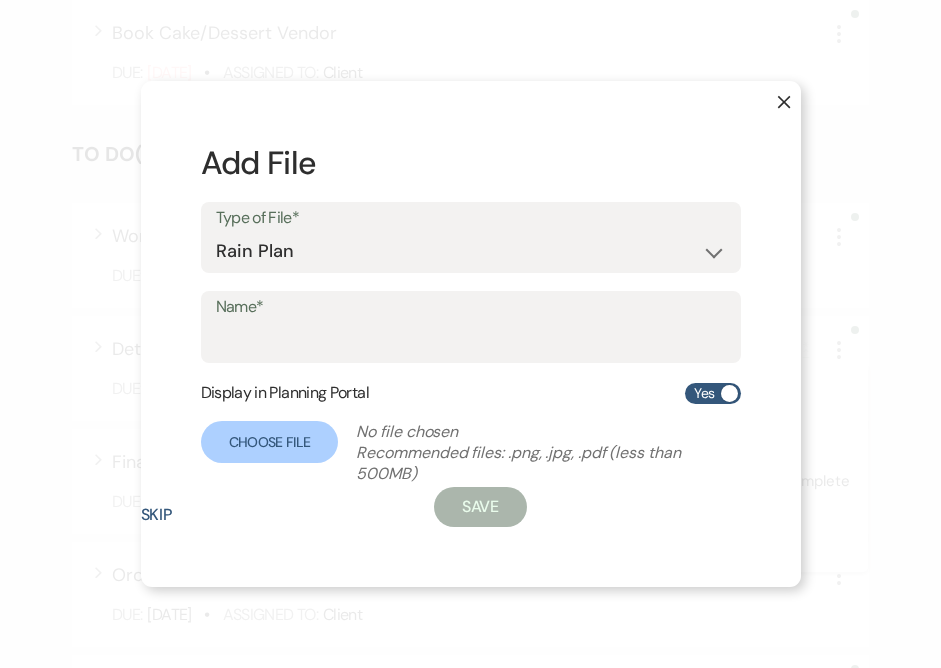 click on "Skip" at bounding box center (157, 515) 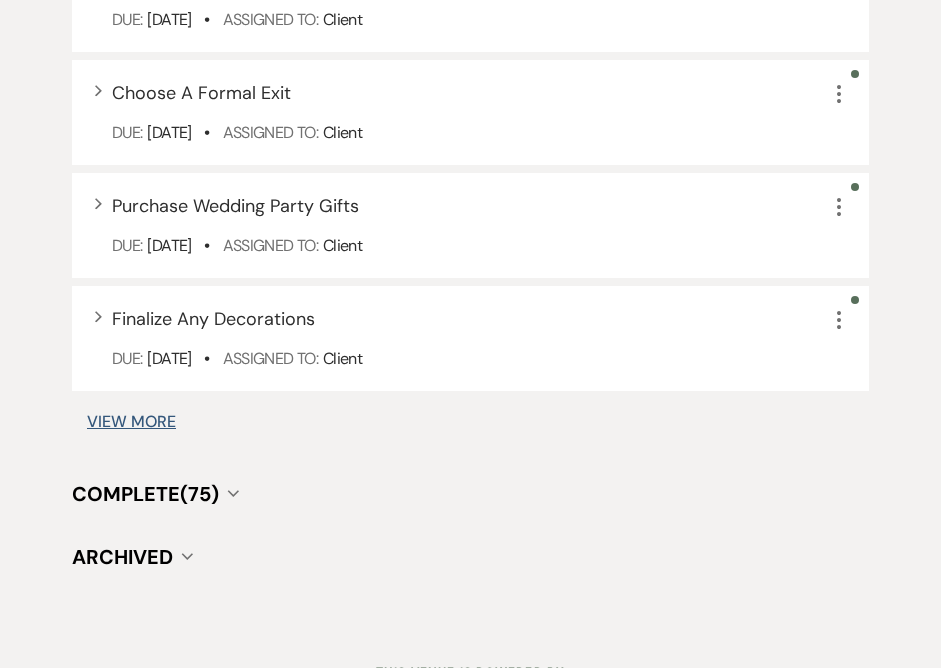 scroll, scrollTop: 3799, scrollLeft: 0, axis: vertical 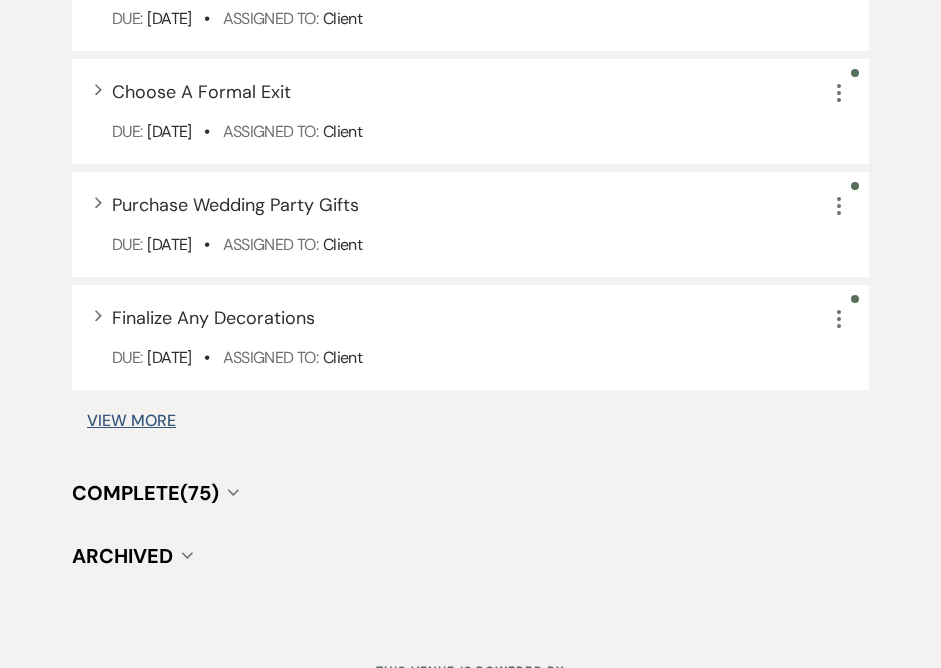 click on "View More" at bounding box center [131, 421] 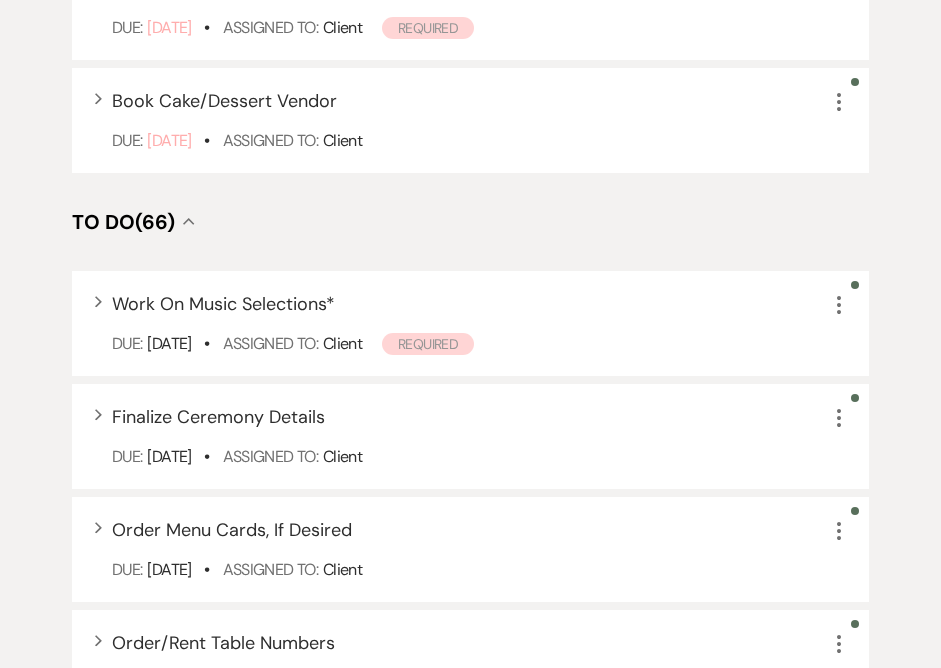 scroll, scrollTop: 3021, scrollLeft: 0, axis: vertical 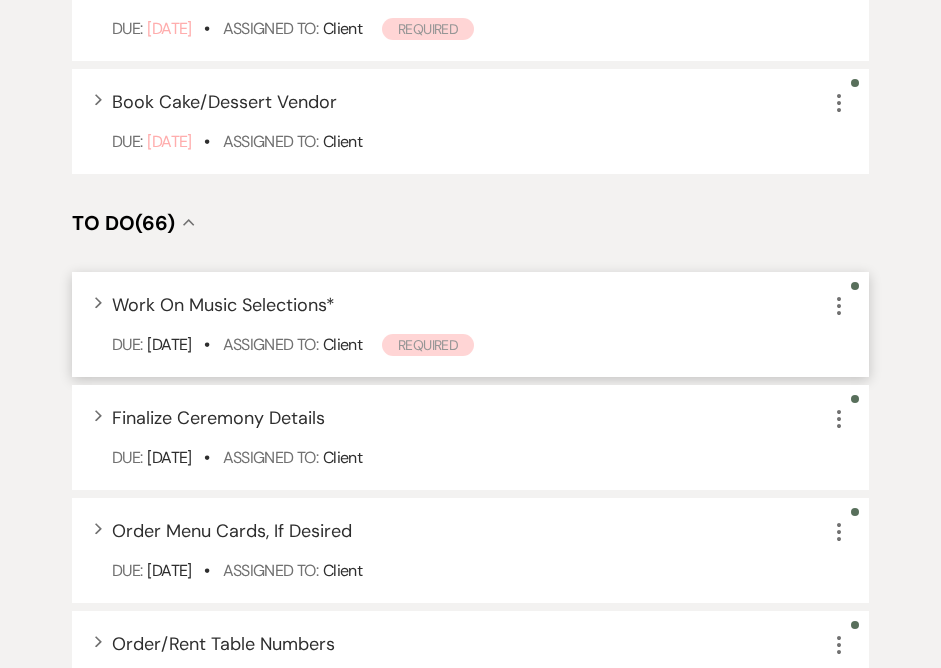 click on "Expand Work On Music Selections * More" at bounding box center (480, 305) 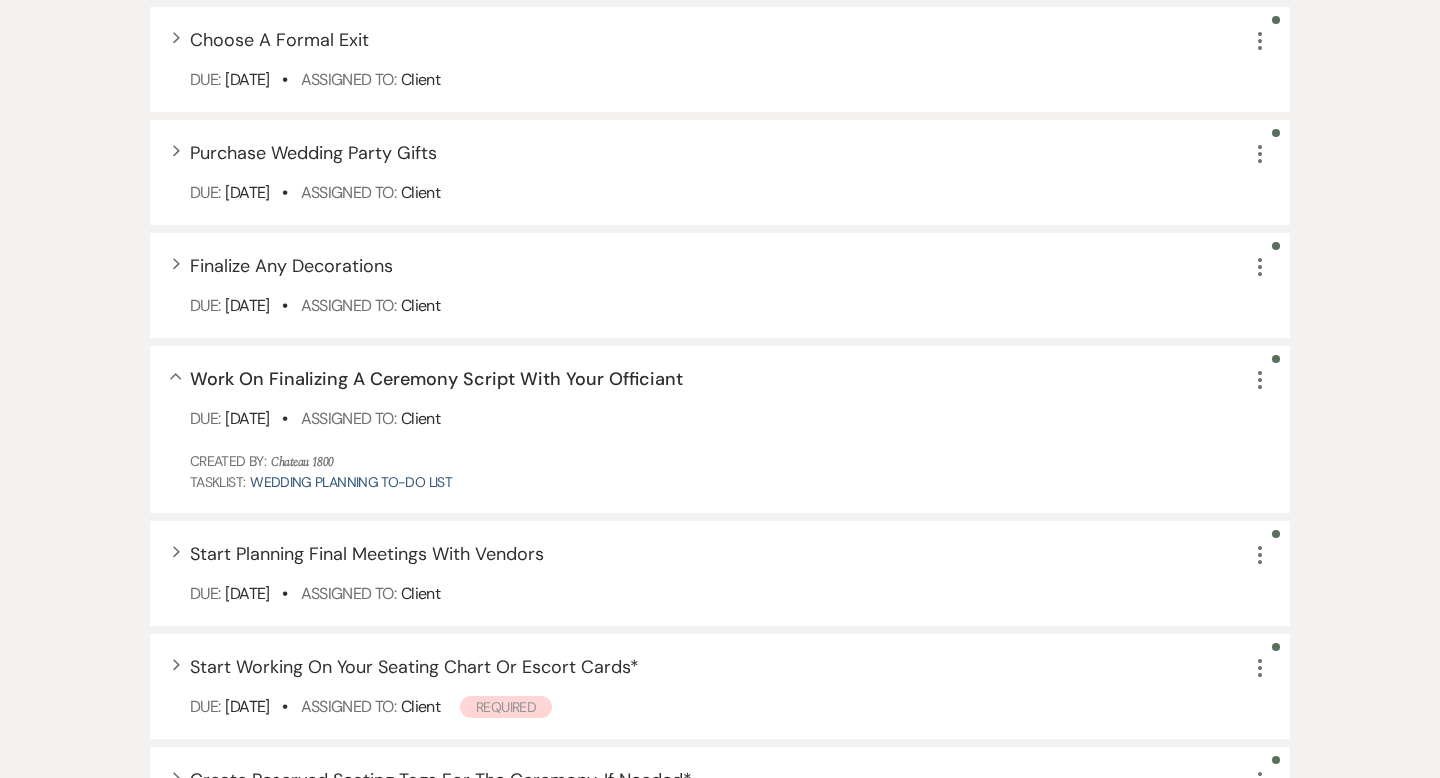 scroll, scrollTop: 4290, scrollLeft: 0, axis: vertical 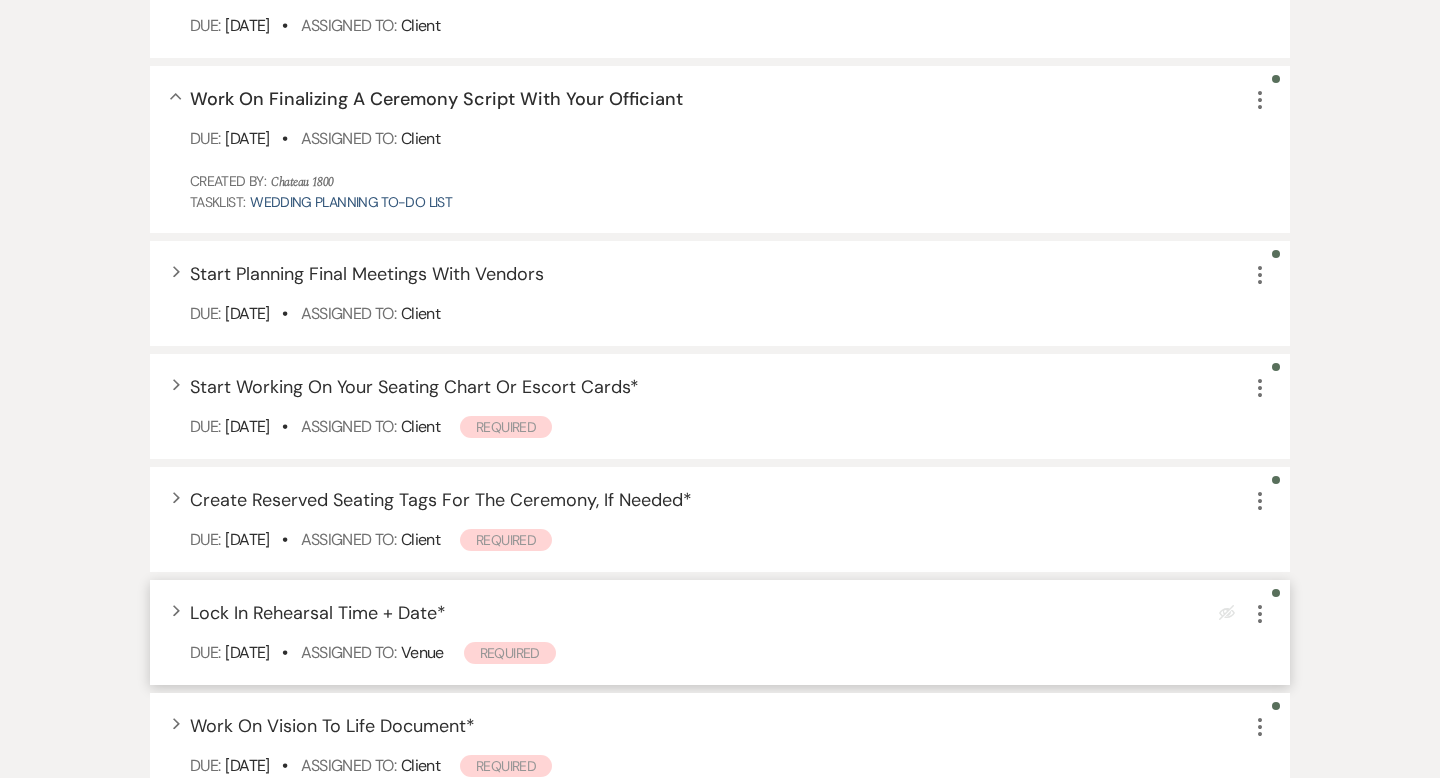 click on "More" 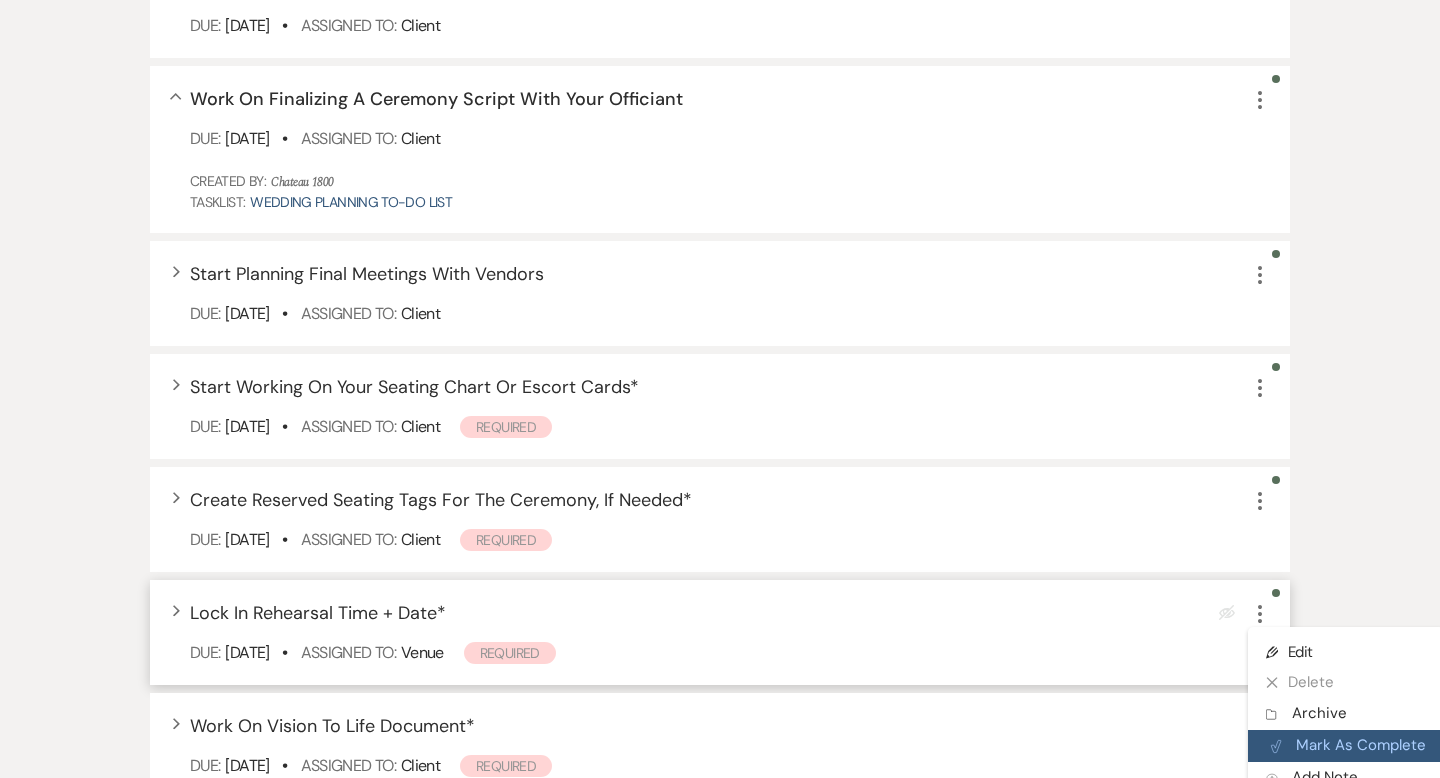 click on "Plan Portal Link   Mark As Complete" at bounding box center (1346, 746) 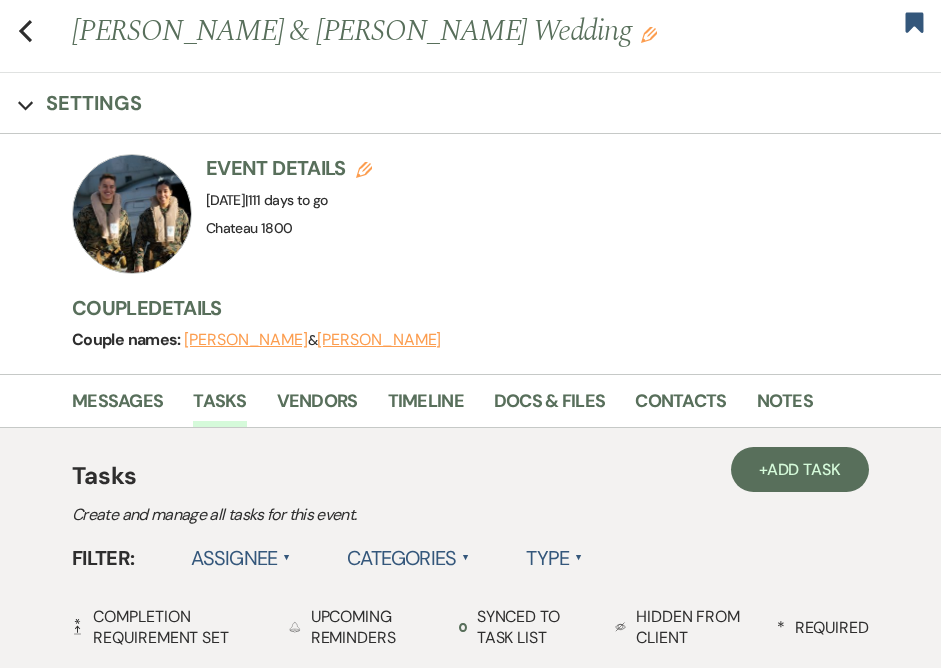 scroll, scrollTop: 88, scrollLeft: 0, axis: vertical 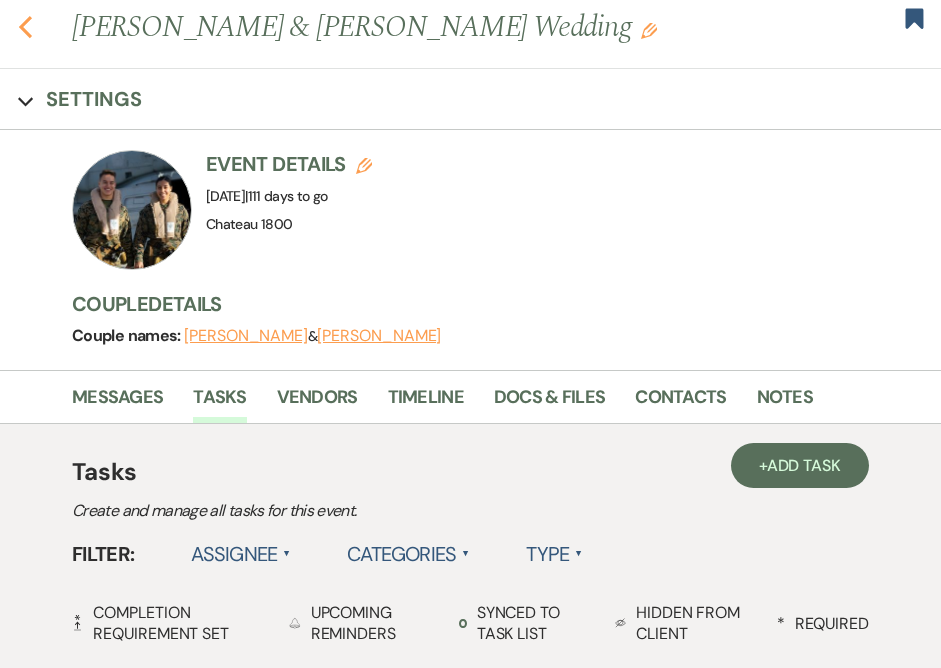 click on "Previous" 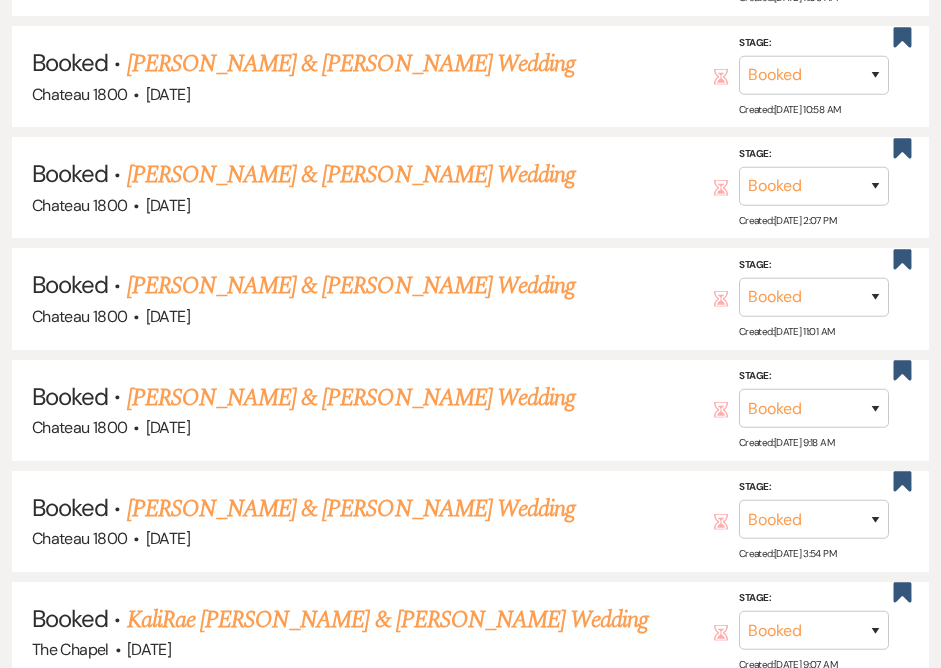 scroll, scrollTop: 1320, scrollLeft: 0, axis: vertical 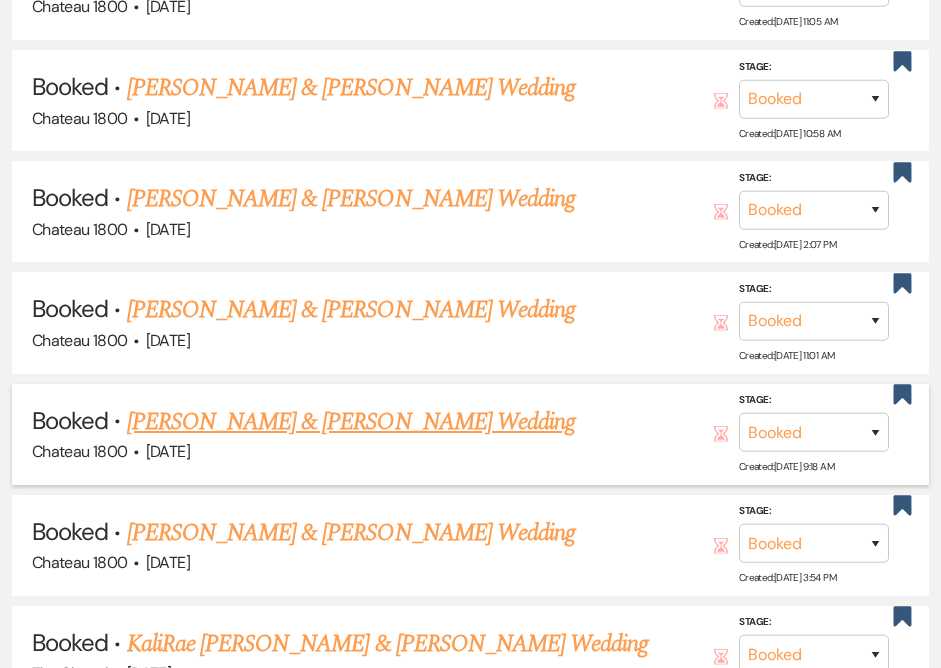 click on "[PERSON_NAME] & [PERSON_NAME] Wedding" at bounding box center (351, 422) 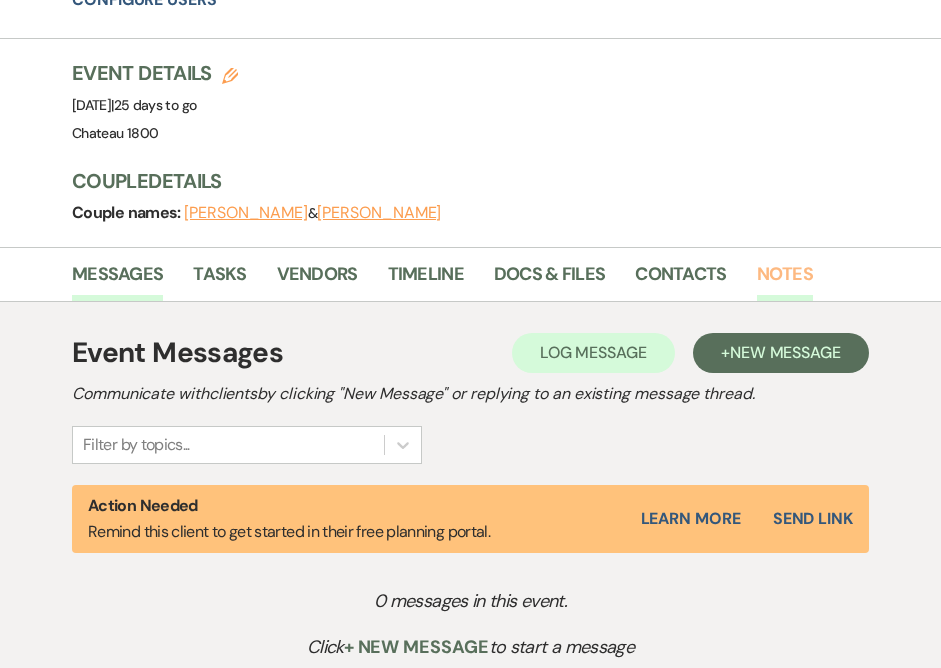 click on "Notes" at bounding box center (785, 280) 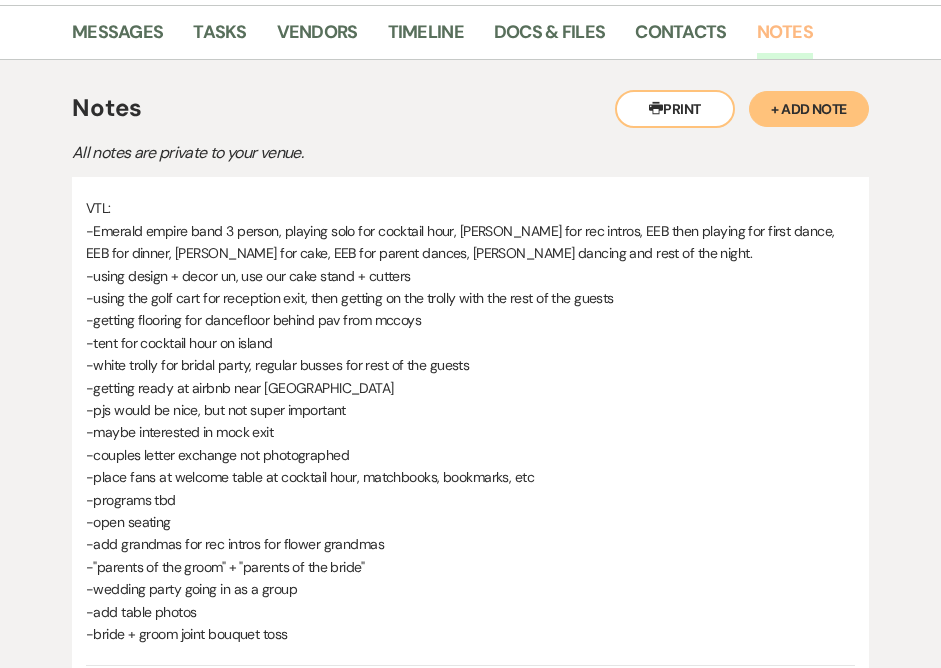 scroll, scrollTop: 1572, scrollLeft: 0, axis: vertical 